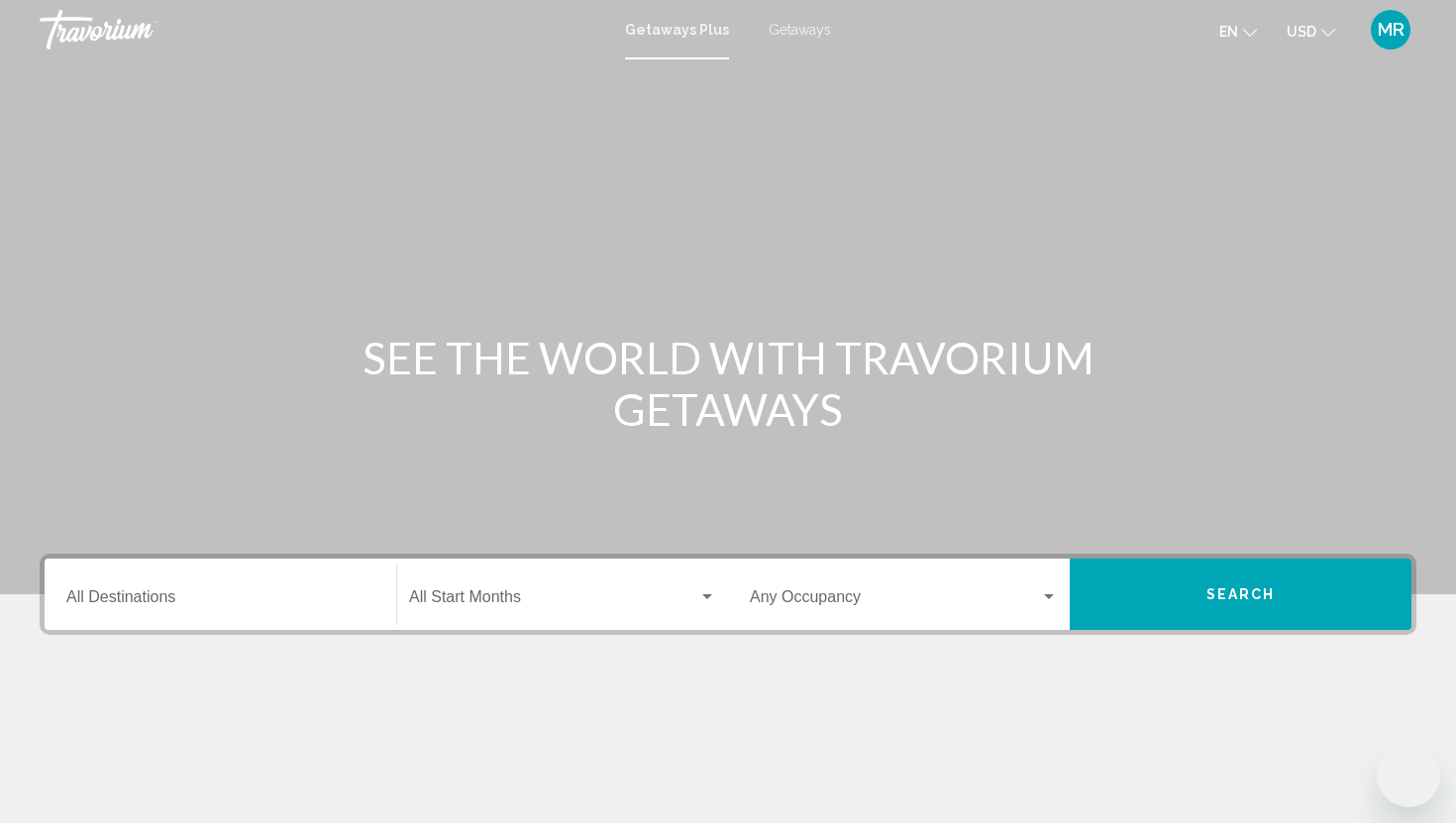 scroll, scrollTop: 0, scrollLeft: 0, axis: both 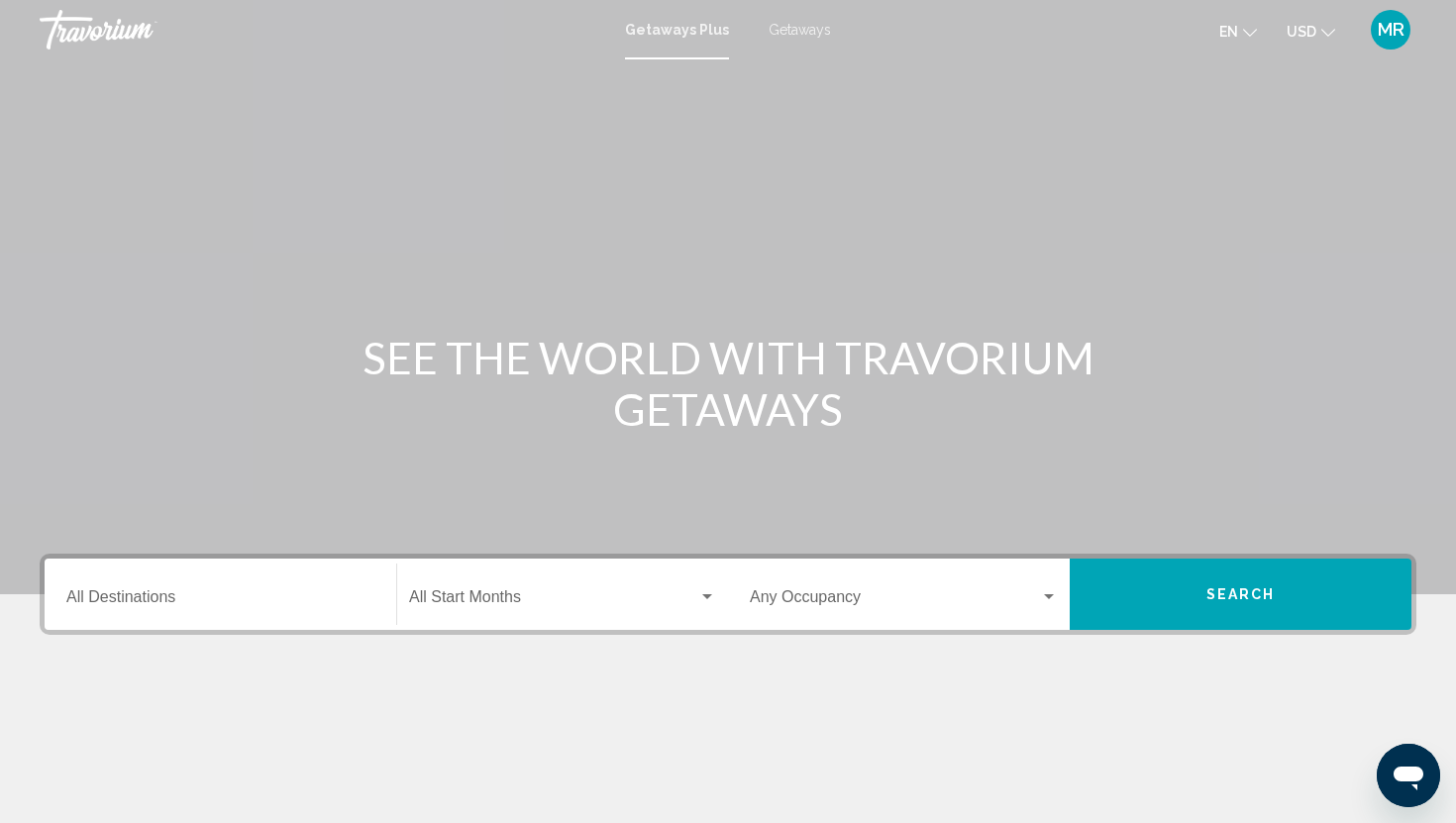 click on "Destination All Destinations" at bounding box center (220, 601) 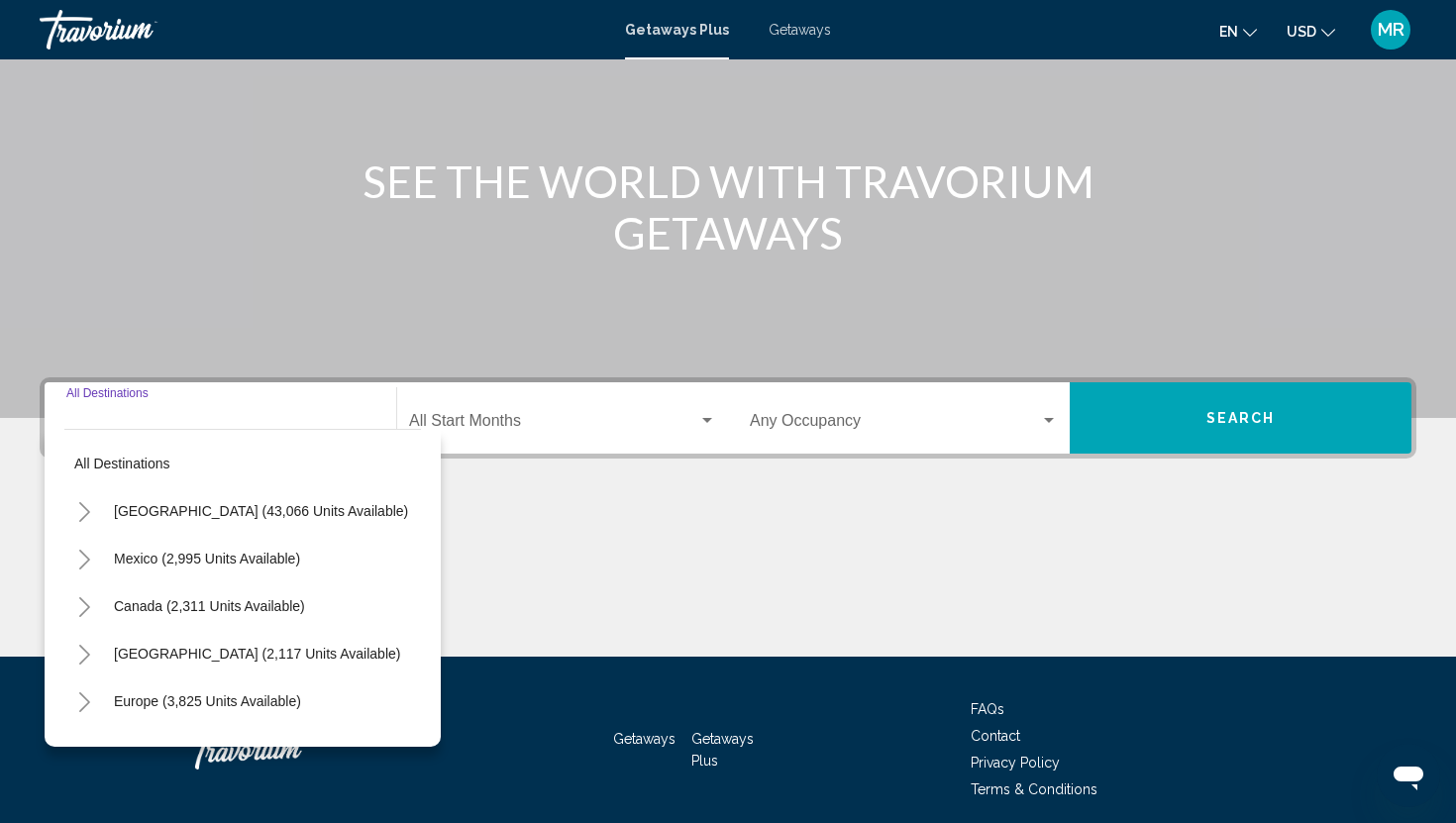 scroll, scrollTop: 253, scrollLeft: 0, axis: vertical 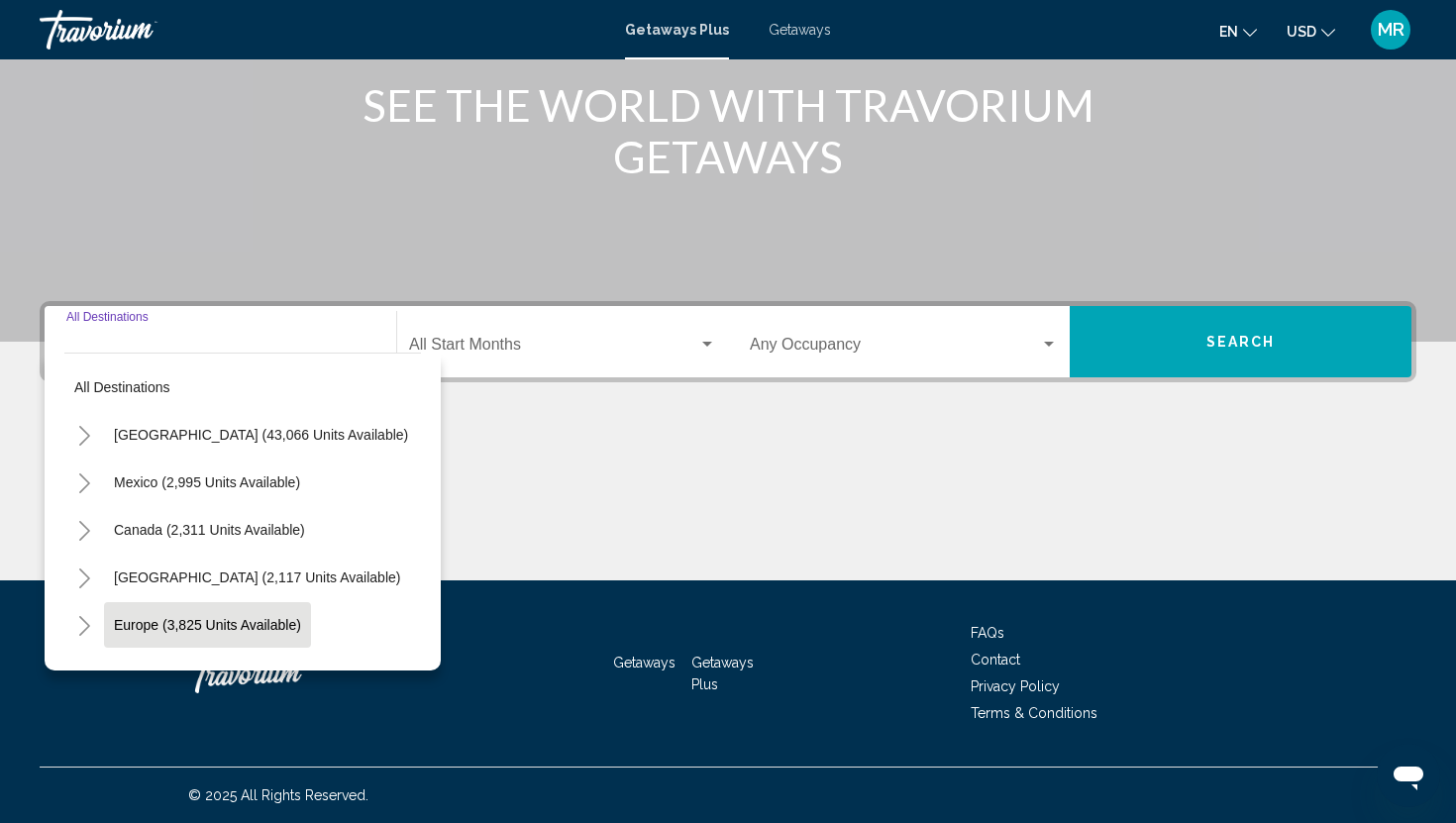 click on "Europe (3,825 units available)" at bounding box center (206, 672) 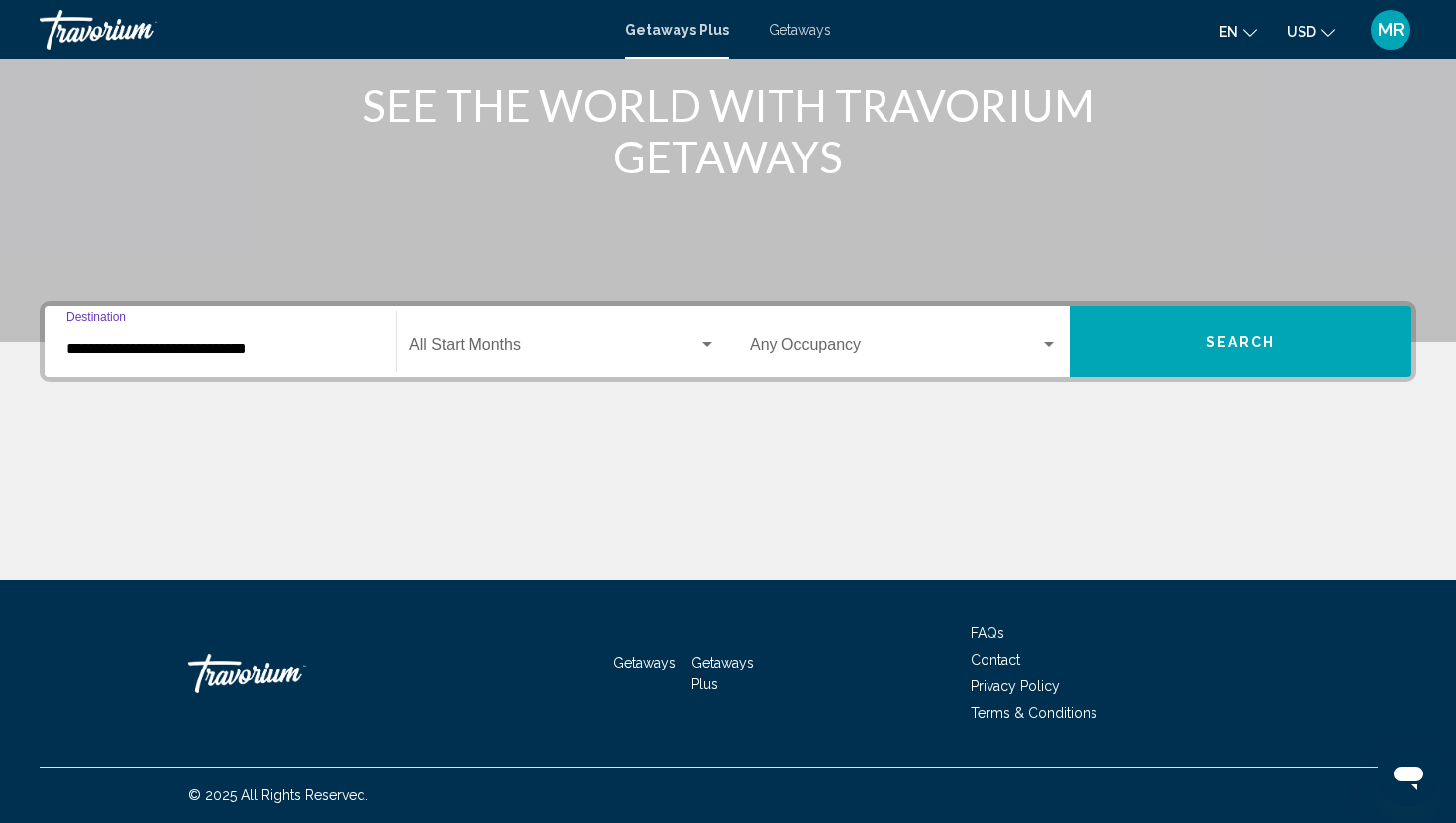 click on "**********" at bounding box center [220, 349] 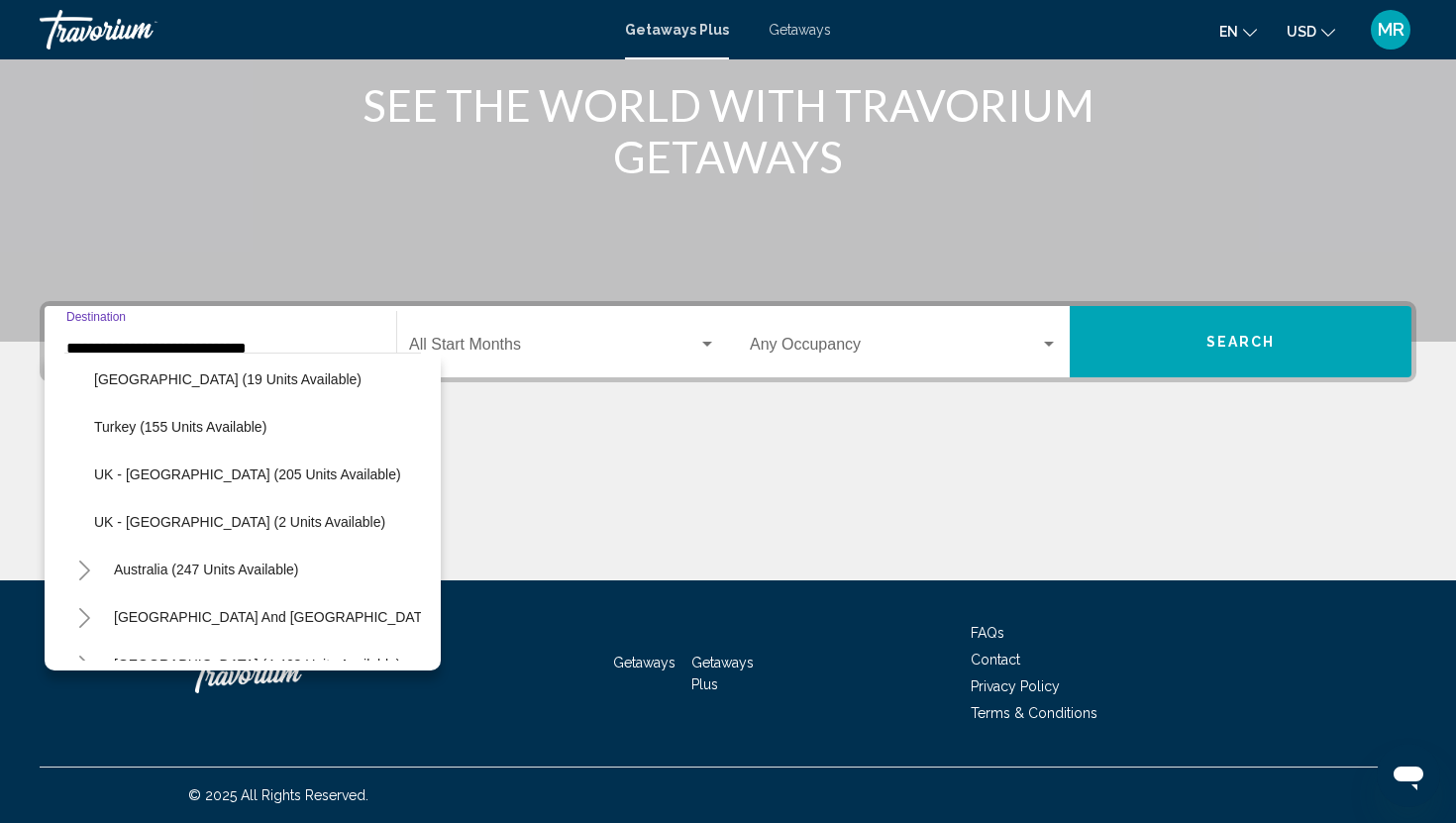 scroll, scrollTop: 920, scrollLeft: 0, axis: vertical 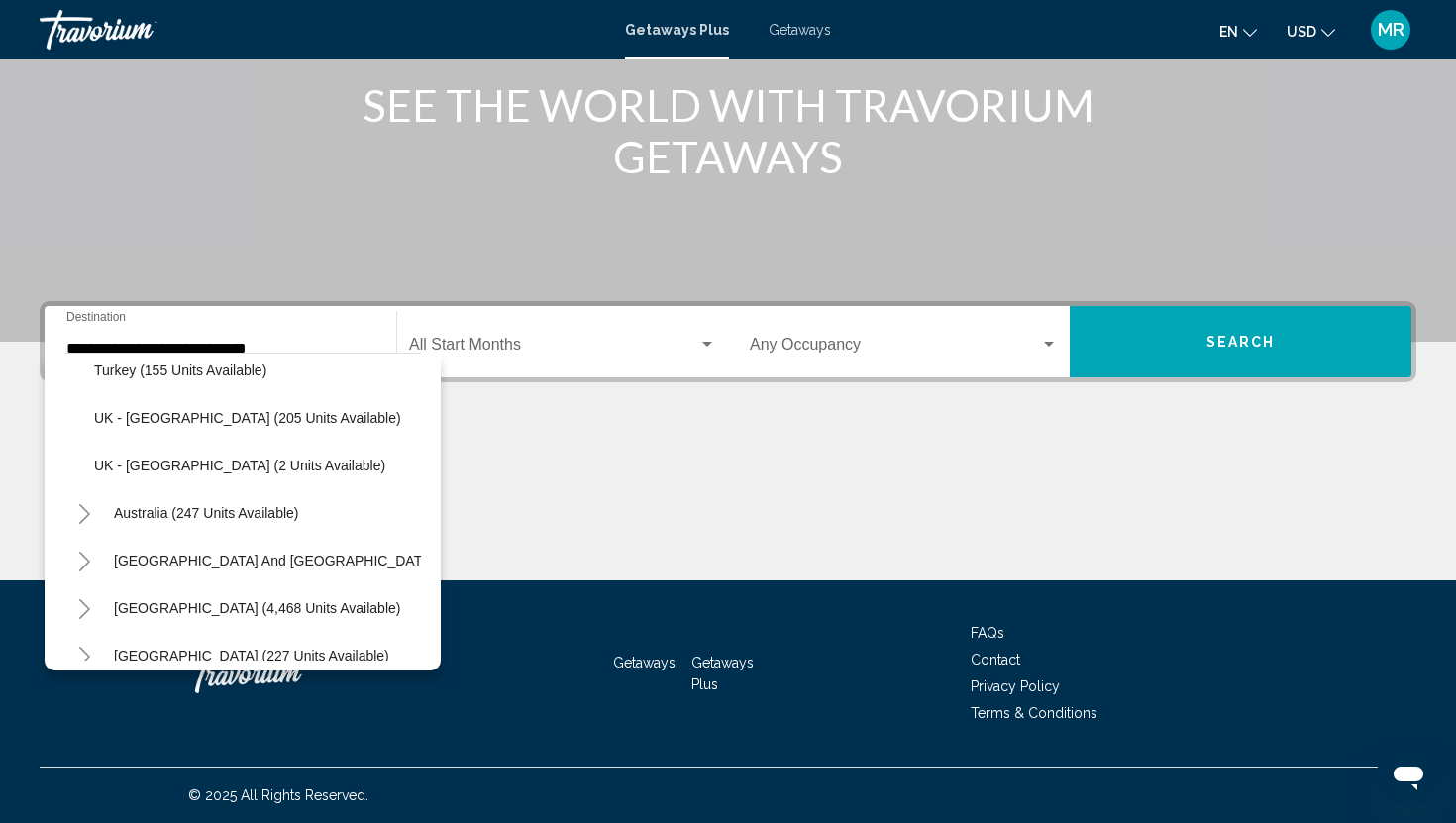click on "**********" at bounding box center (220, 342) 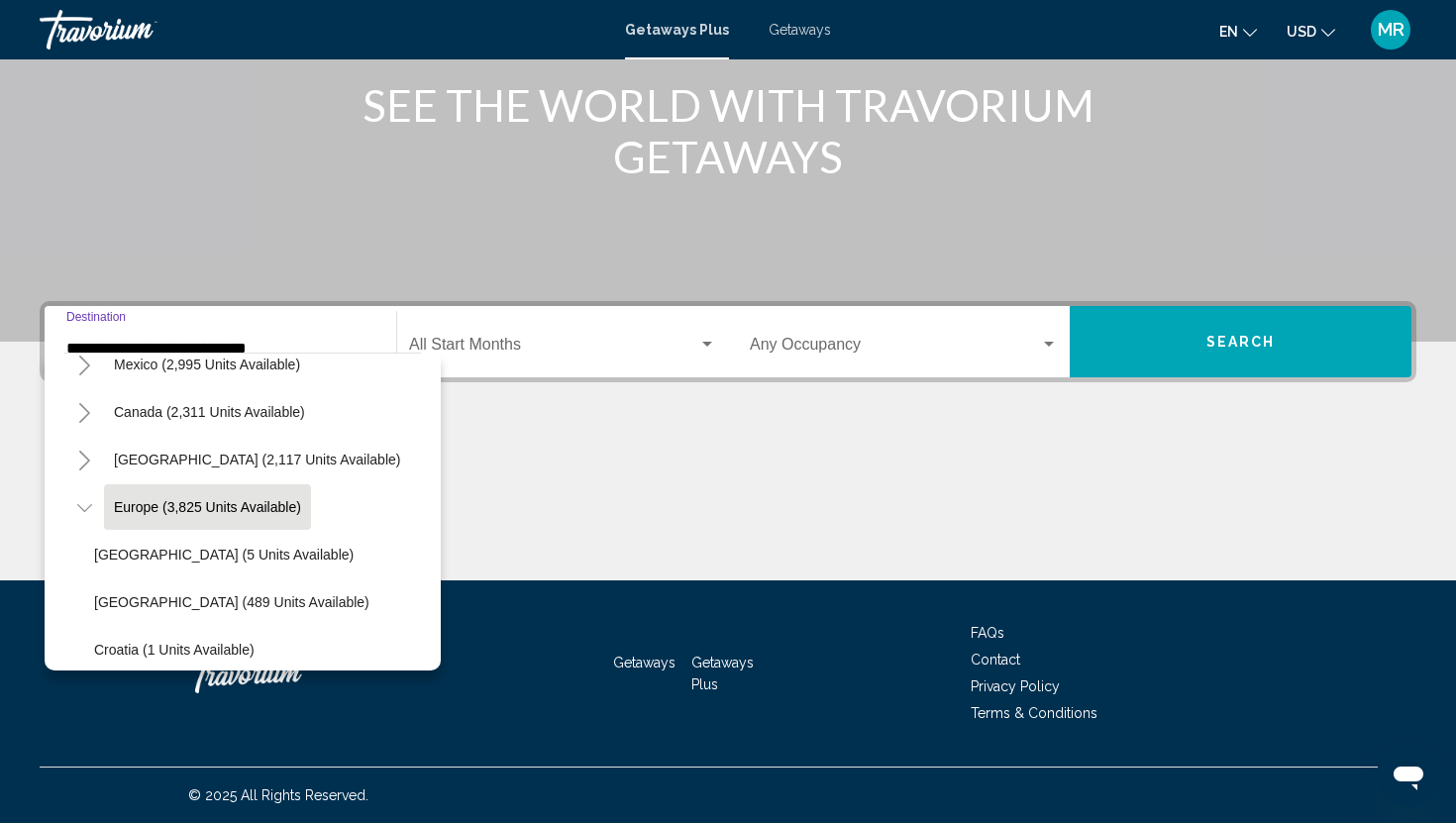 click on "**********" at bounding box center (220, 349) 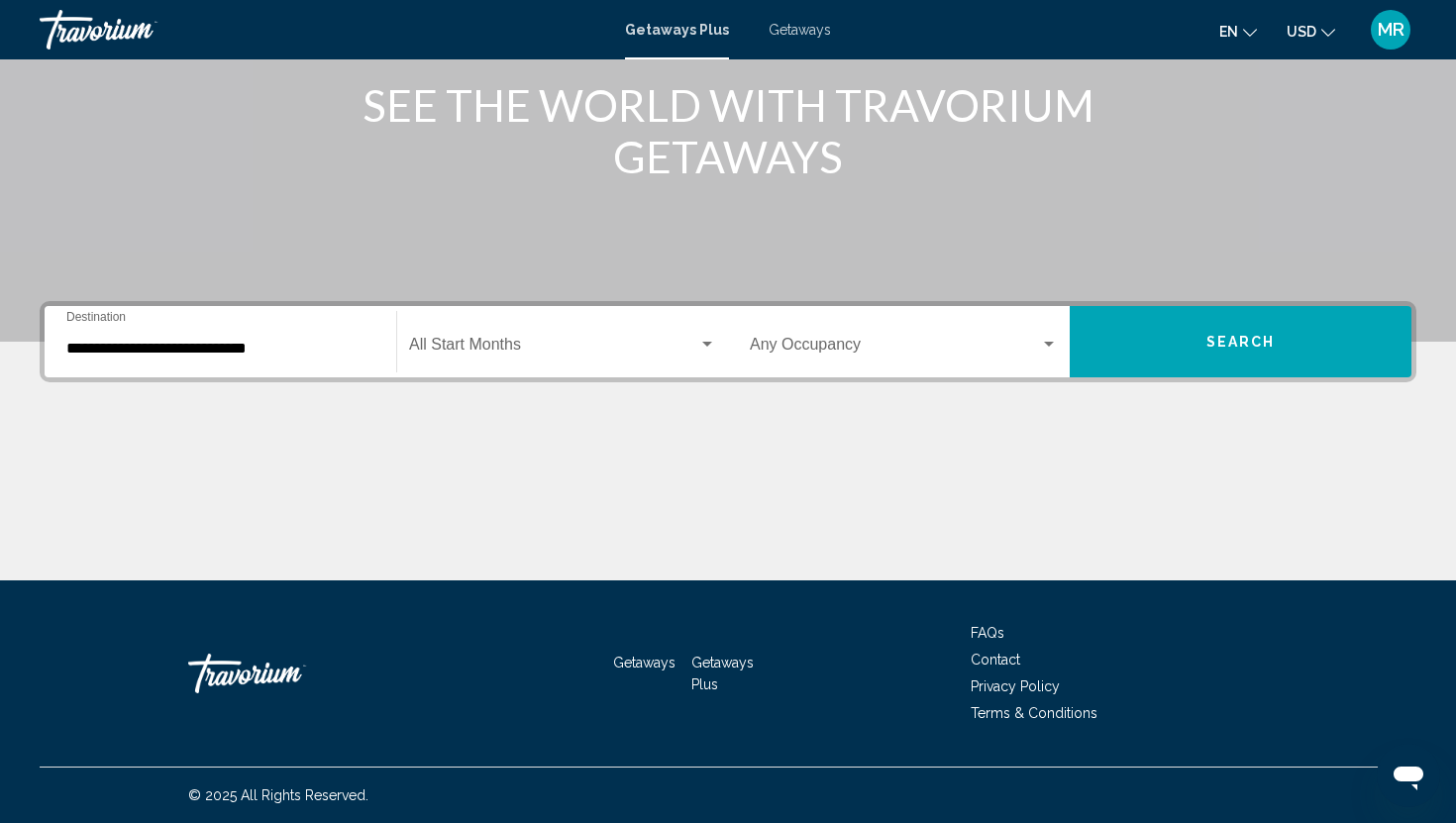 click on "**********" at bounding box center [220, 342] 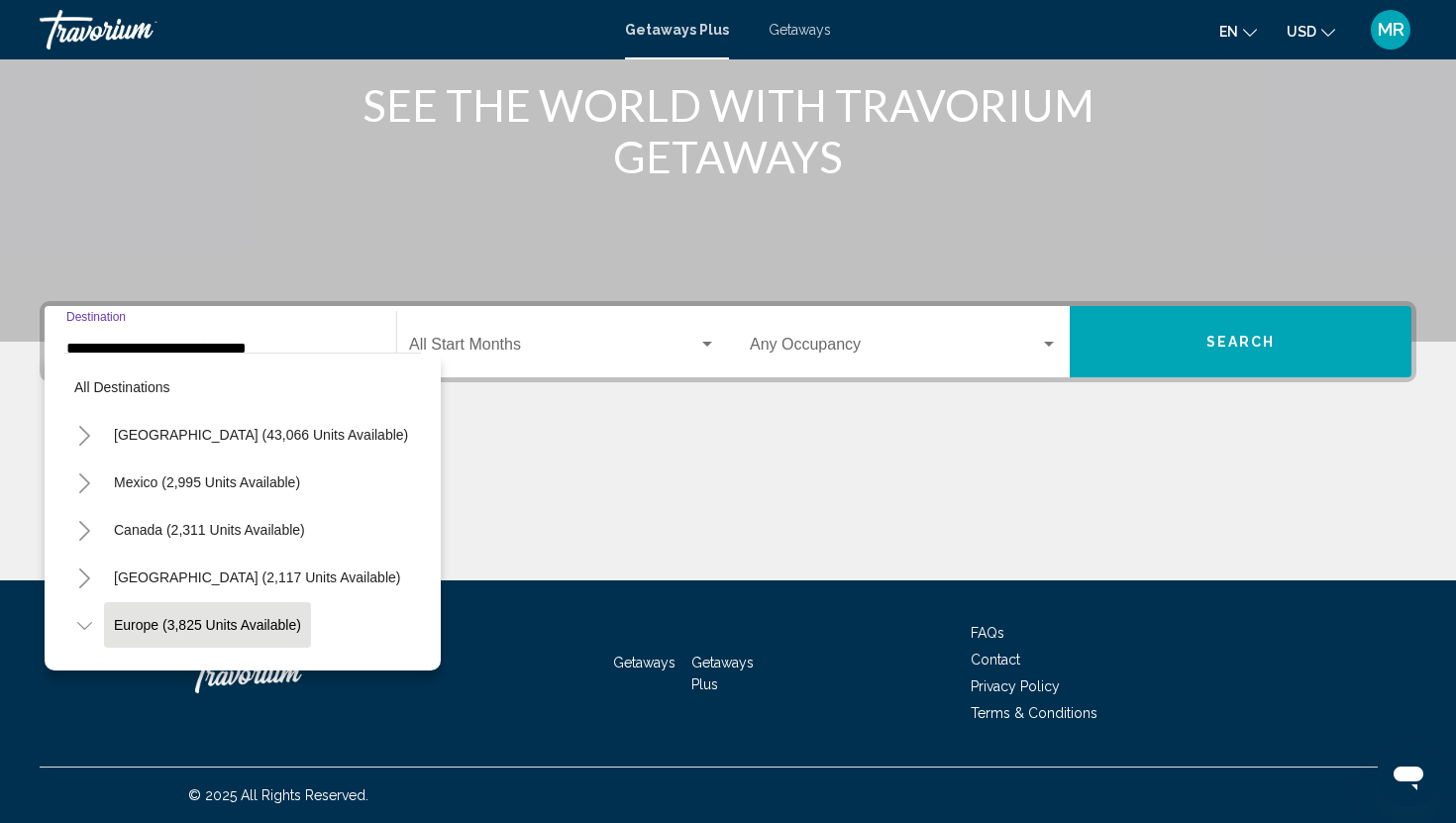 scroll, scrollTop: 118, scrollLeft: 0, axis: vertical 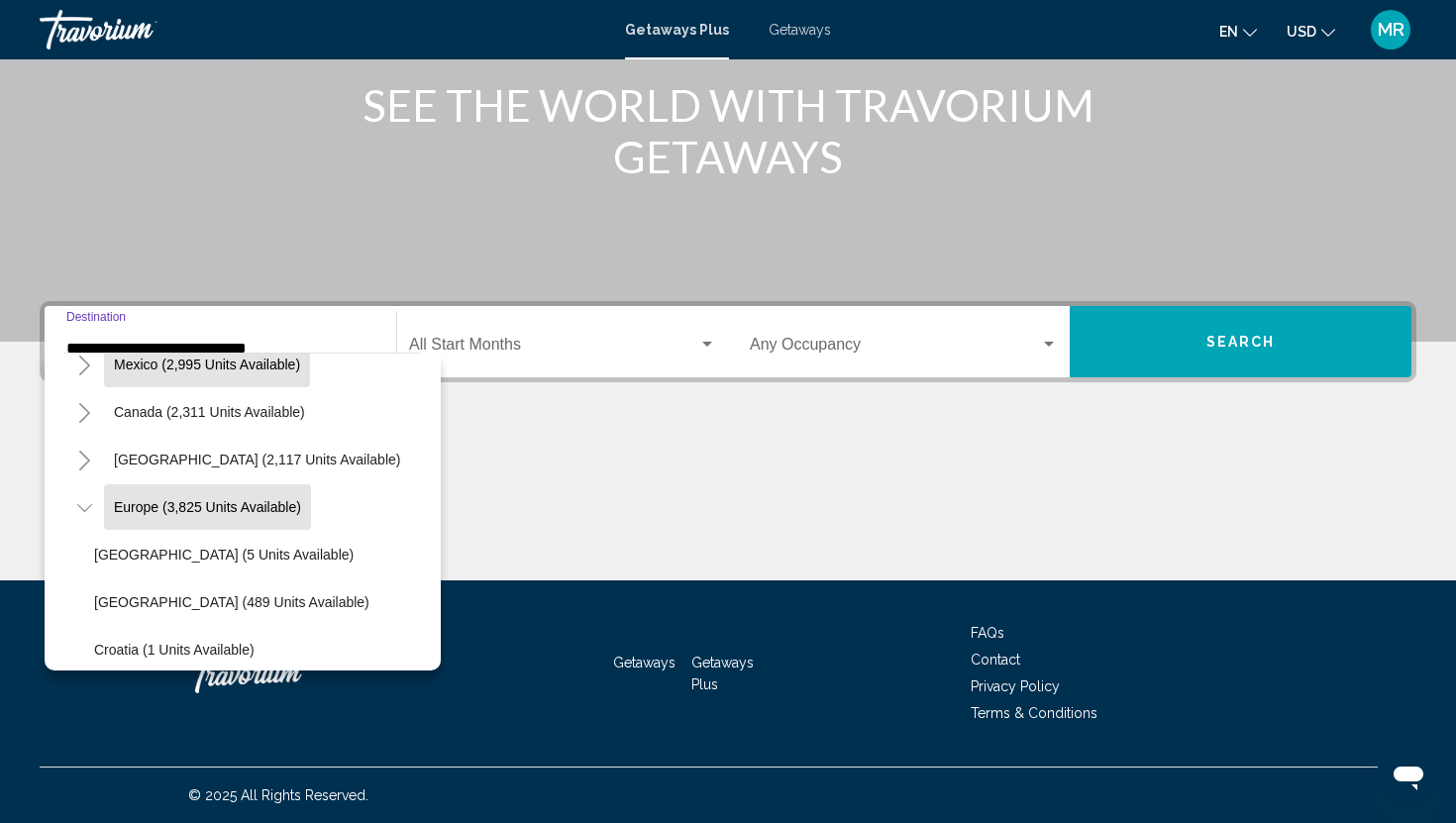 click on "Mexico (2,995 units available)" at bounding box center [209, 412] 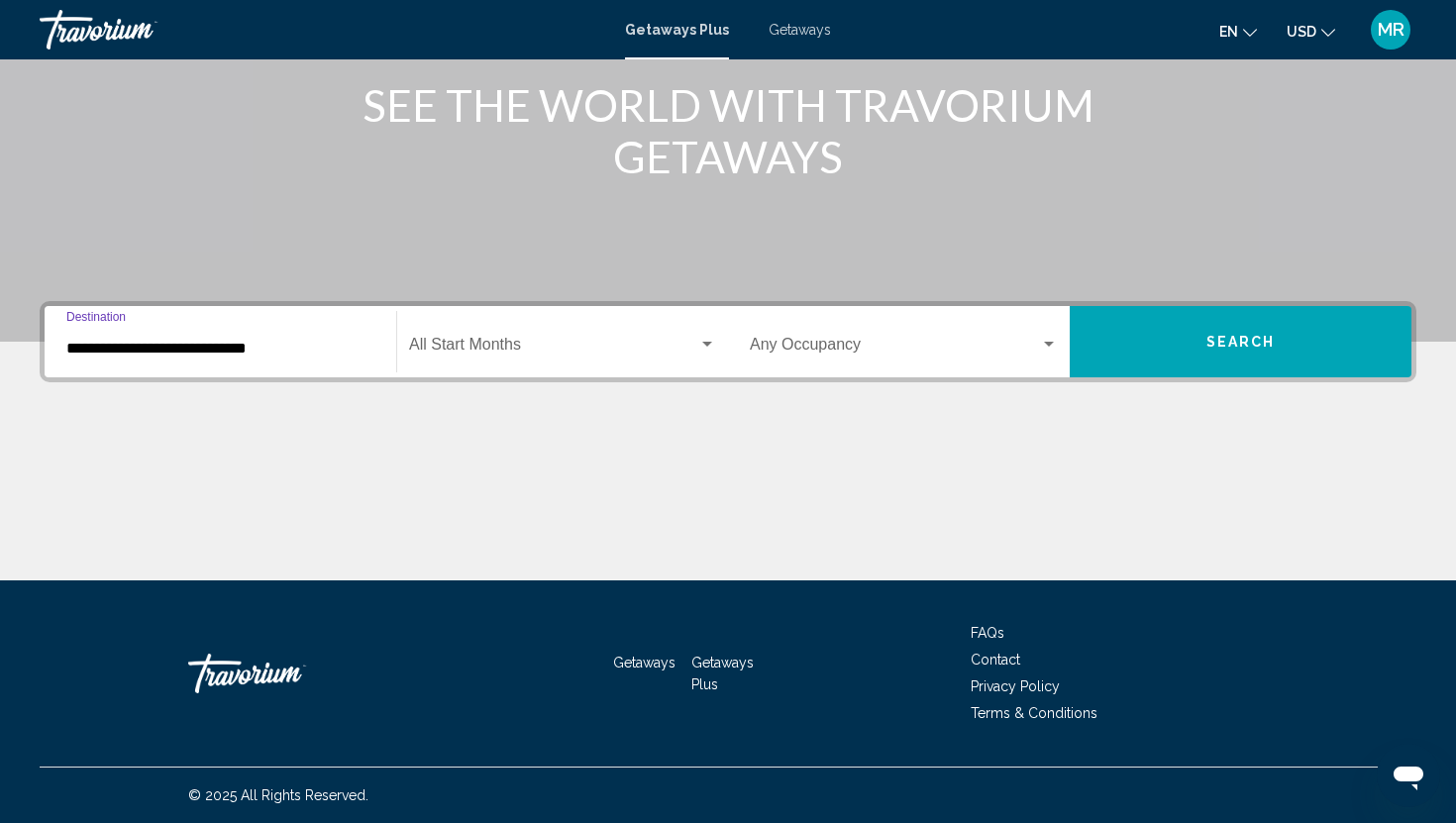 click on "**********" at bounding box center [220, 349] 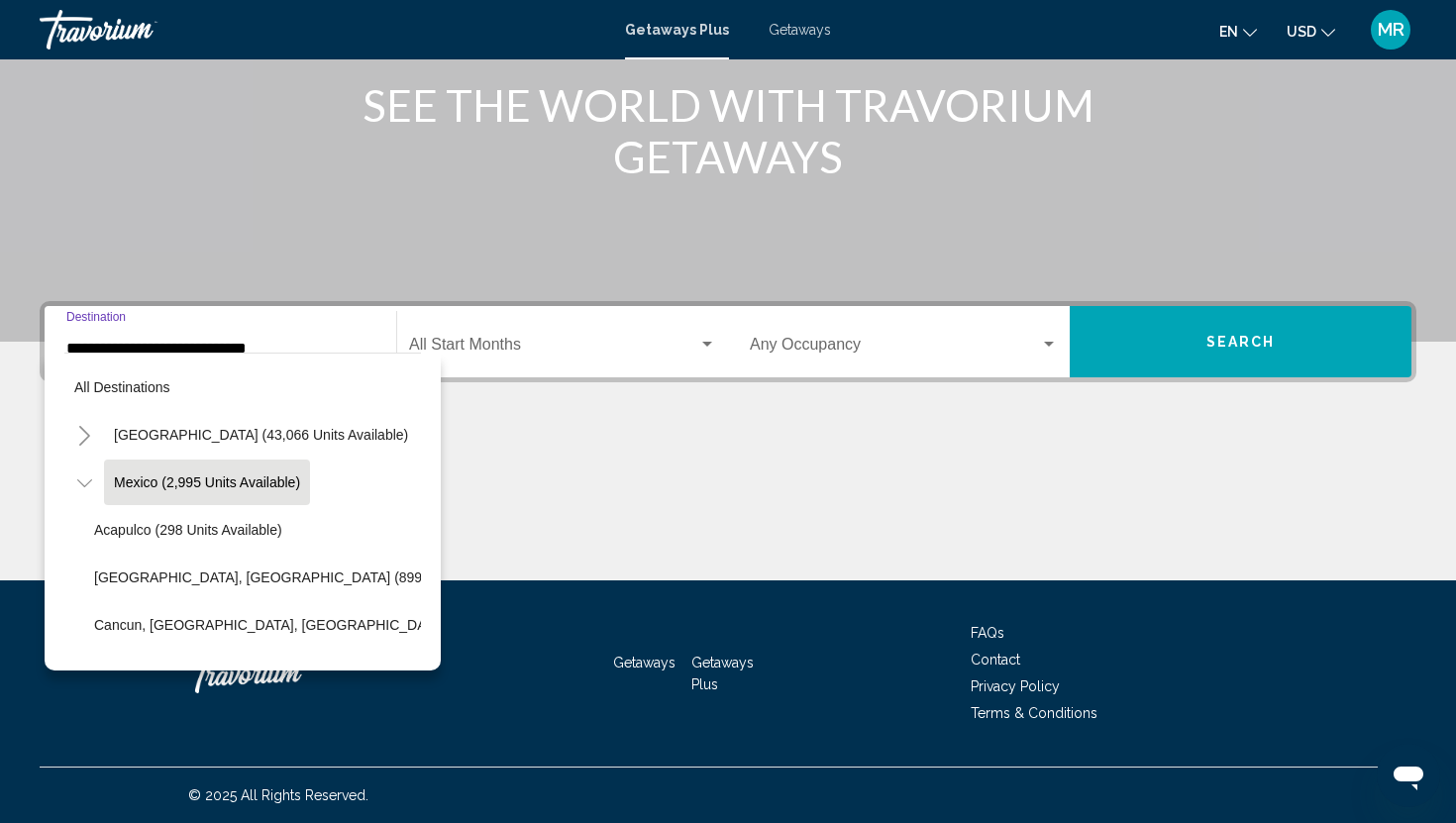 click on "**********" at bounding box center [220, 349] 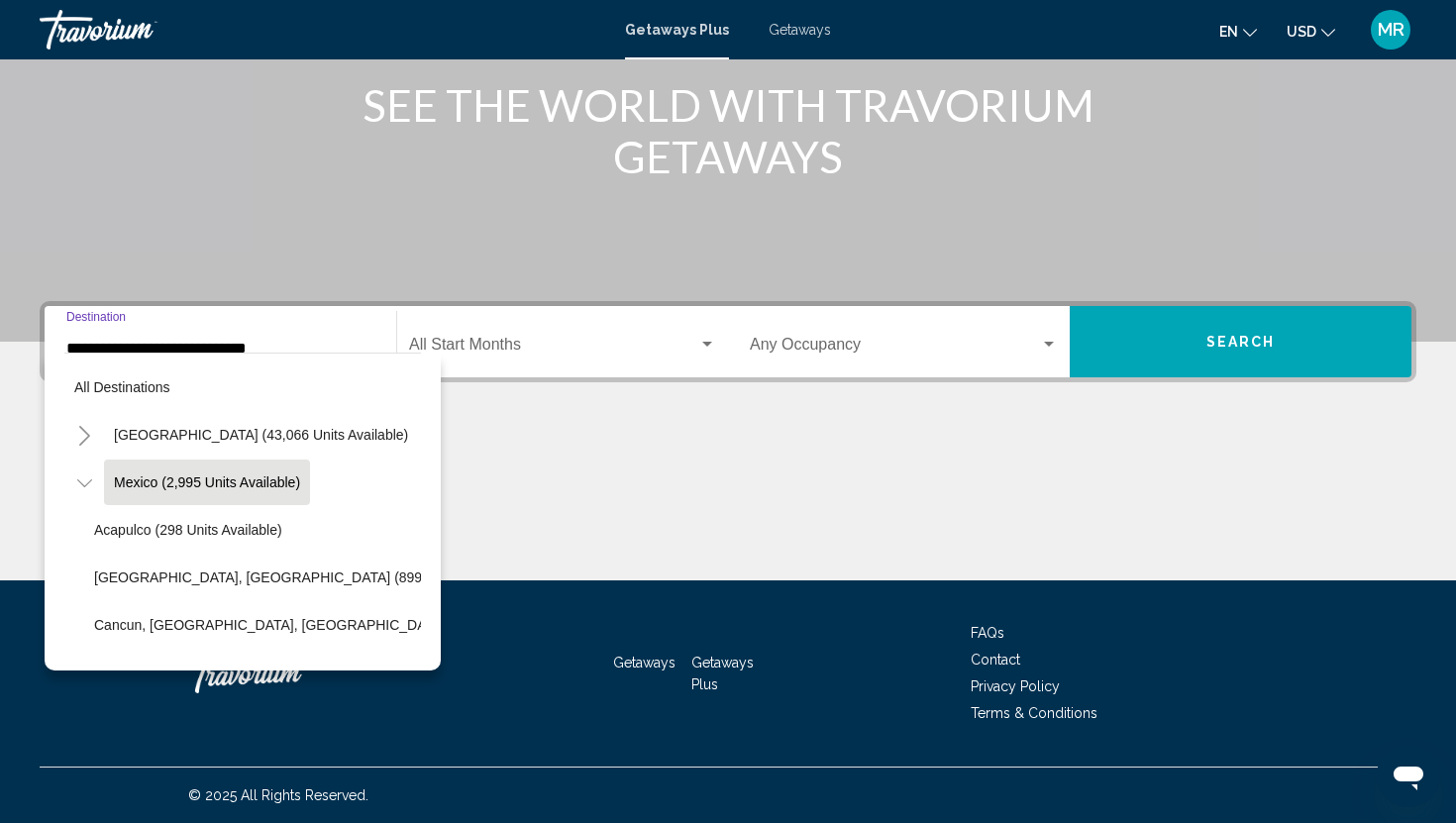 click on "**********" at bounding box center [728, 441] 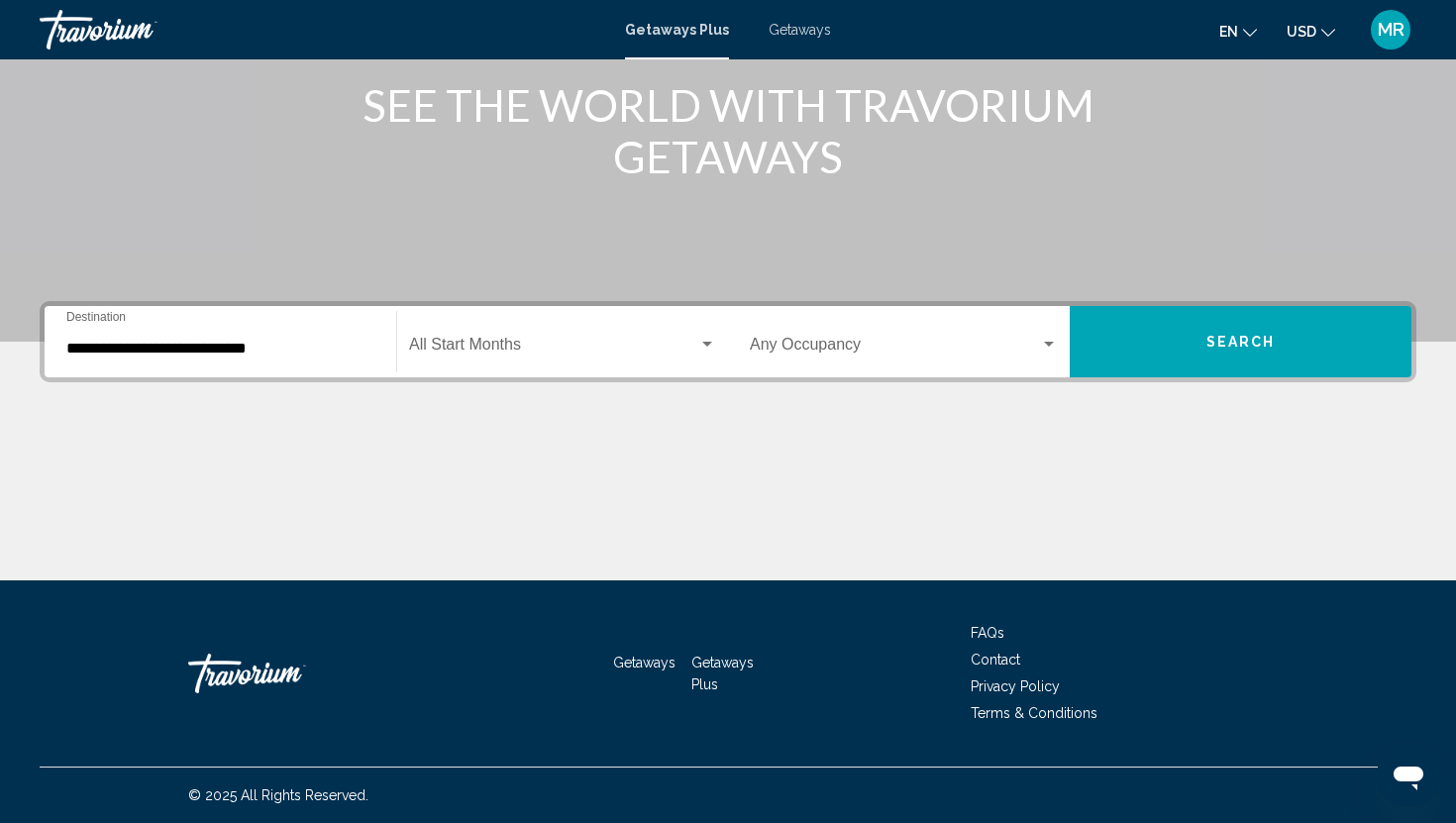 click on "Getaways Plus  Getaways en
English Español Français Italiano Português русский USD
USD ($) MXN (Mex$) CAD (Can$) GBP (£) EUR (€) AUD (A$) NZD (NZ$) CNY (CN¥) MR Login" at bounding box center (728, 30) 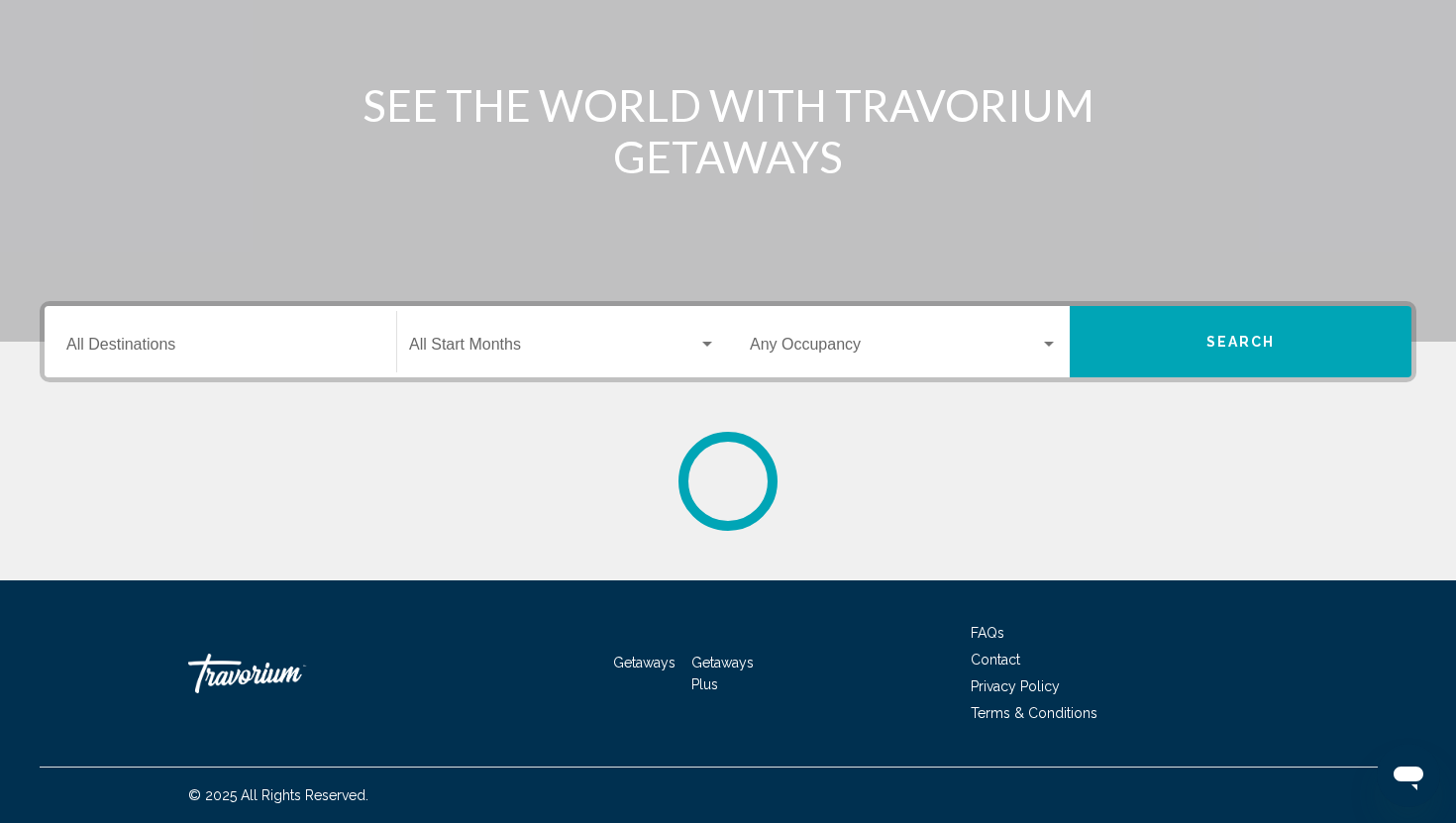 scroll, scrollTop: 0, scrollLeft: 0, axis: both 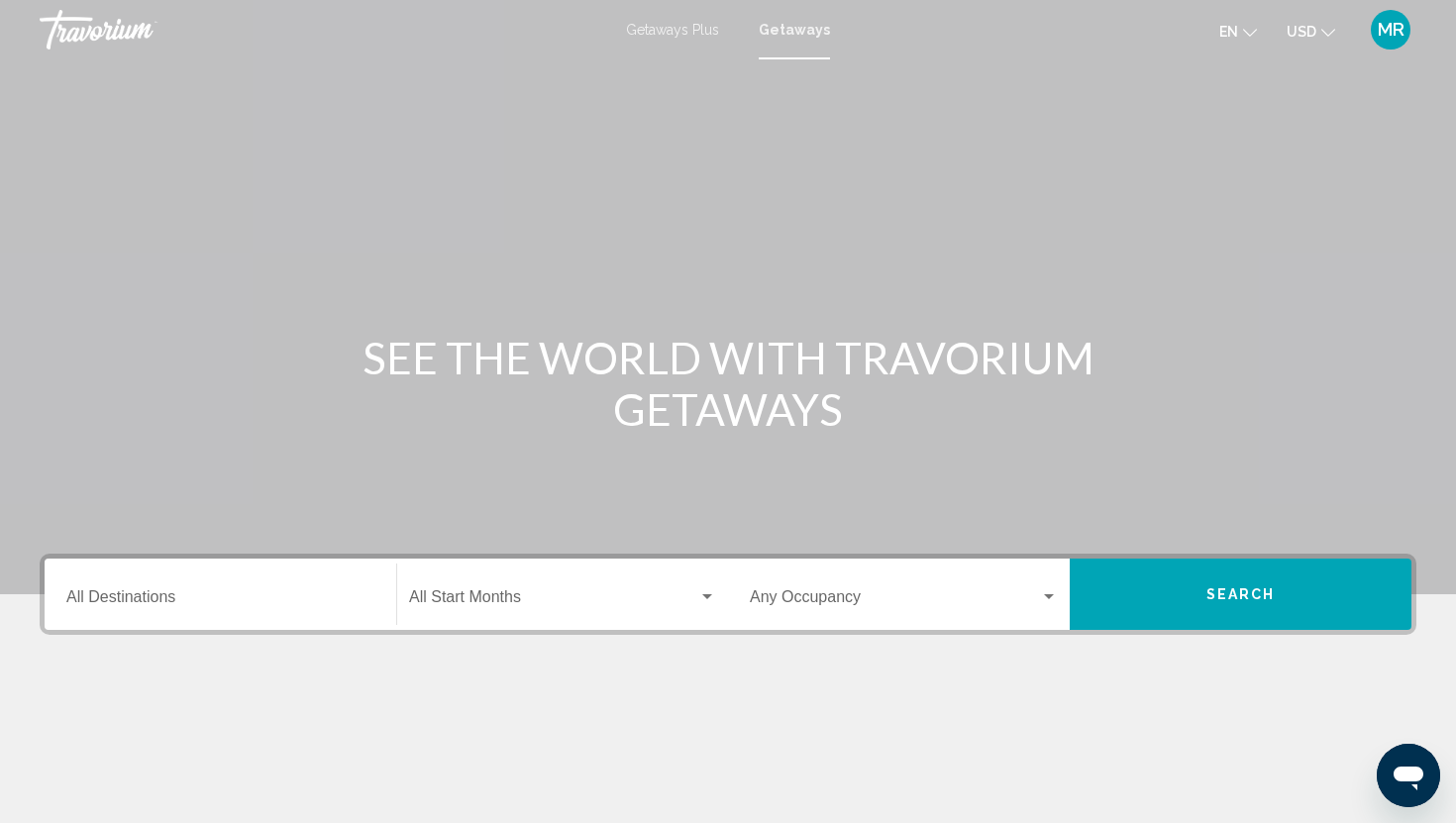 click on "Destination All Destinations" at bounding box center (220, 594) 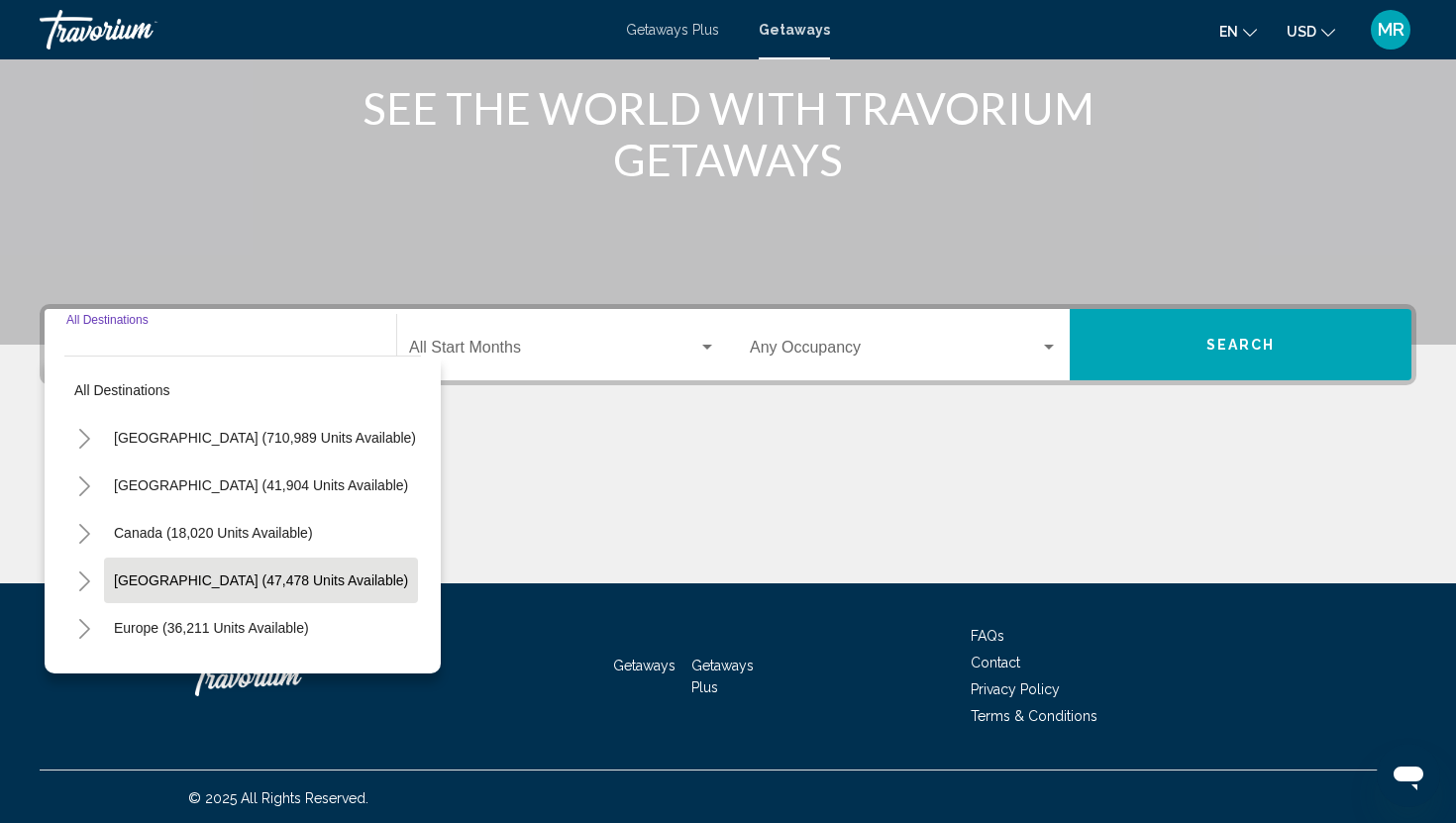 scroll, scrollTop: 253, scrollLeft: 0, axis: vertical 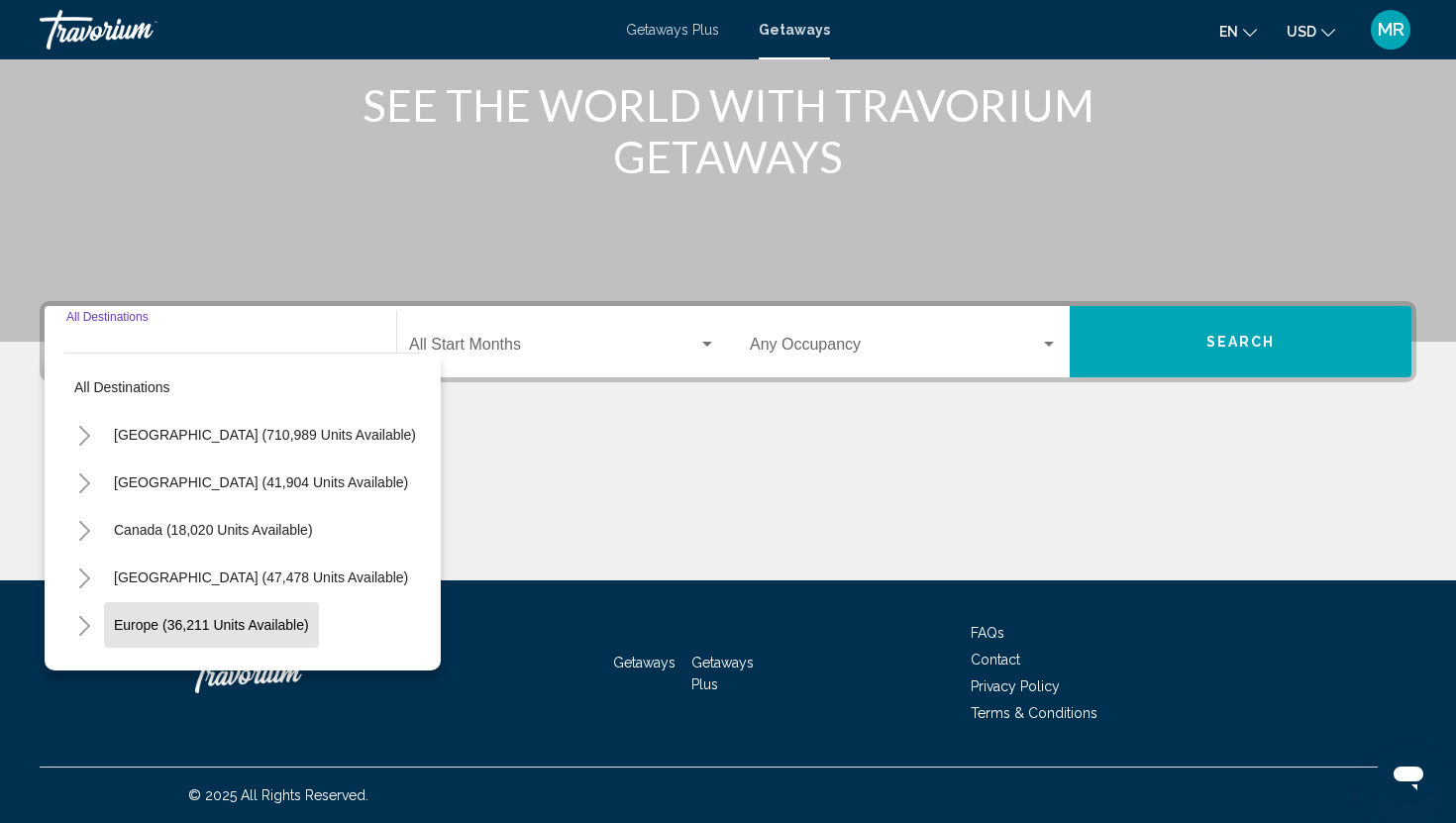 click on "Europe (36,211 units available)" at bounding box center [212, 672] 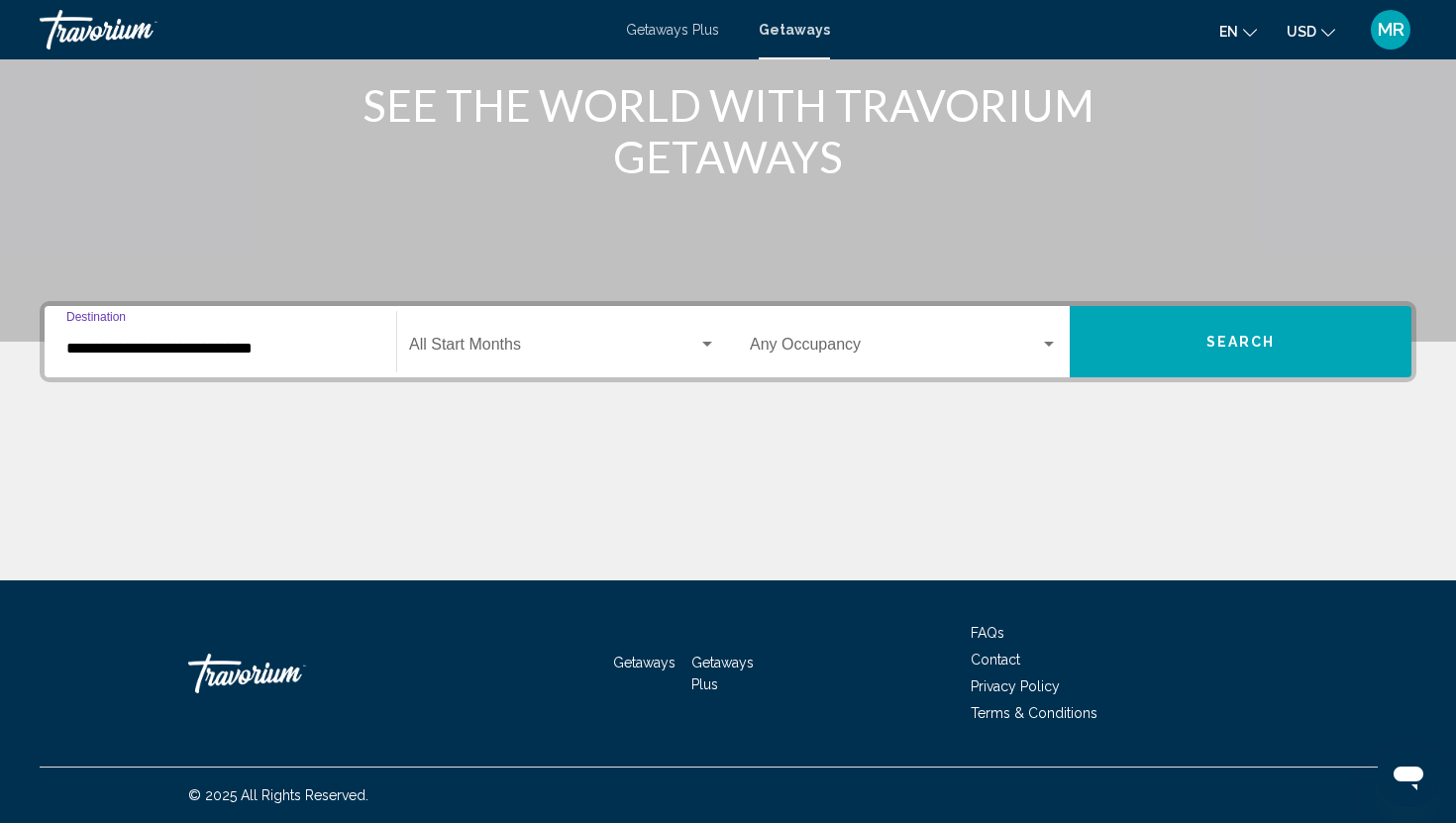 click on "**********" at bounding box center (220, 349) 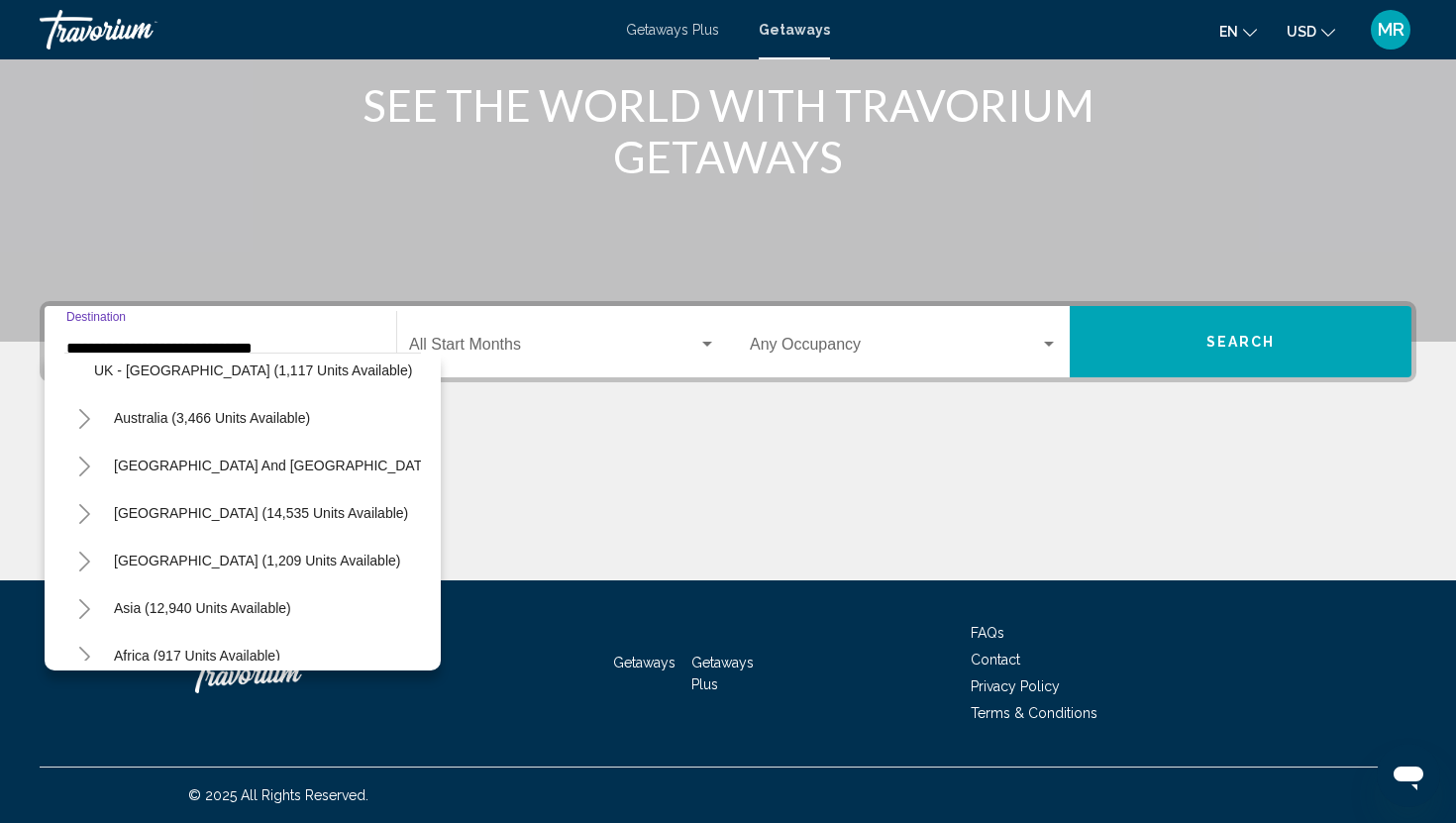 scroll, scrollTop: 1414, scrollLeft: 0, axis: vertical 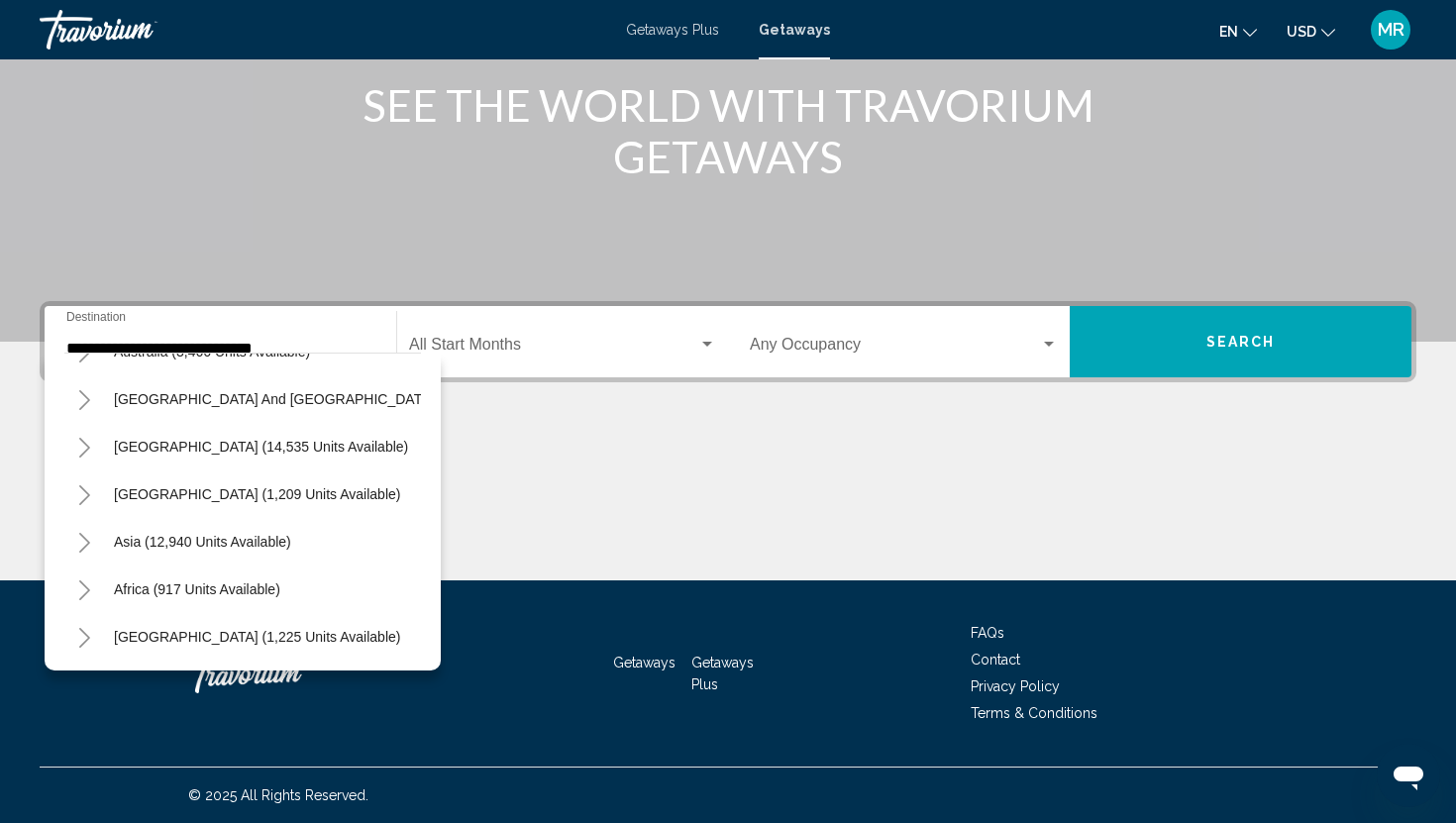 click on "**********" at bounding box center [728, 441] 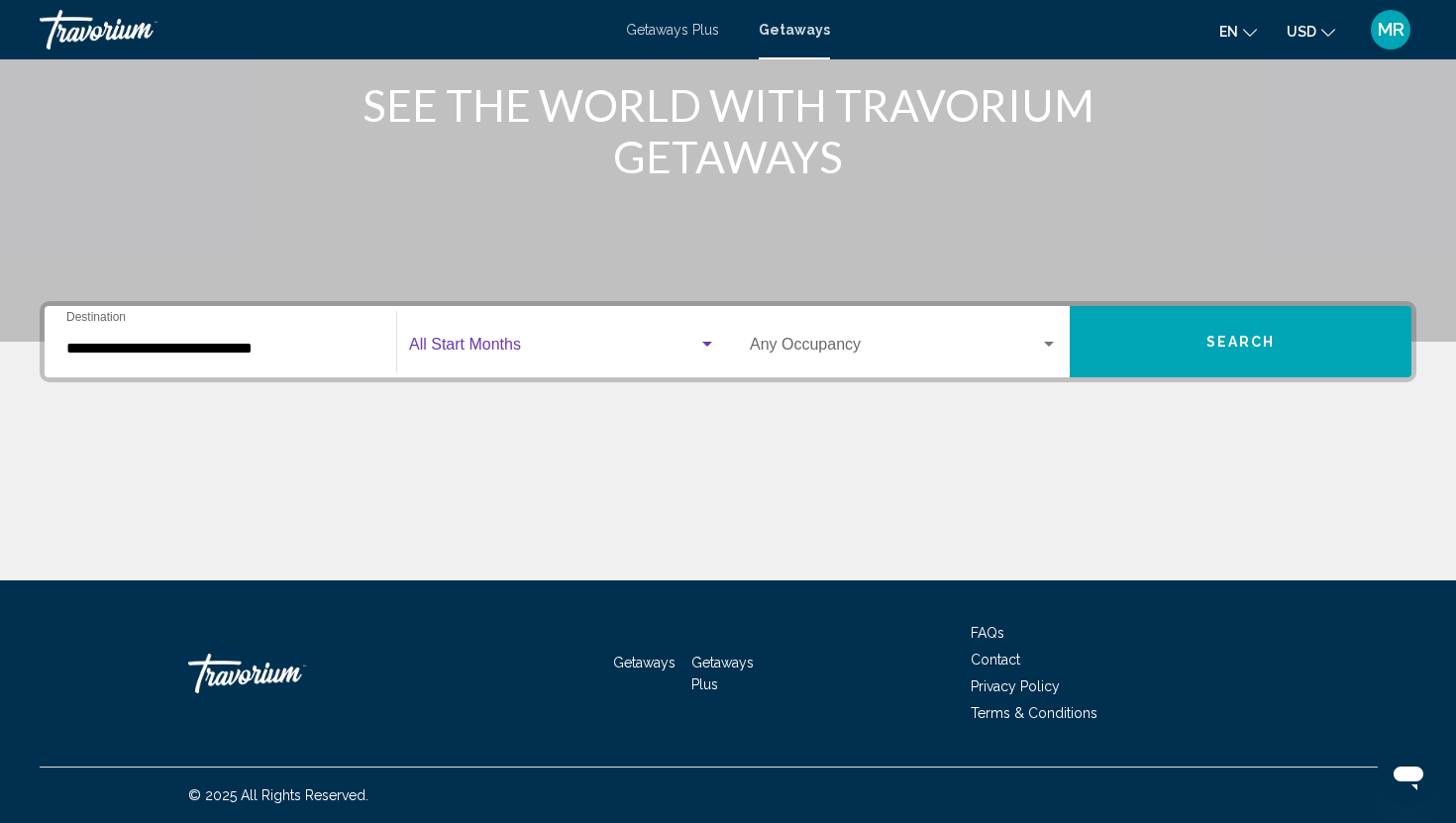 click at bounding box center [554, 349] 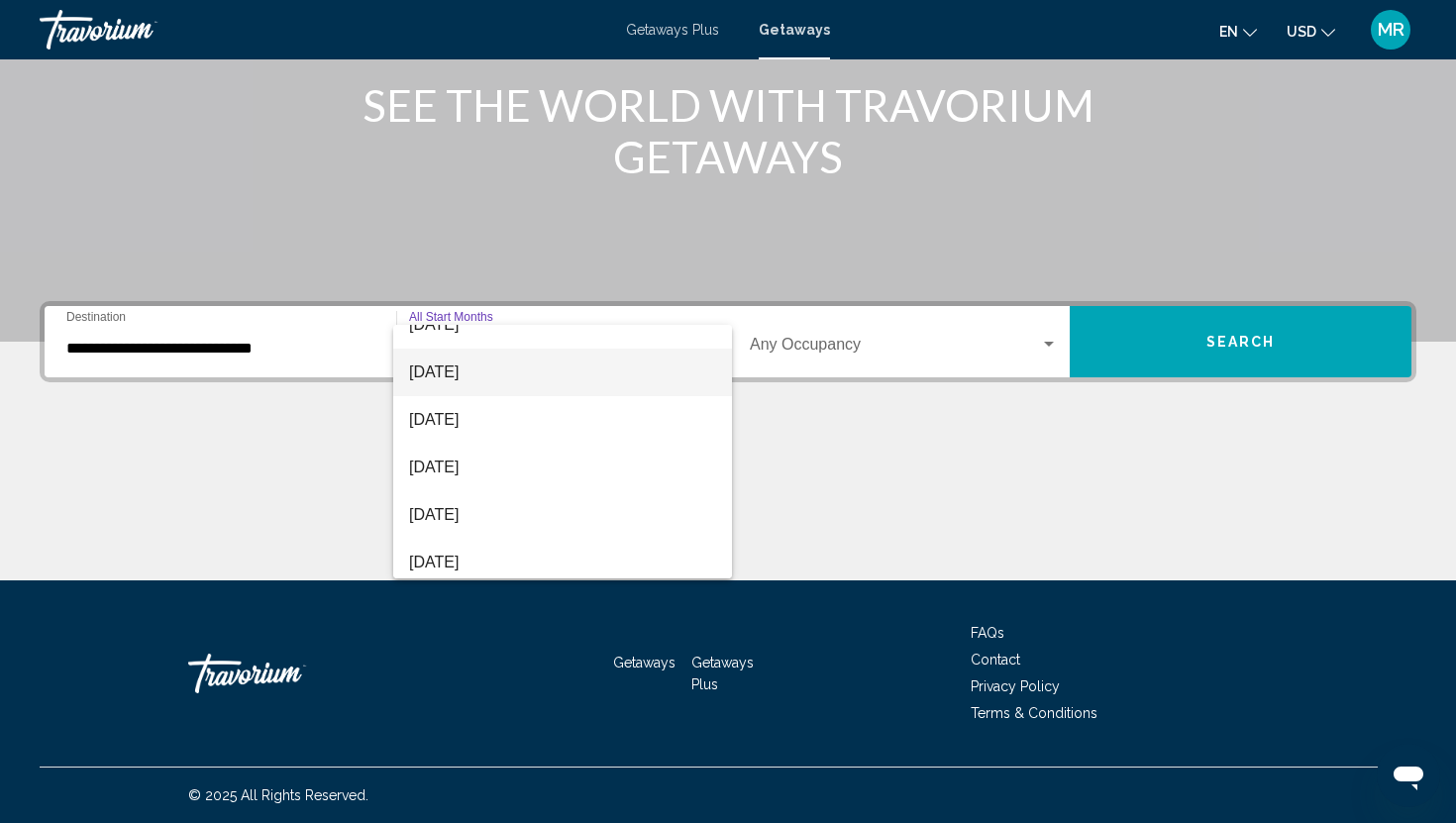 scroll, scrollTop: 127, scrollLeft: 0, axis: vertical 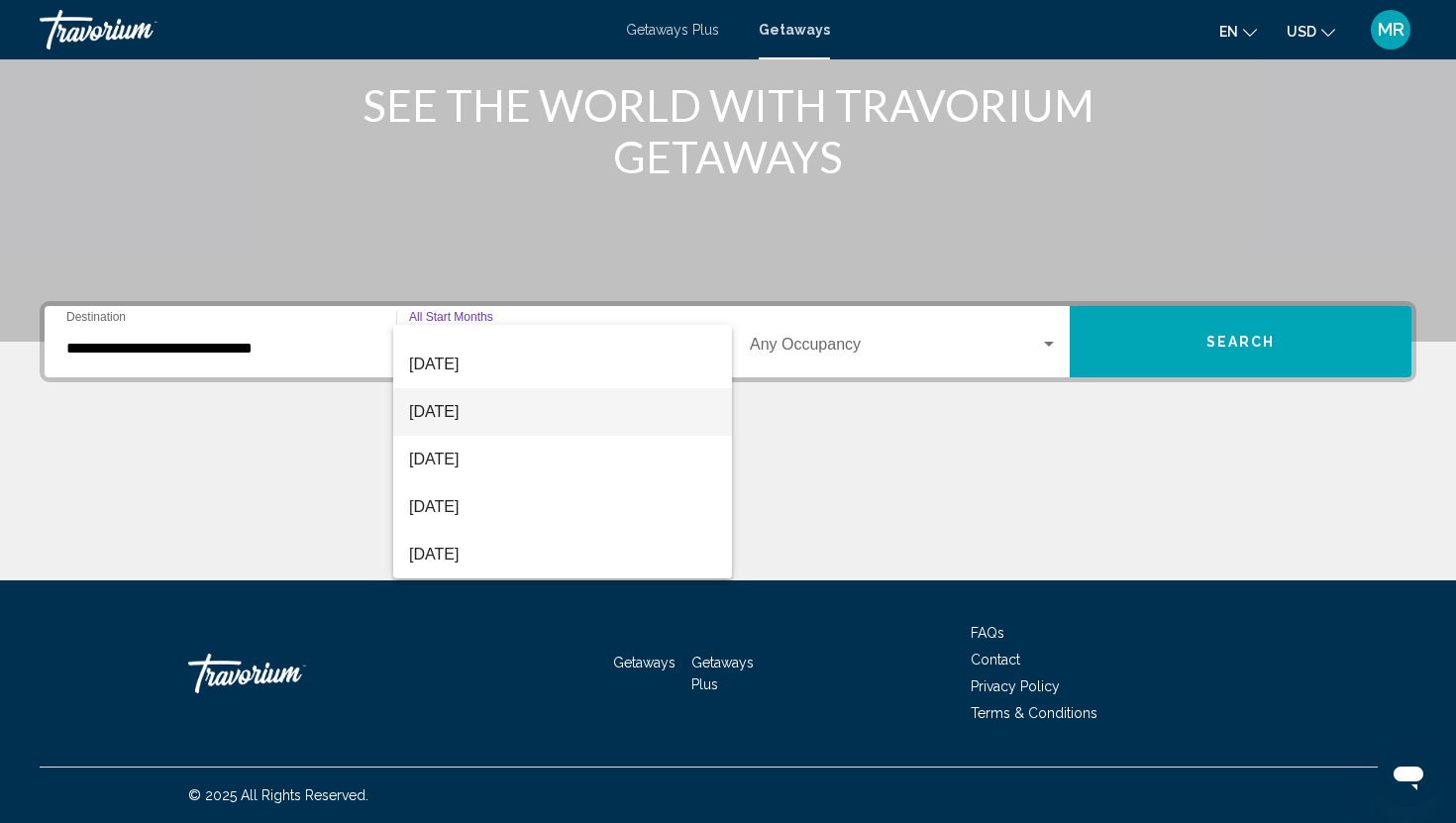 click on "[DATE]" at bounding box center (563, 412) 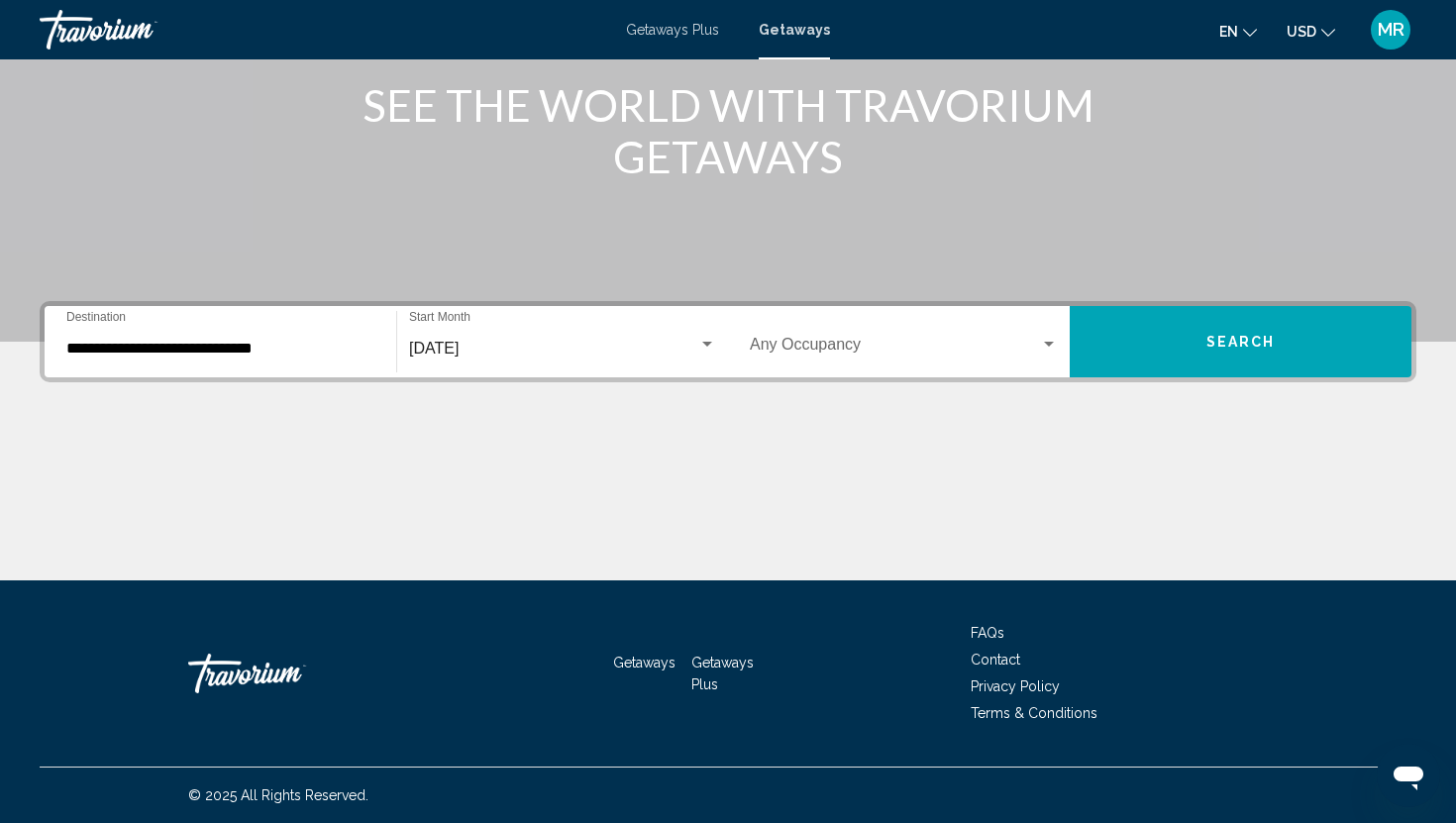 click on "Occupancy Any Occupancy" at bounding box center [903, 342] 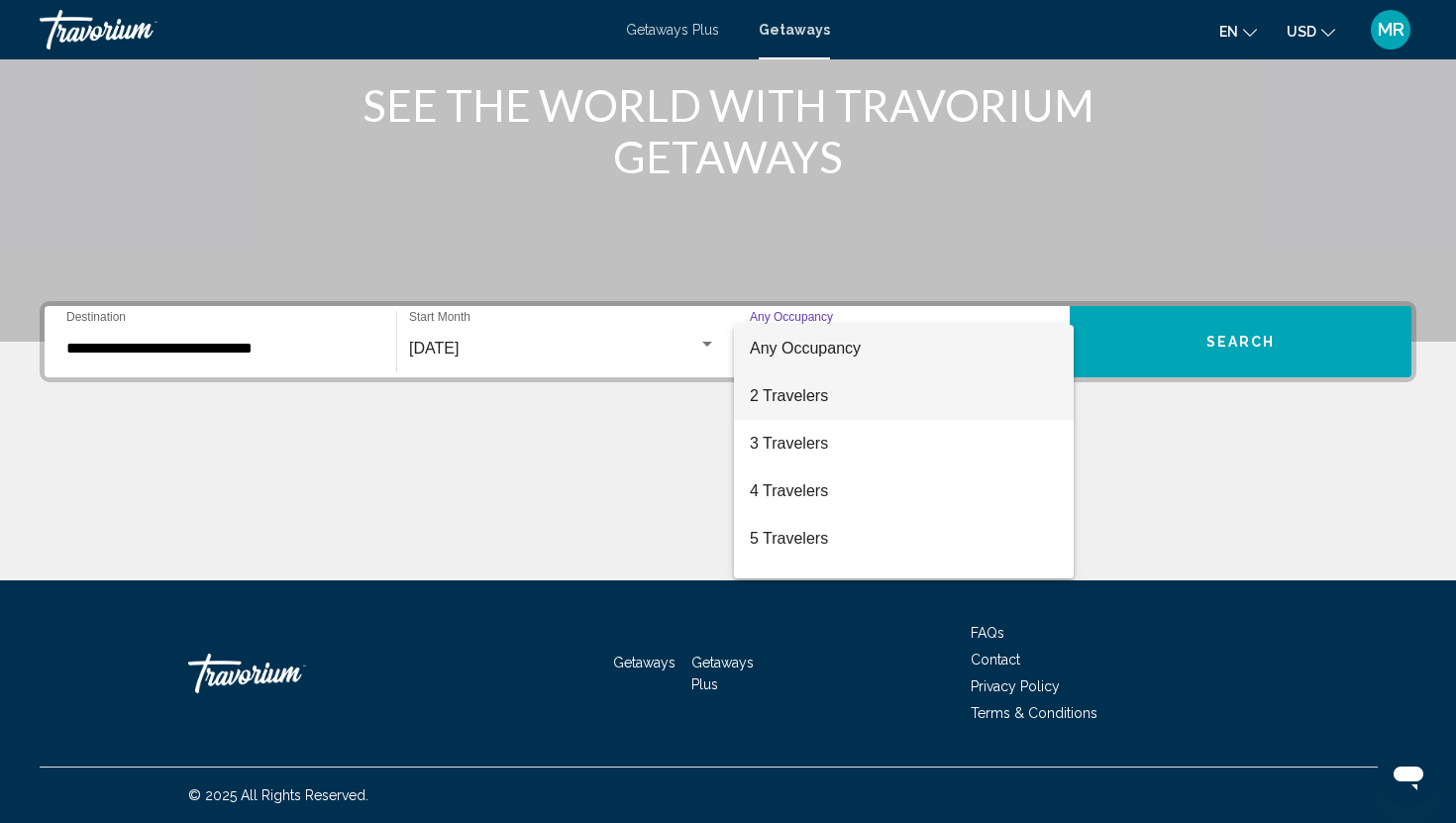 click on "2 Travelers" at bounding box center (903, 396) 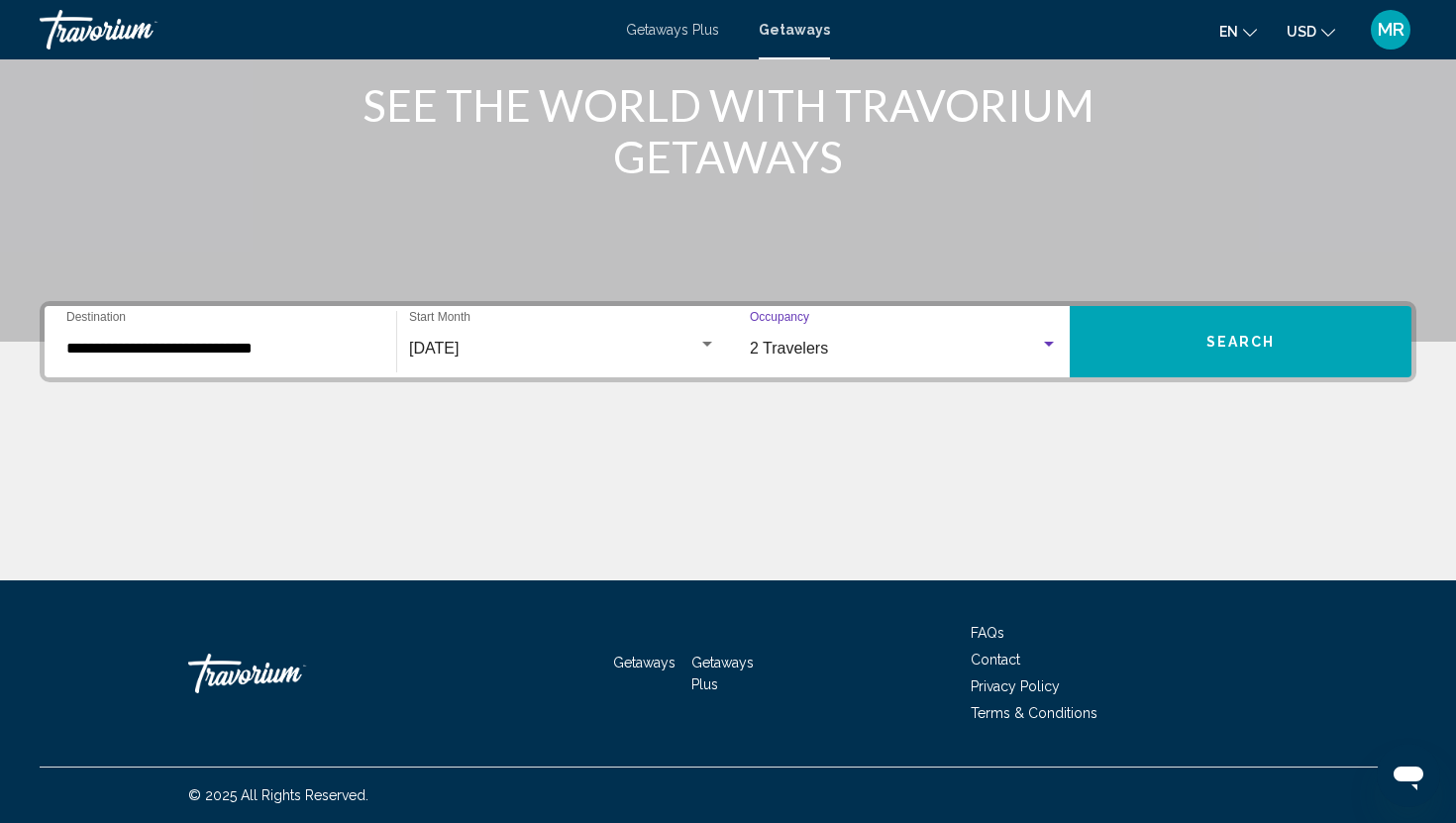 click on "Search" at bounding box center [1240, 342] 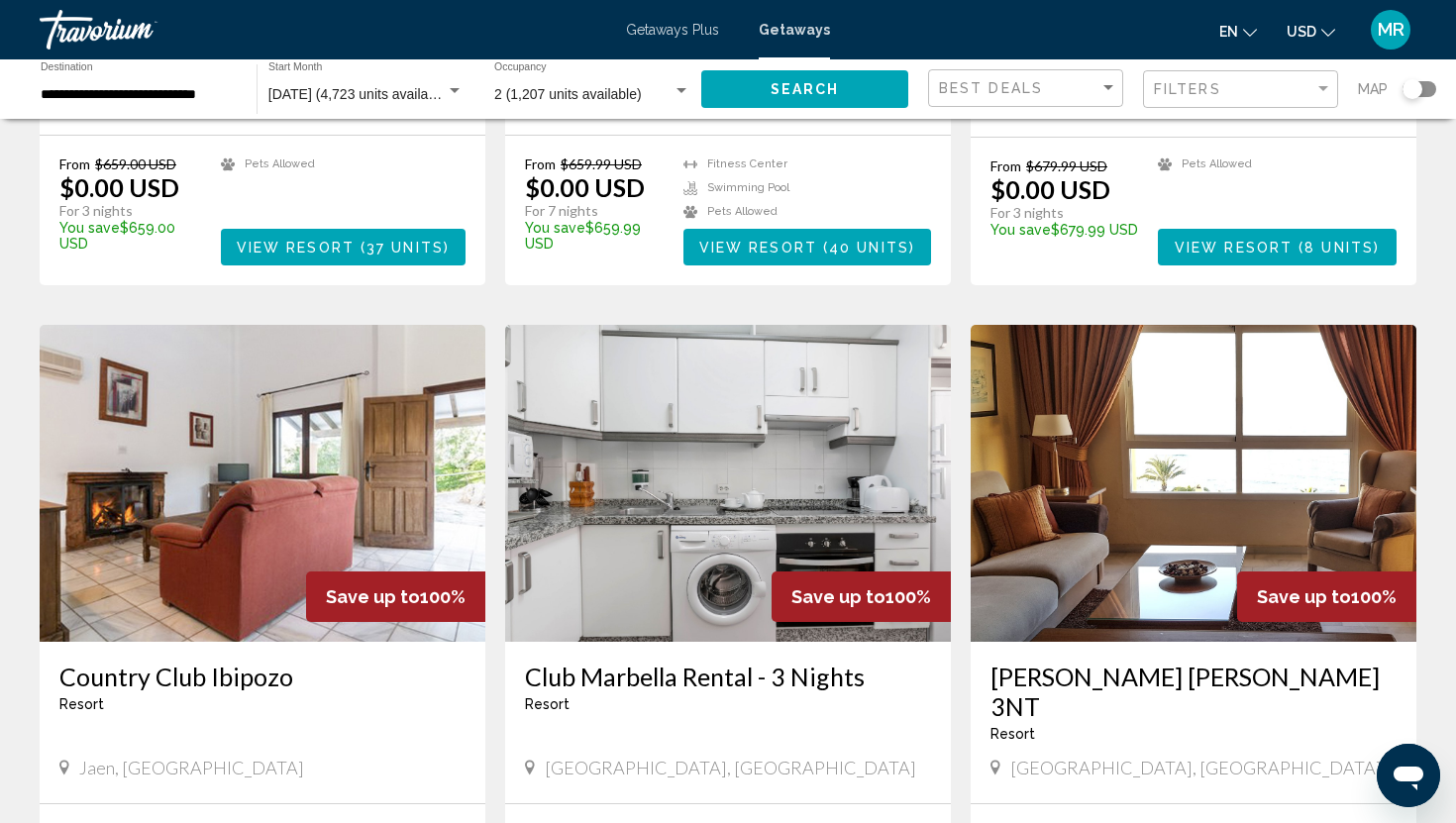 scroll, scrollTop: 1418, scrollLeft: 0, axis: vertical 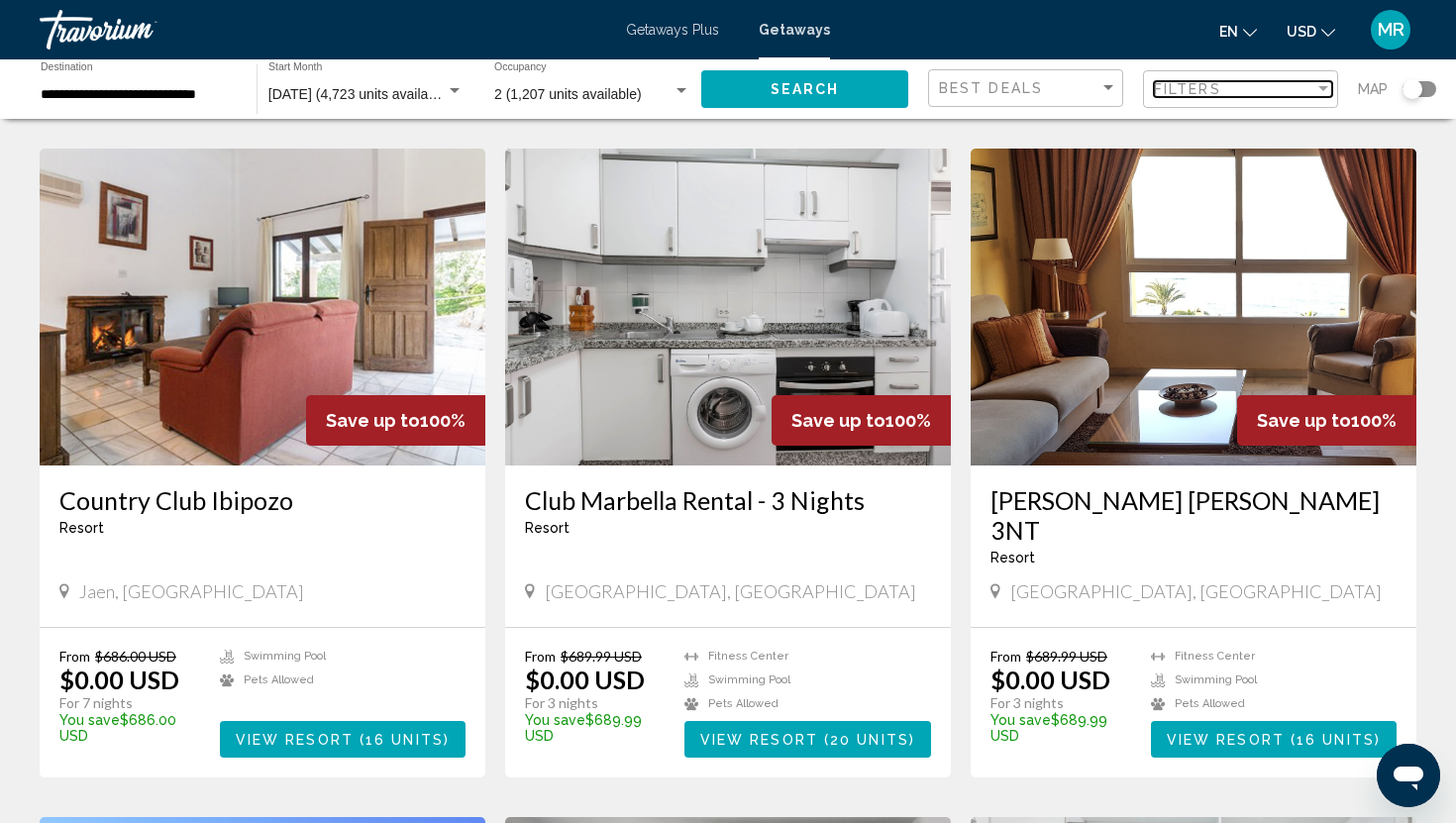 click on "Filters" at bounding box center (1188, 89) 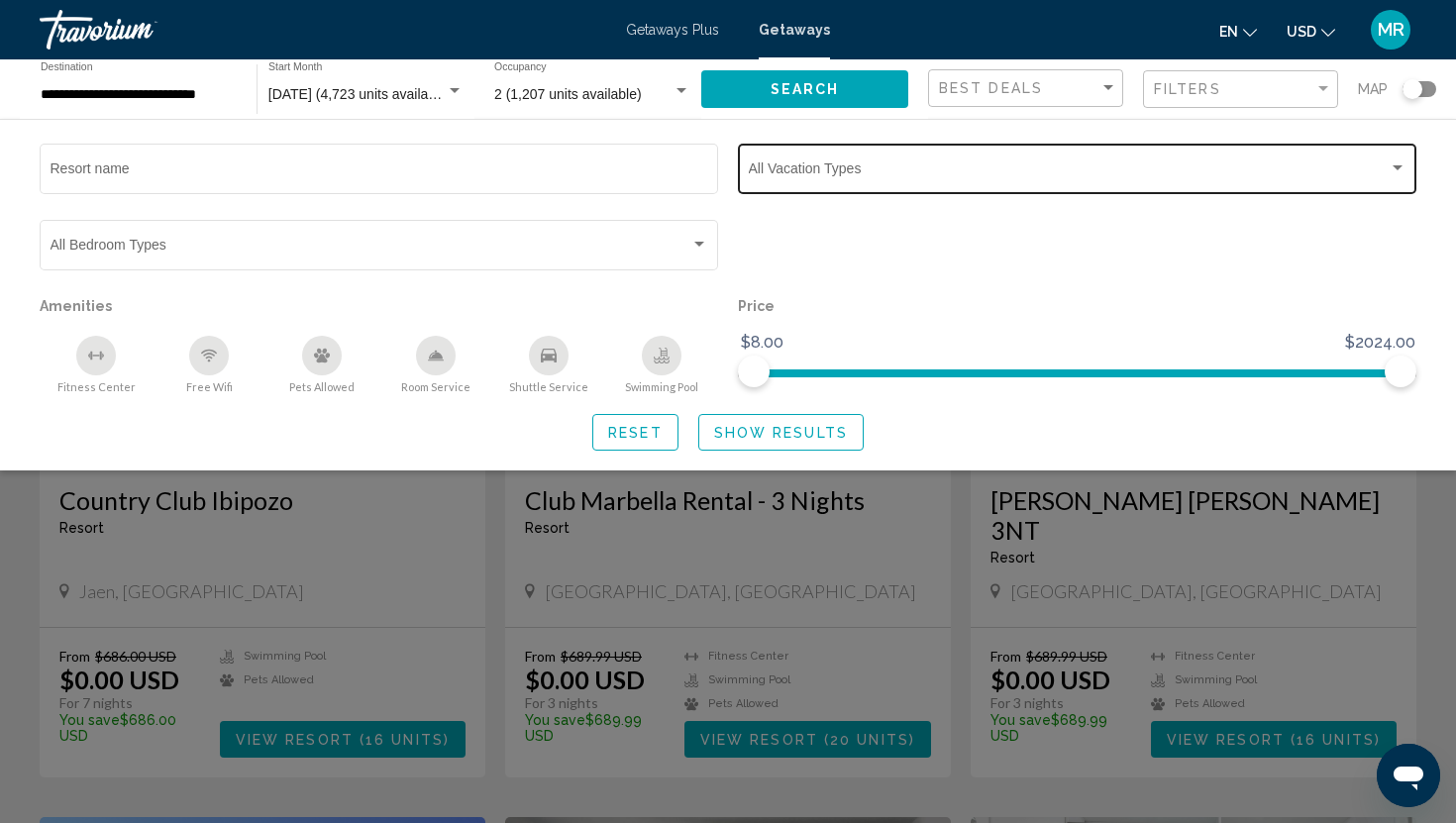 click on "Vacation Types All Vacation Types" 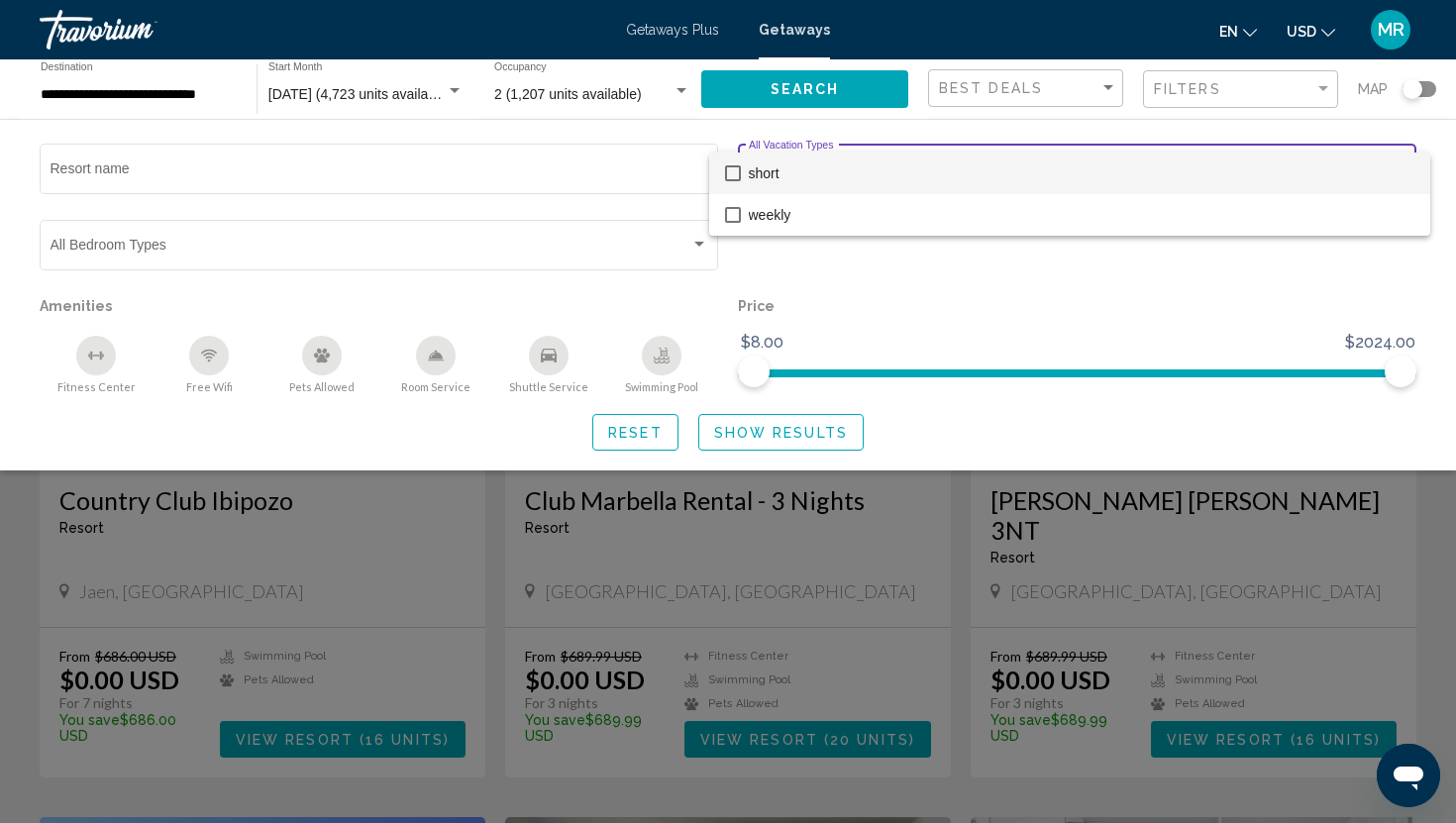 click at bounding box center (728, 411) 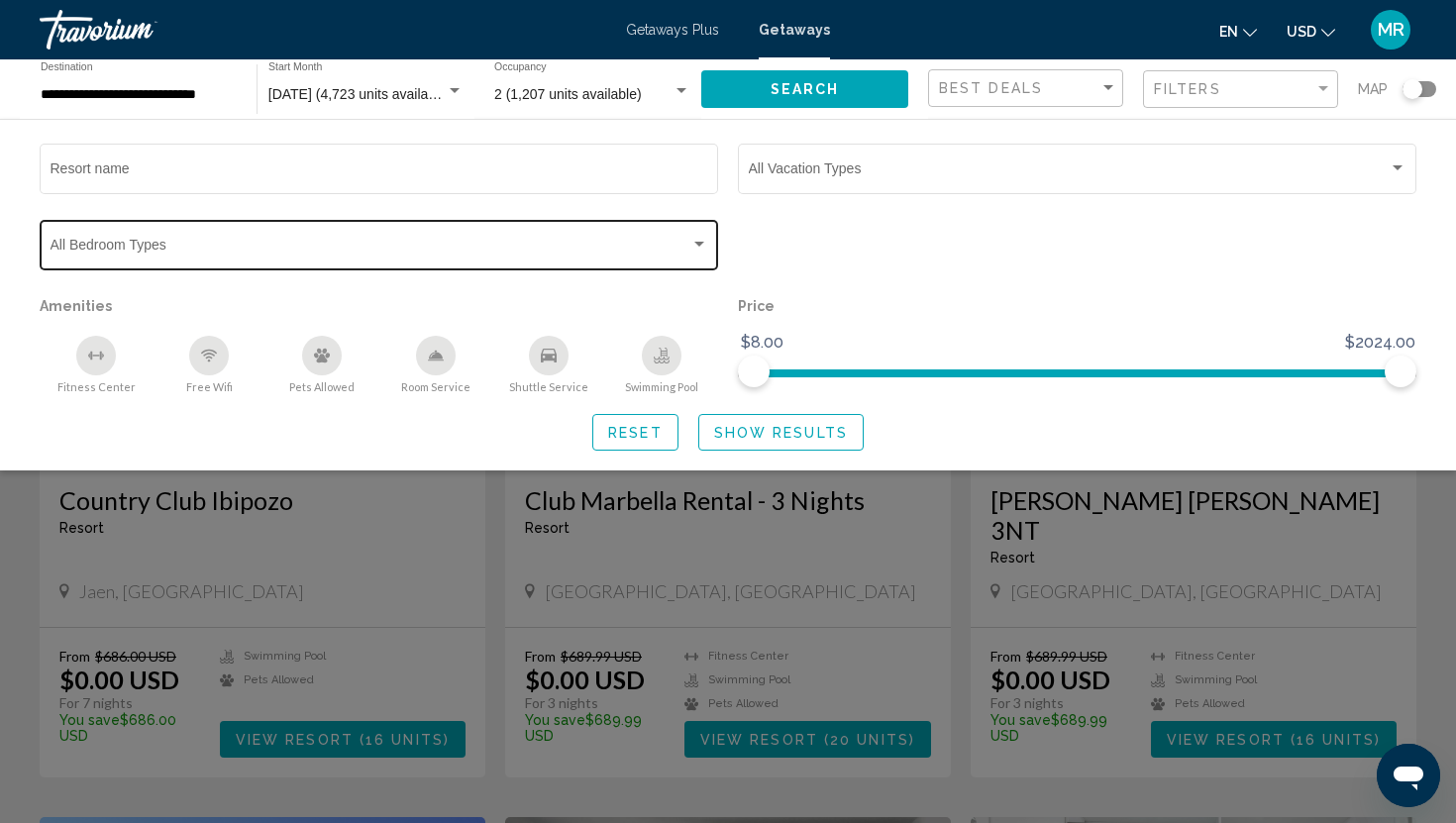 click on "Bedroom Types All Bedroom Types" 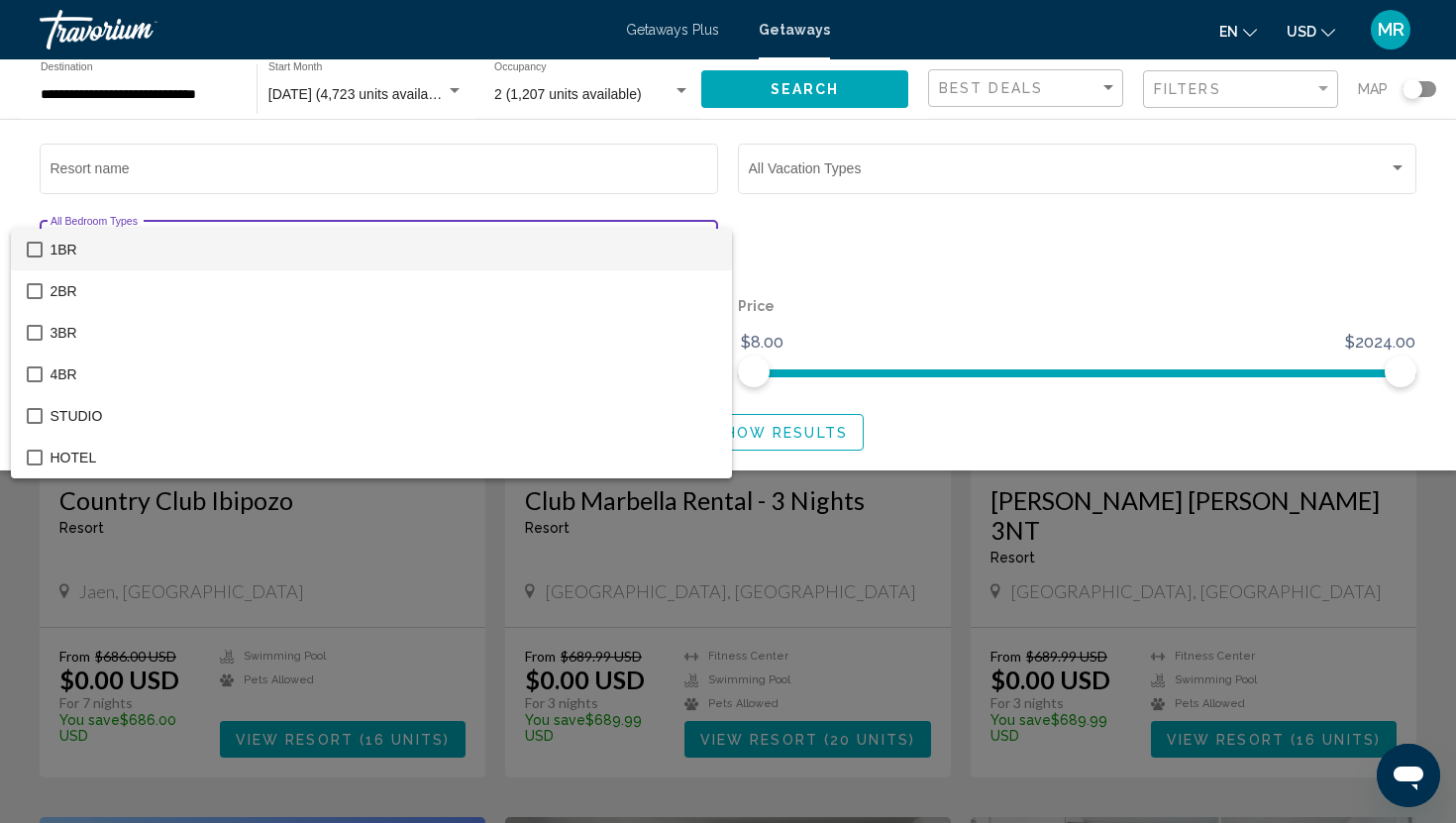 click at bounding box center [728, 411] 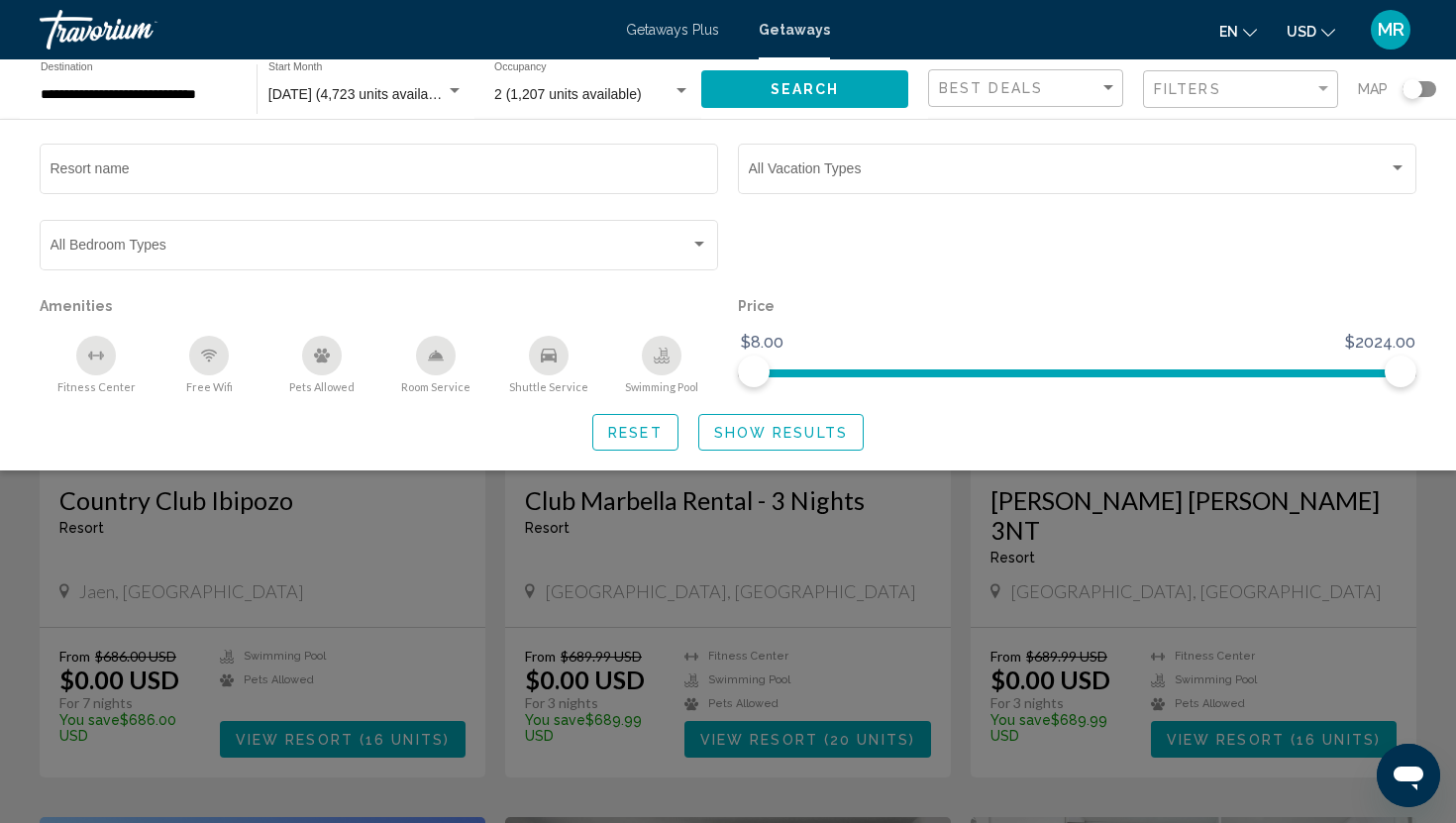 click on "Show Results" 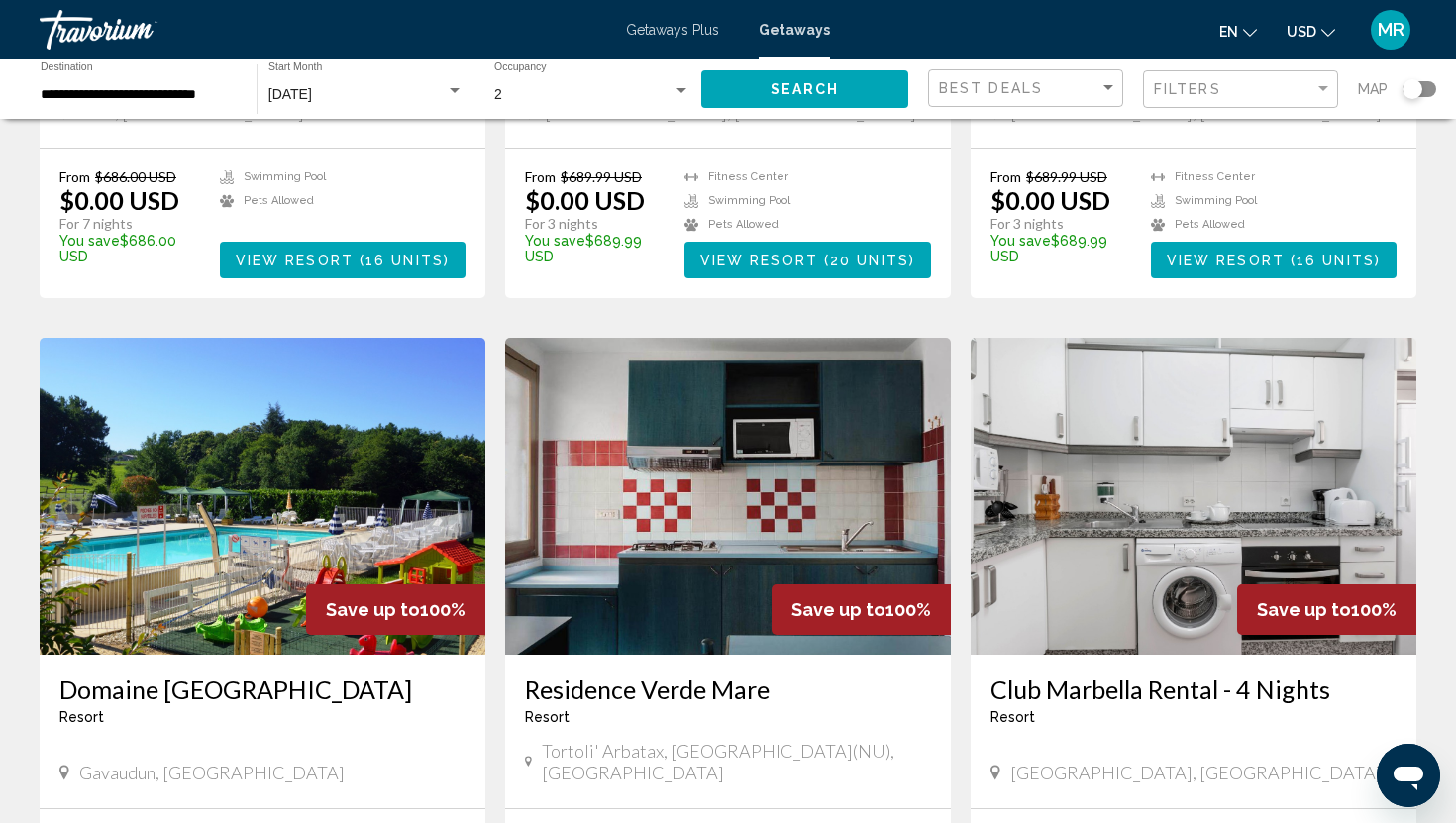 scroll, scrollTop: 2262, scrollLeft: 0, axis: vertical 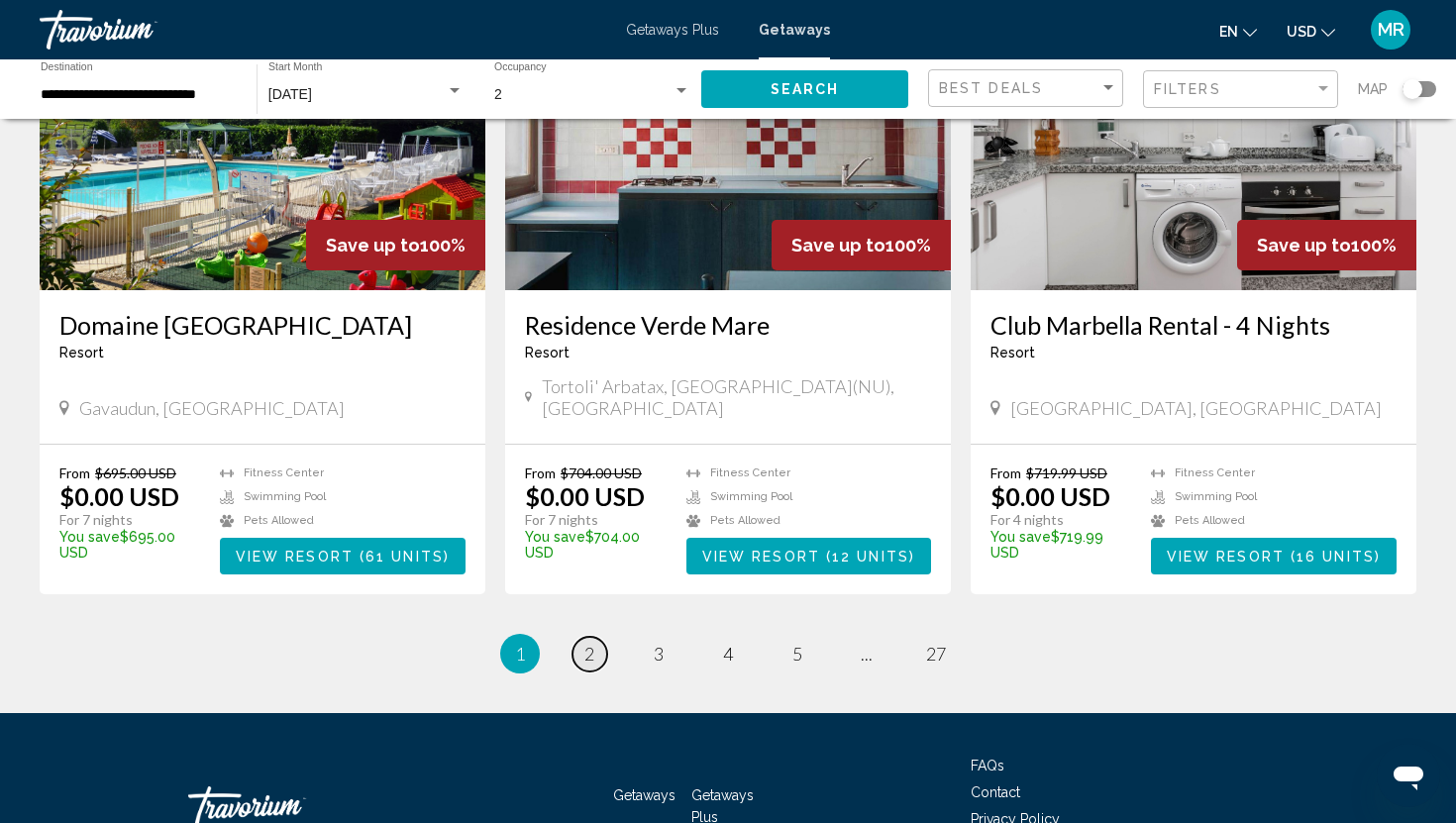 click on "page  2" at bounding box center (589, 654) 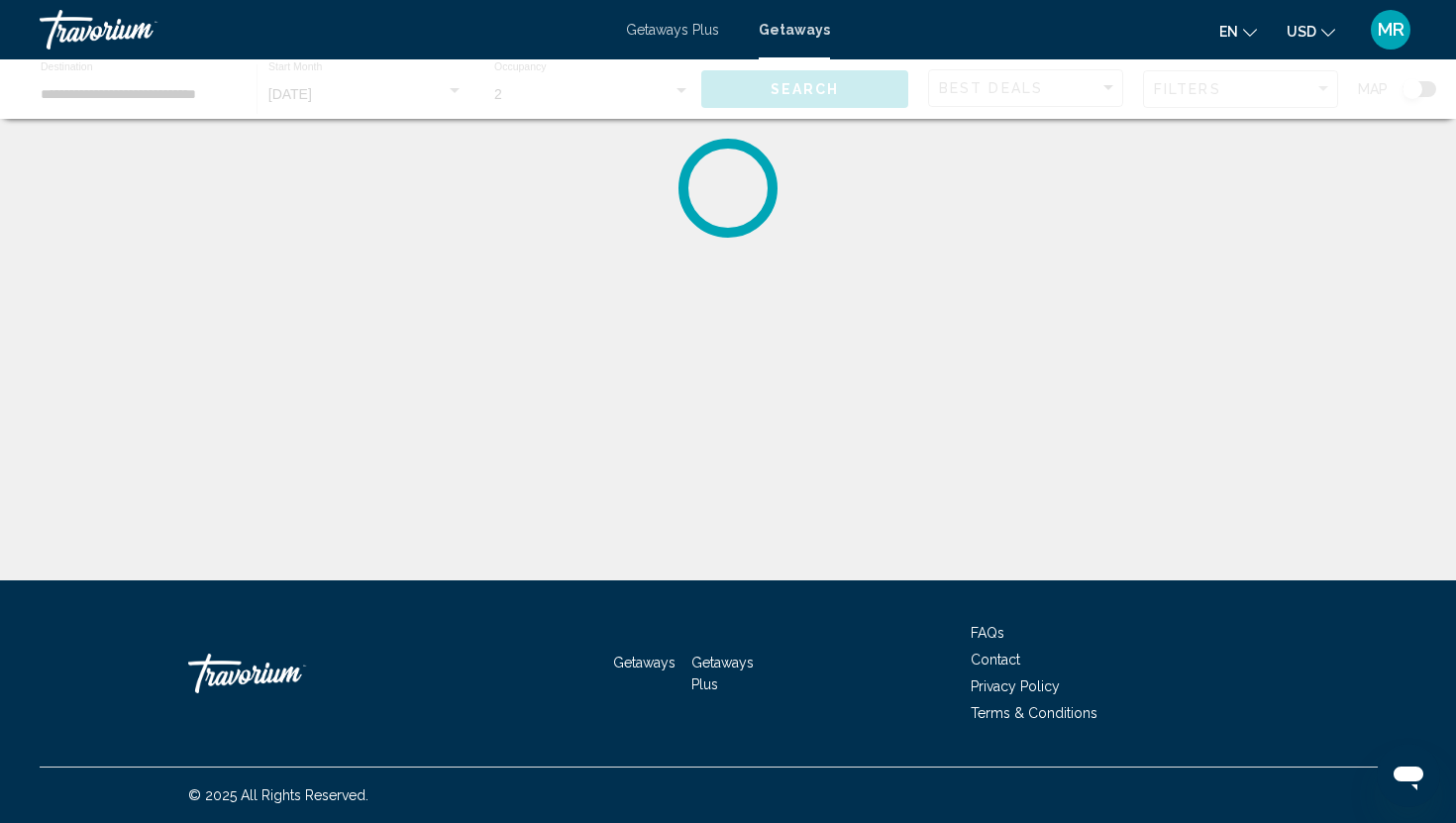 scroll, scrollTop: 0, scrollLeft: 0, axis: both 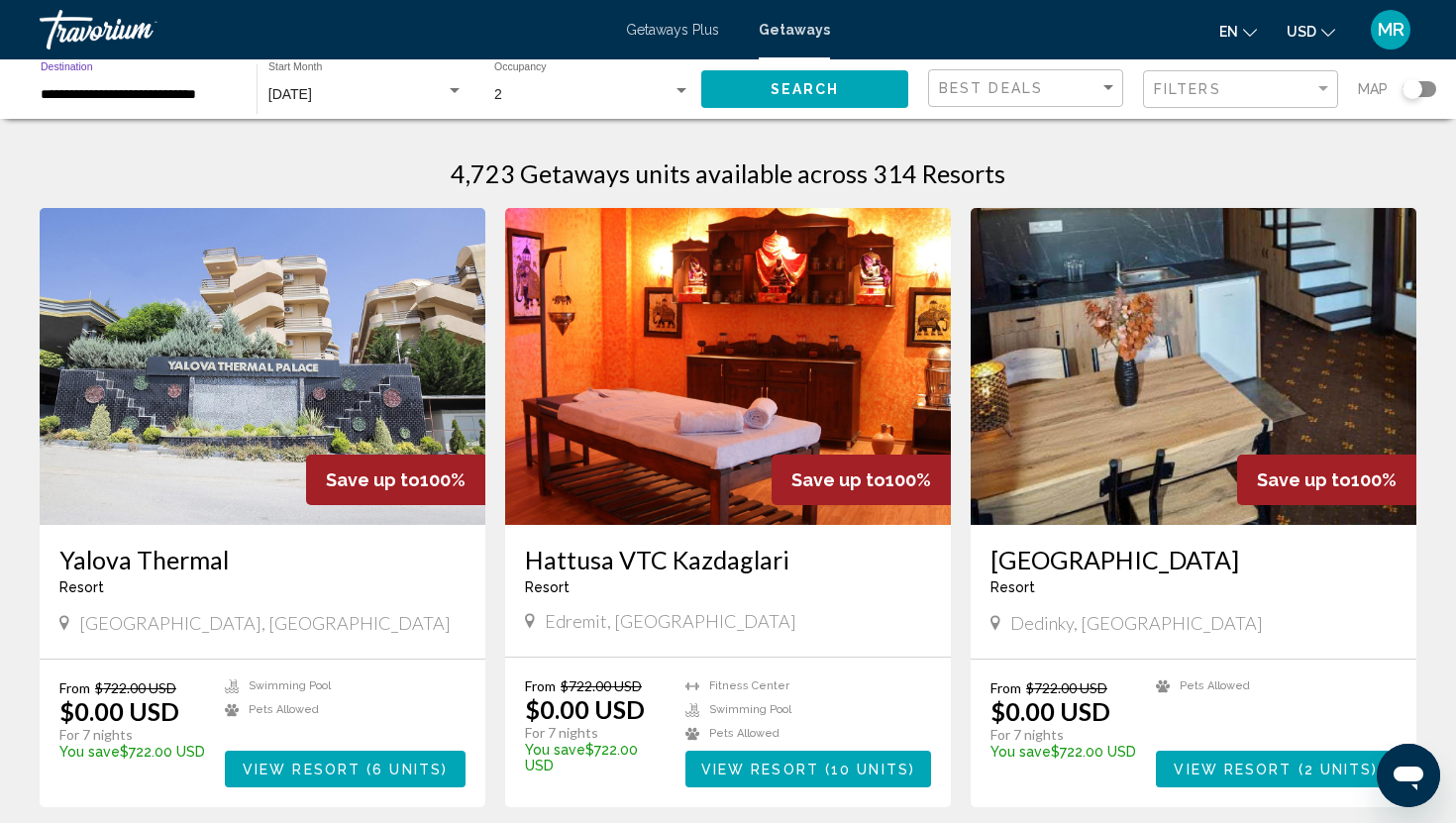click on "**********" at bounding box center [139, 95] 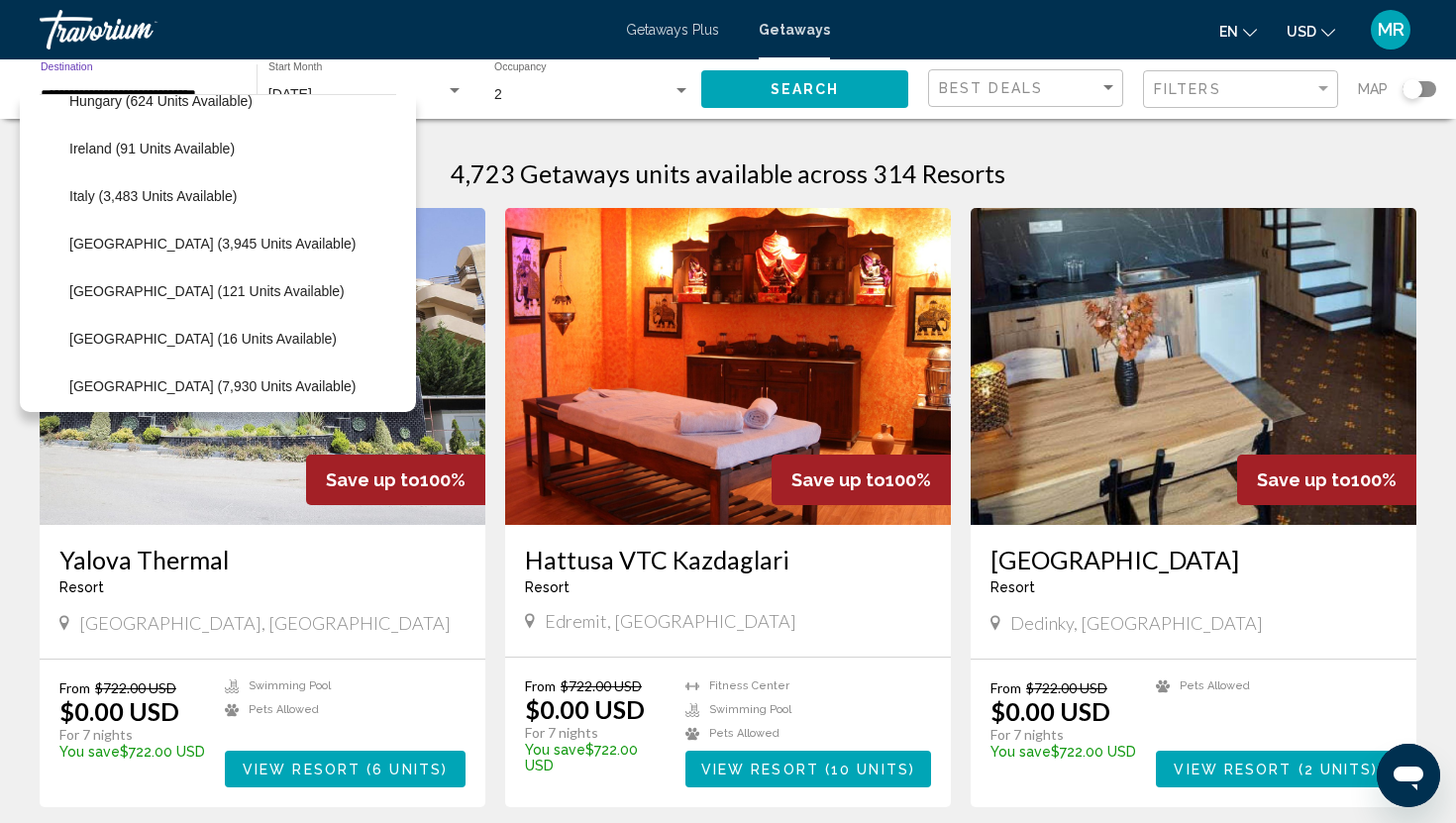 scroll, scrollTop: 746, scrollLeft: 0, axis: vertical 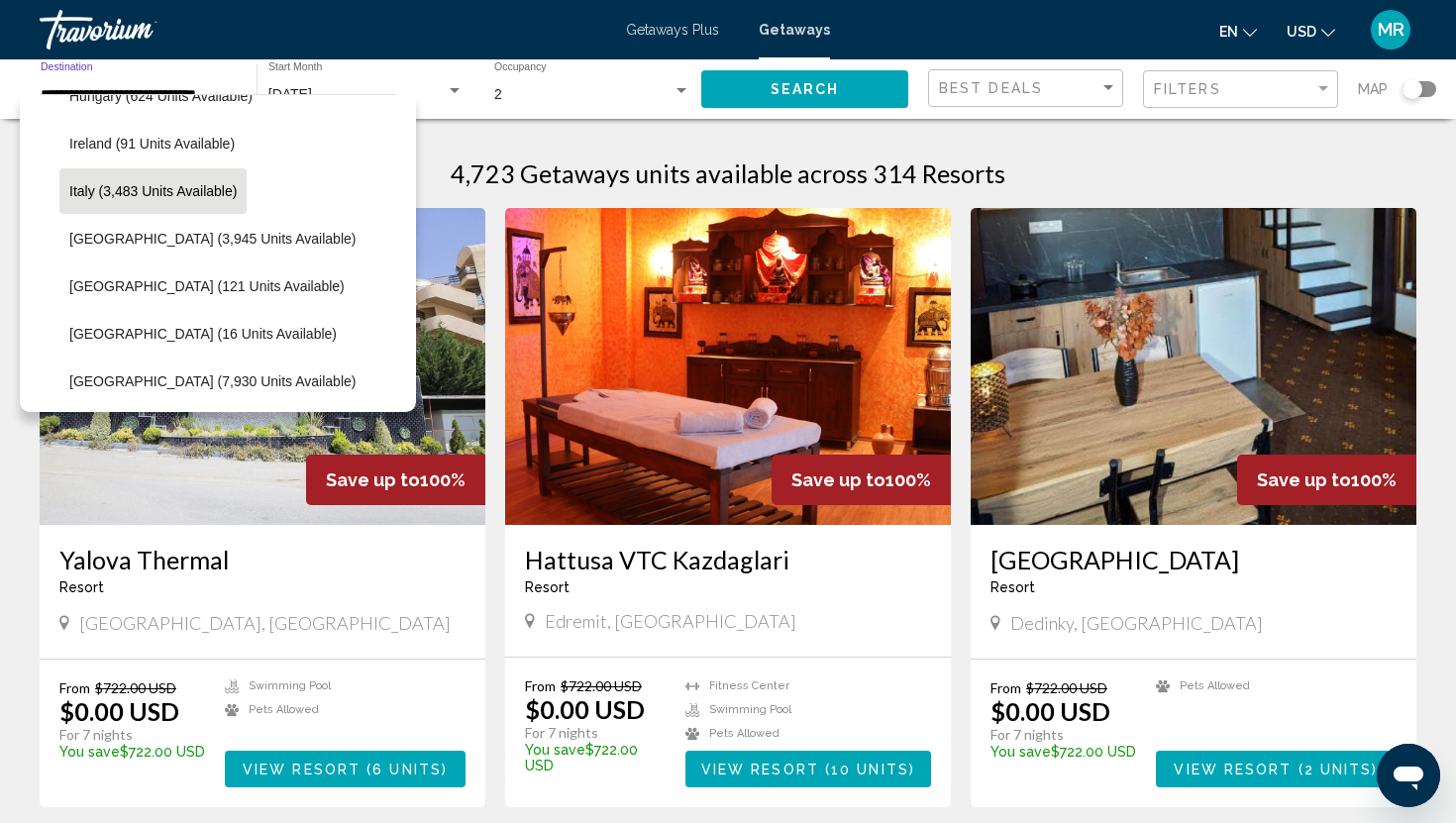 click on "Italy (3,483 units available)" 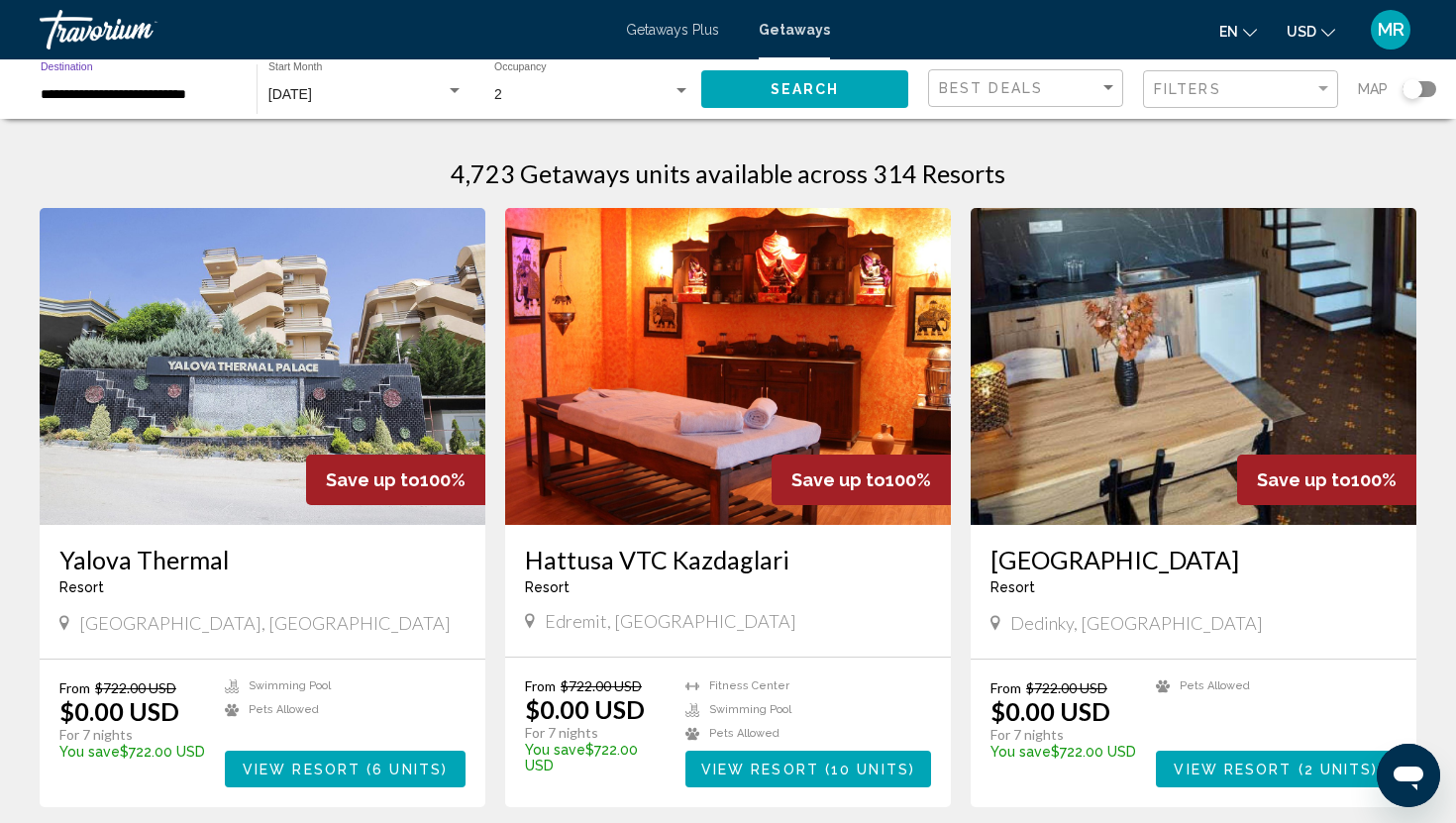 click on "Search" 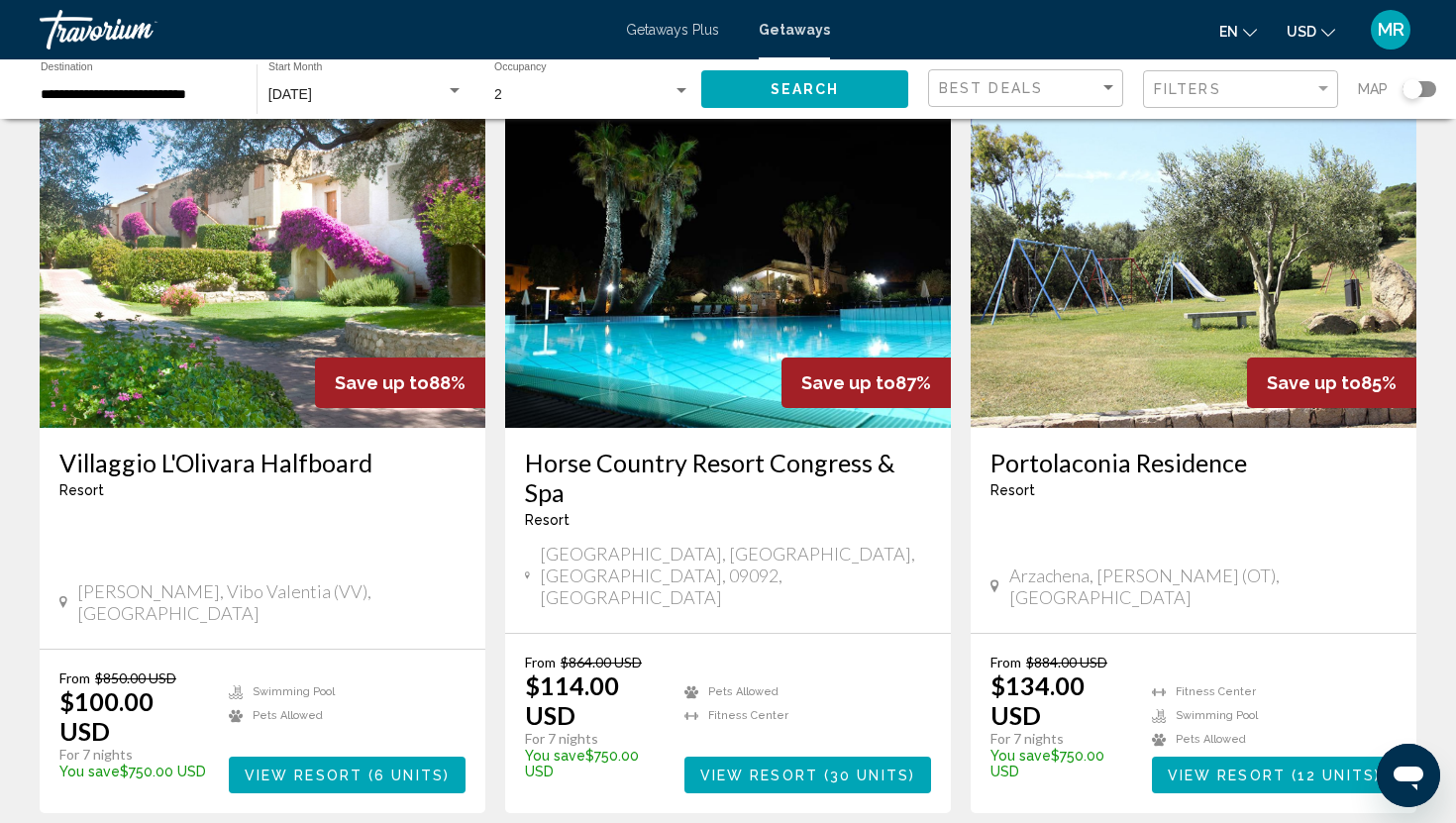 scroll, scrollTop: 2102, scrollLeft: 0, axis: vertical 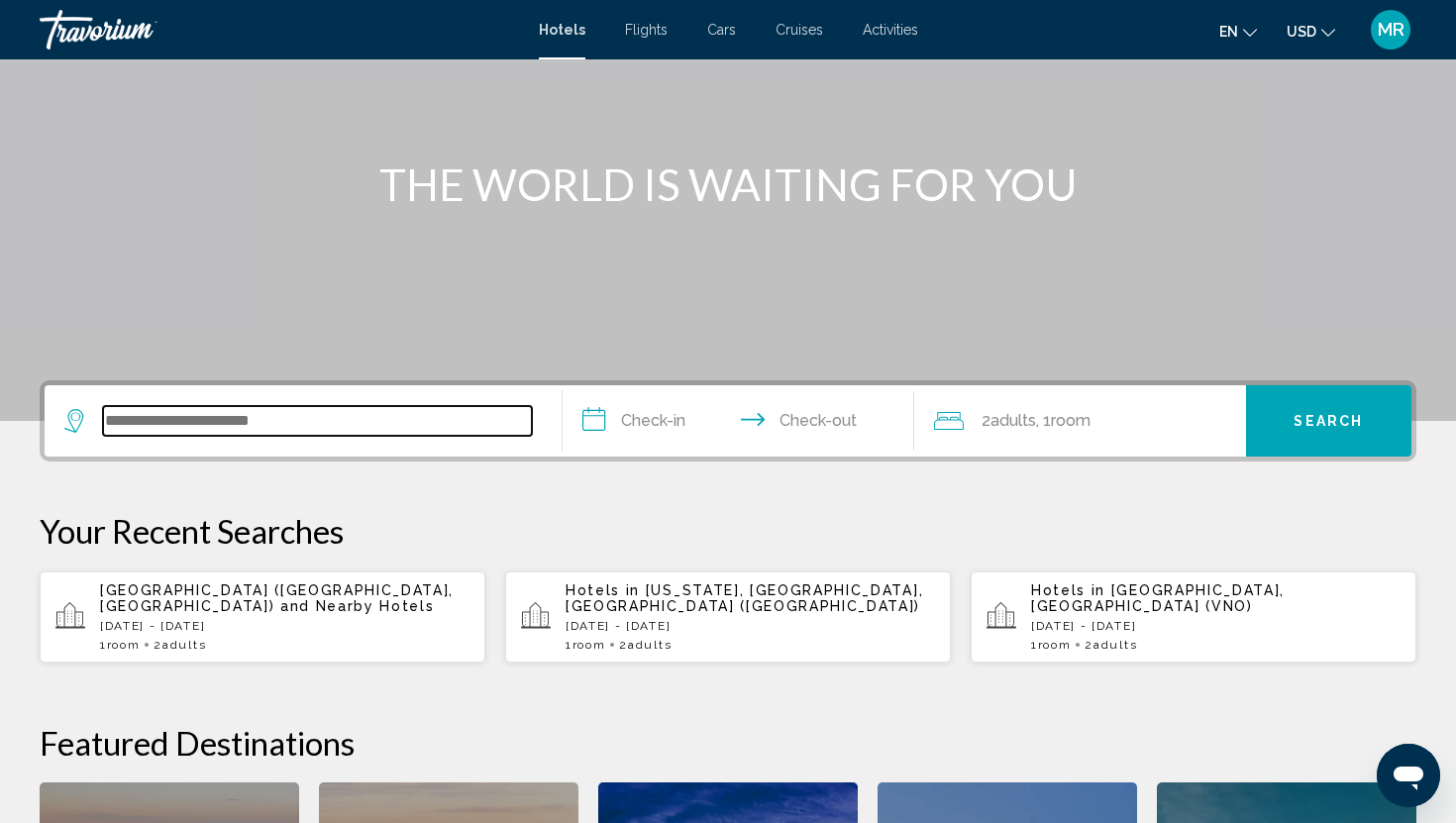 click at bounding box center [317, 421] 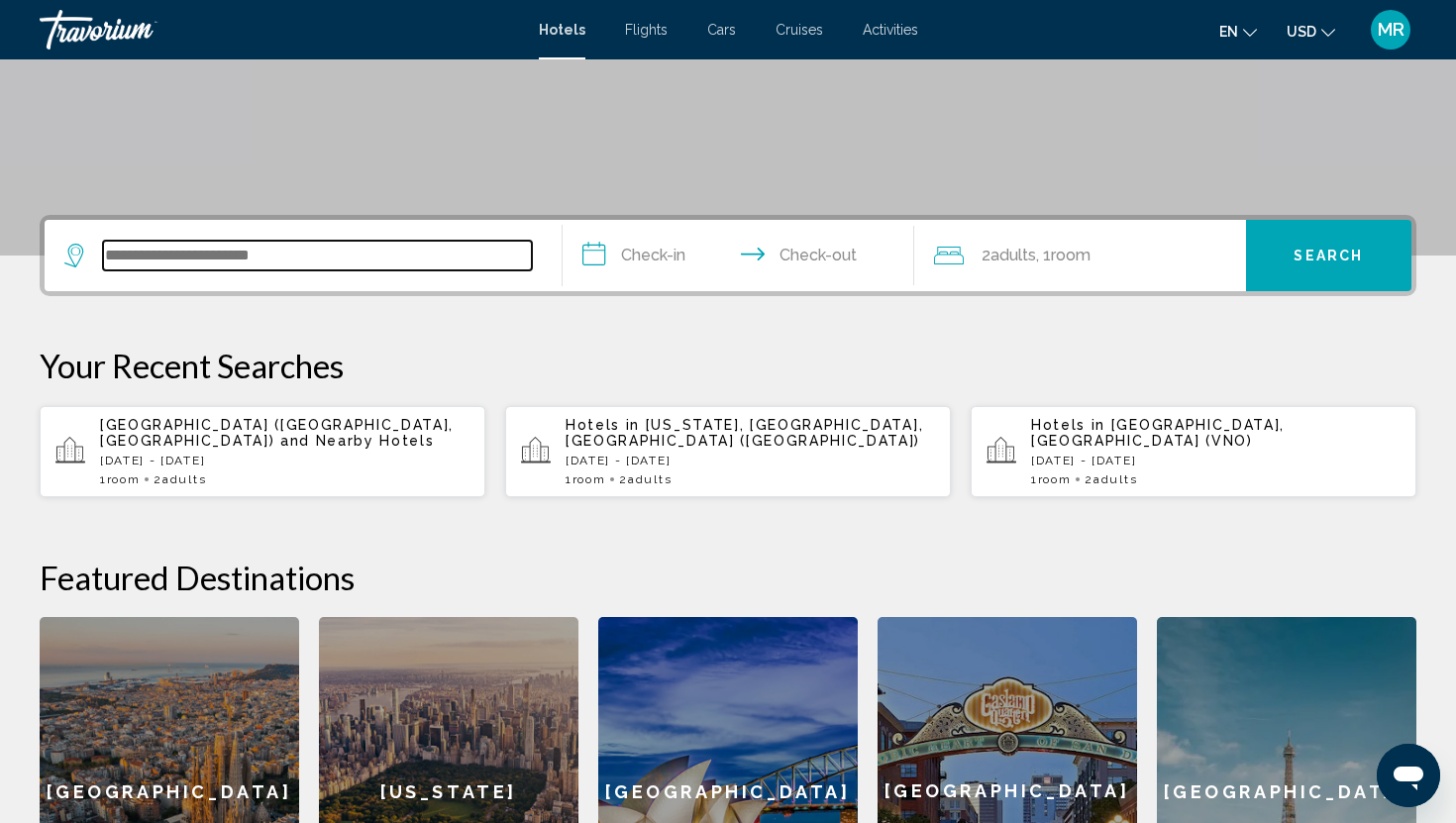 scroll, scrollTop: 0, scrollLeft: 0, axis: both 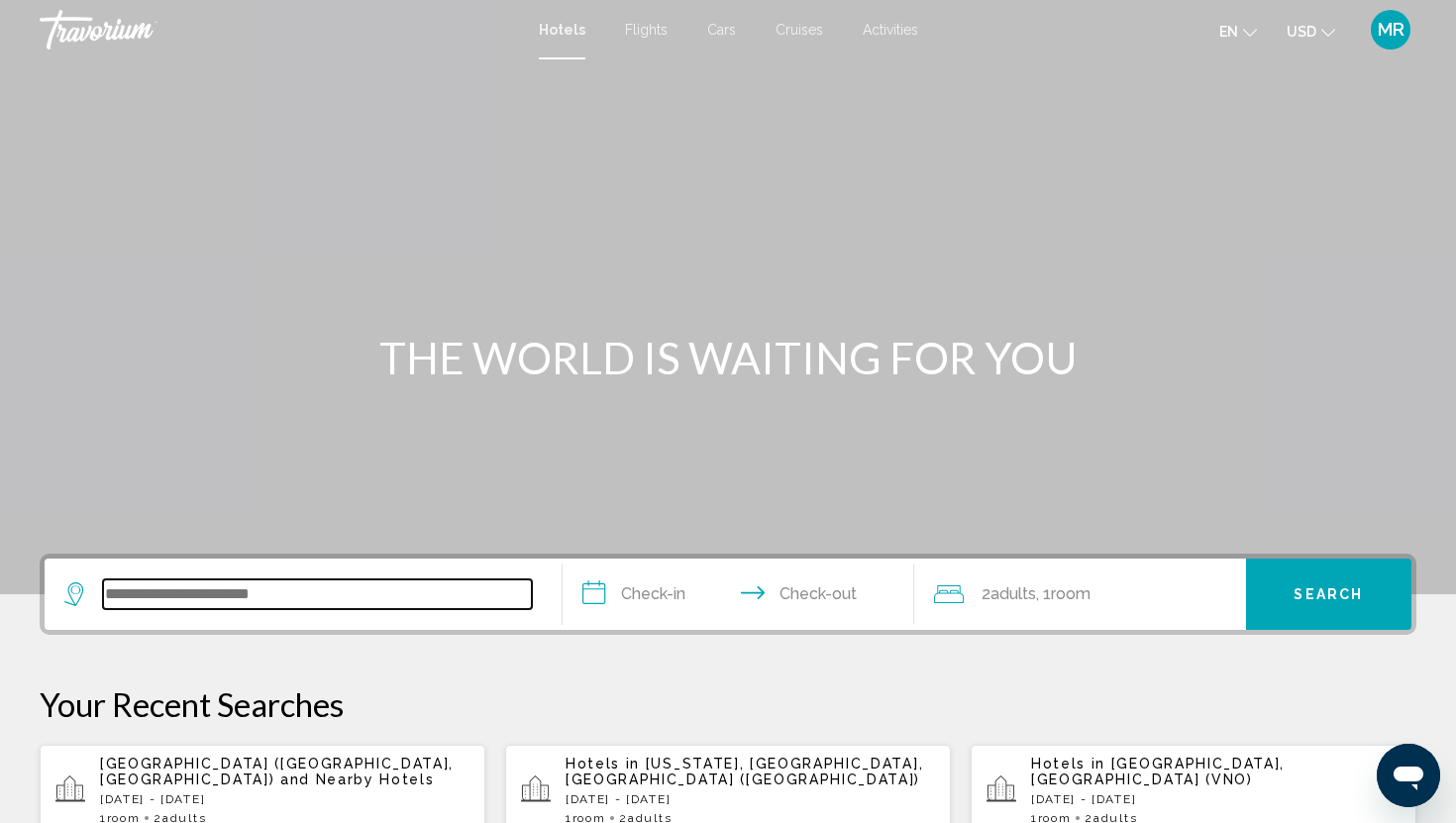 click at bounding box center (317, 594) 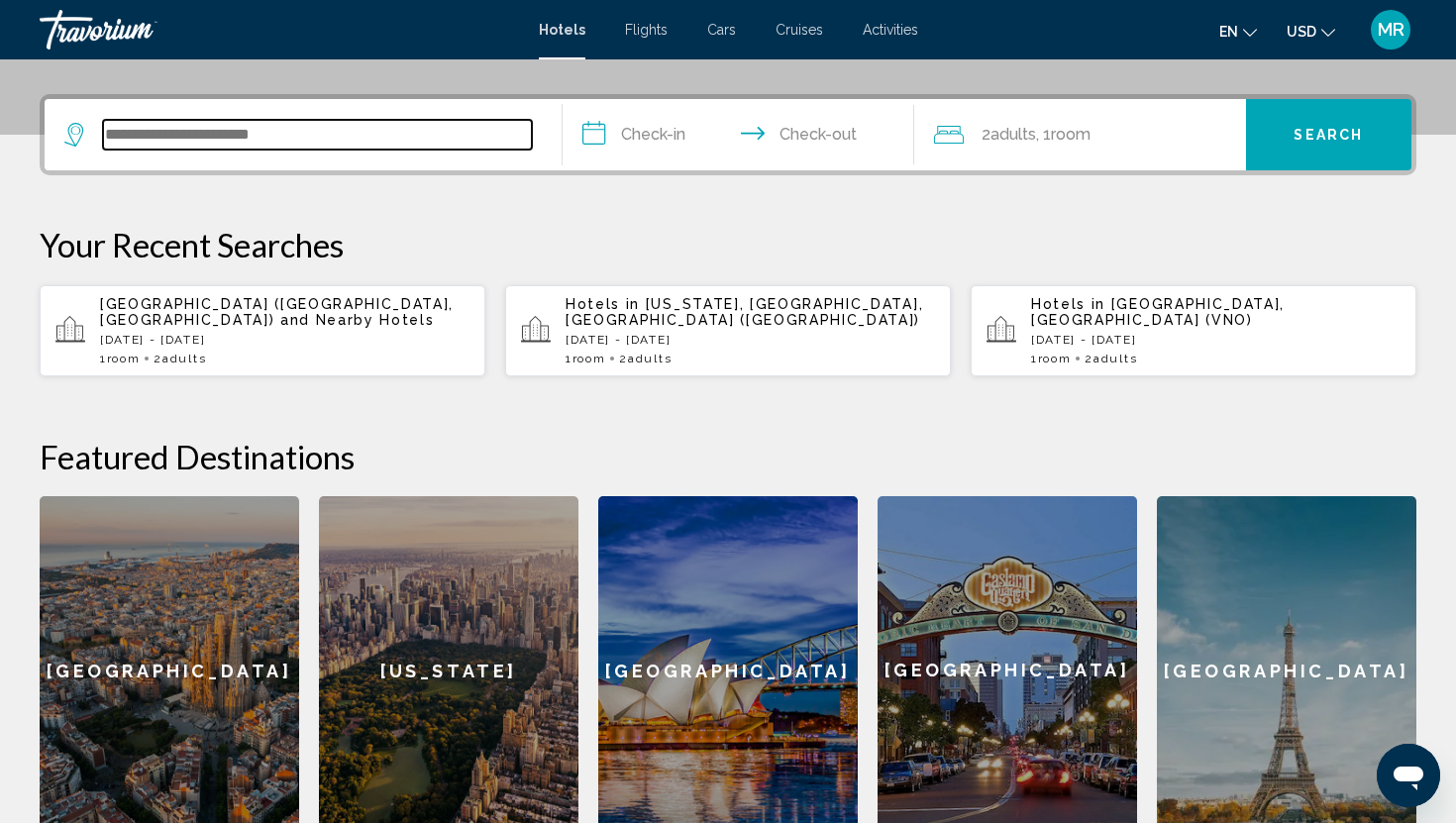 scroll, scrollTop: 489, scrollLeft: 0, axis: vertical 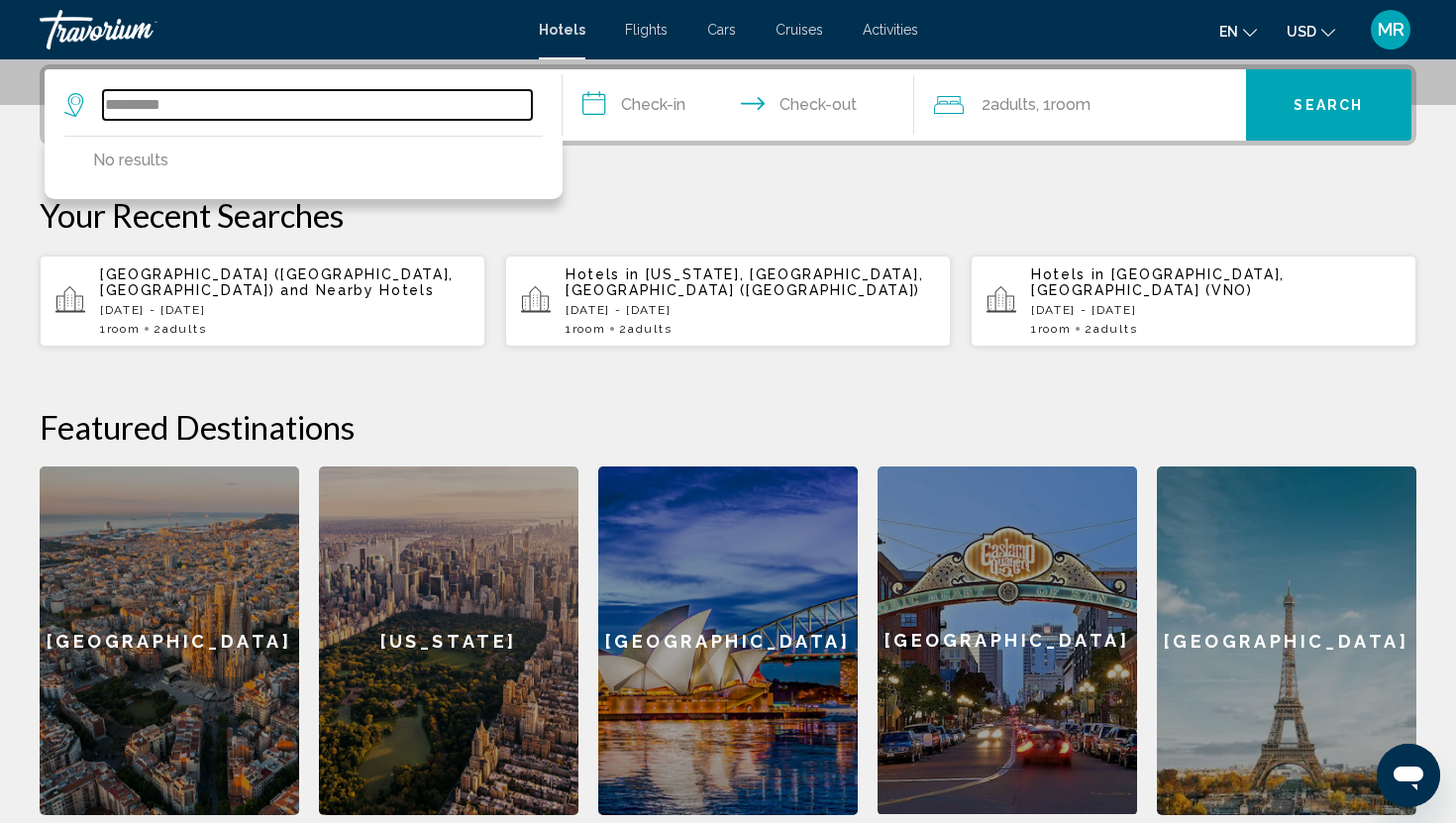 click on "*********" at bounding box center [317, 105] 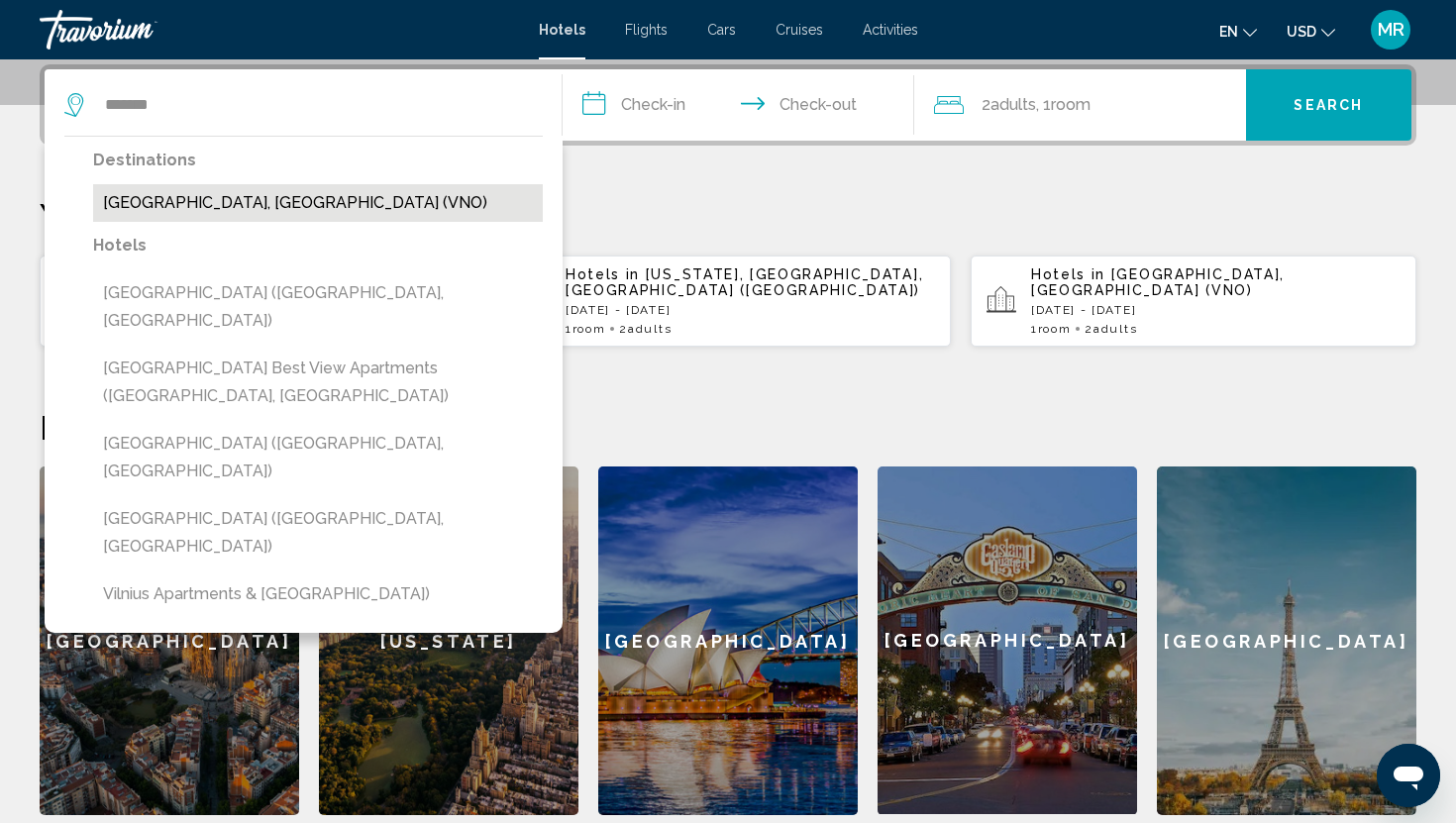 click on "Vilnius, Lithuania (VNO)" at bounding box center [318, 203] 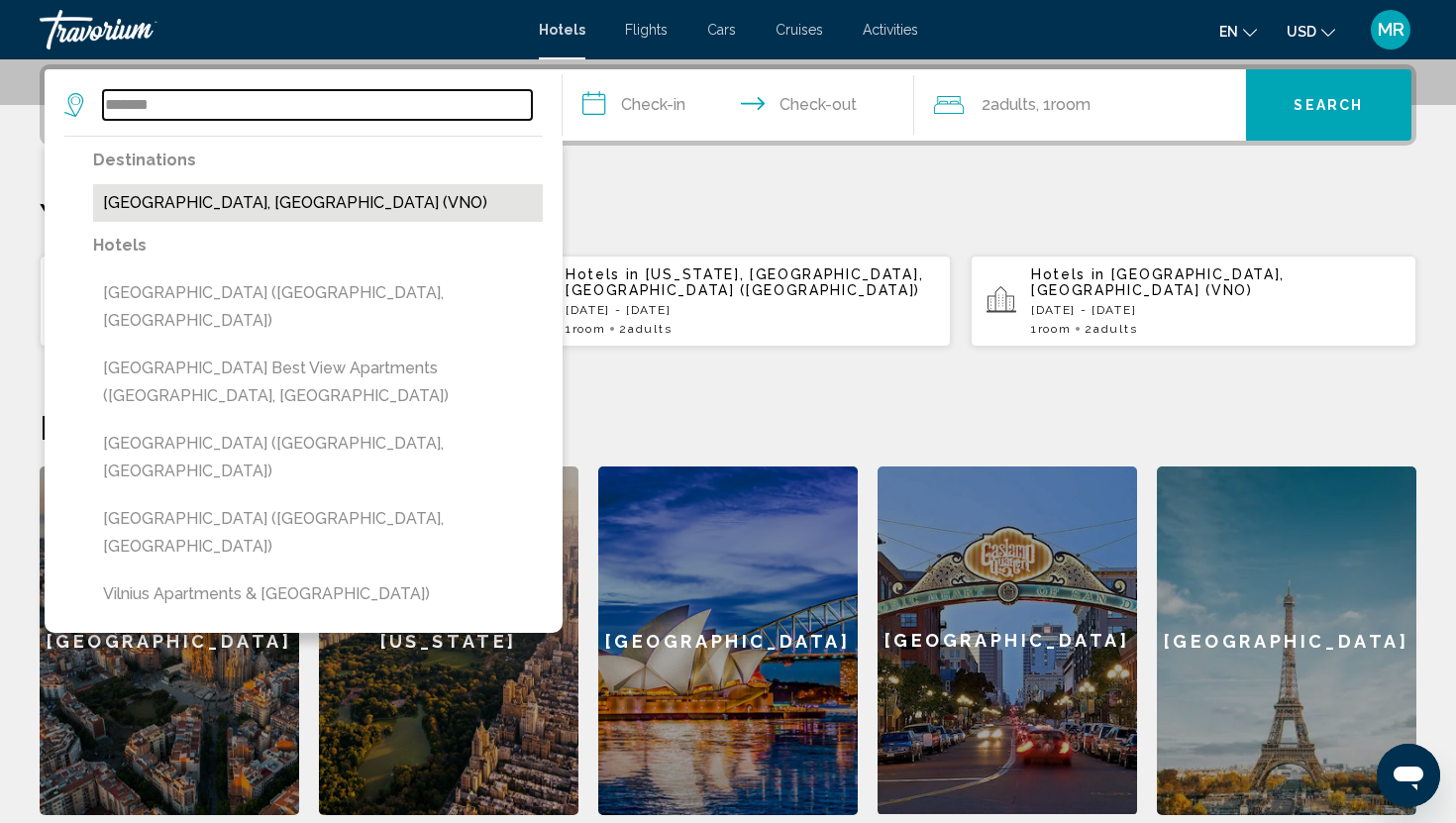 type on "**********" 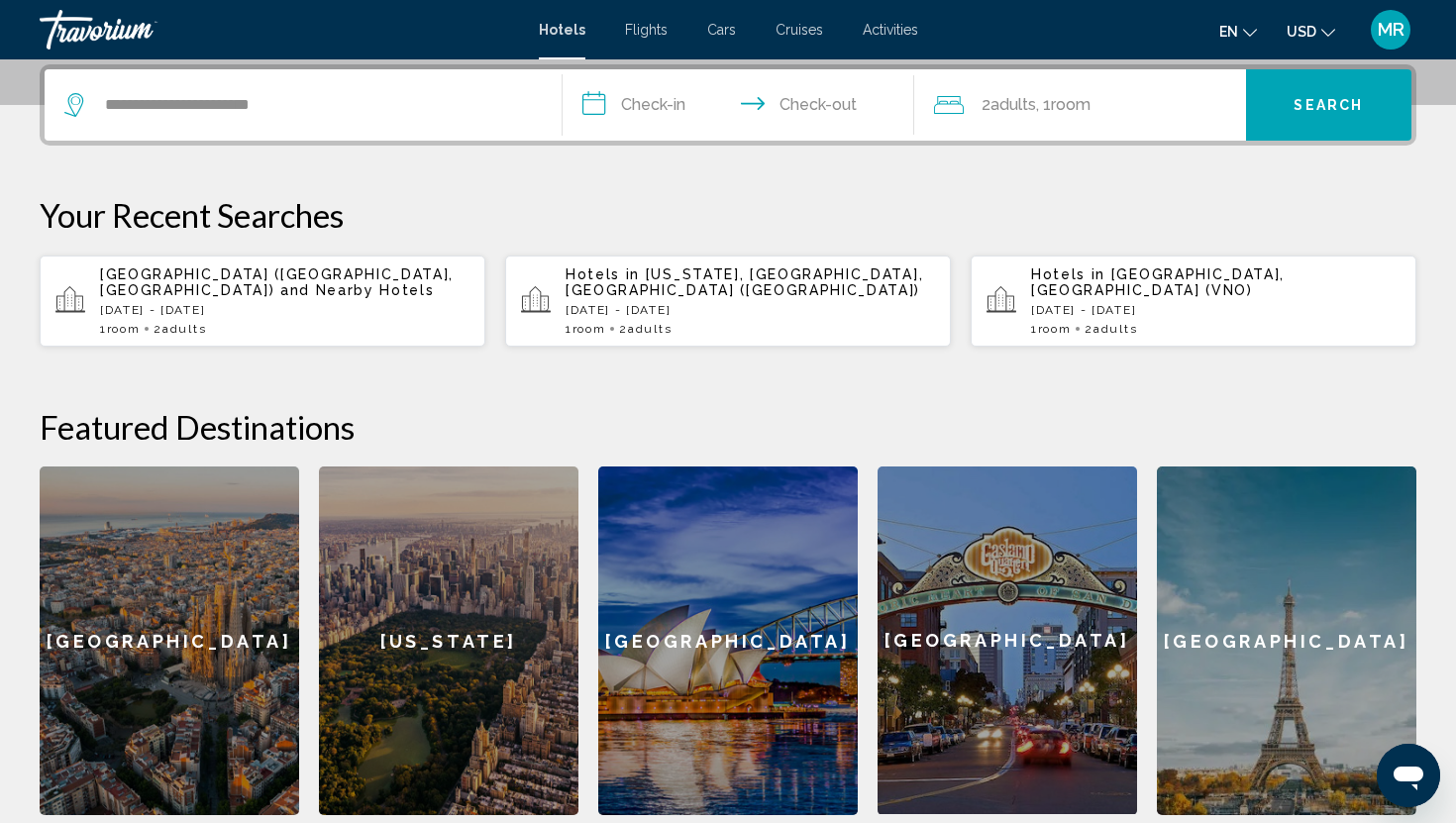 click on "Search" at bounding box center [1328, 106] 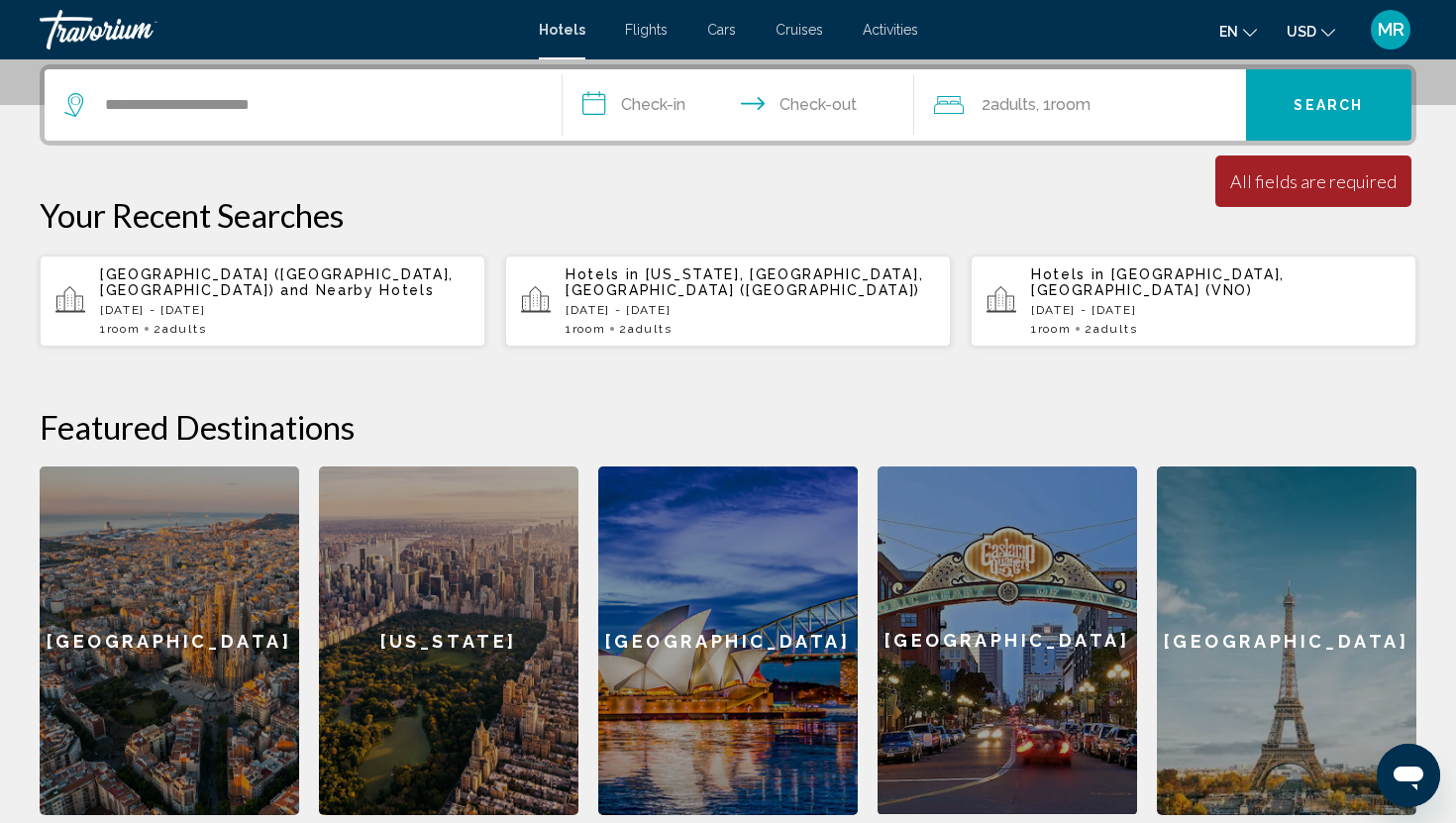 click on "**********" at bounding box center (742, 108) 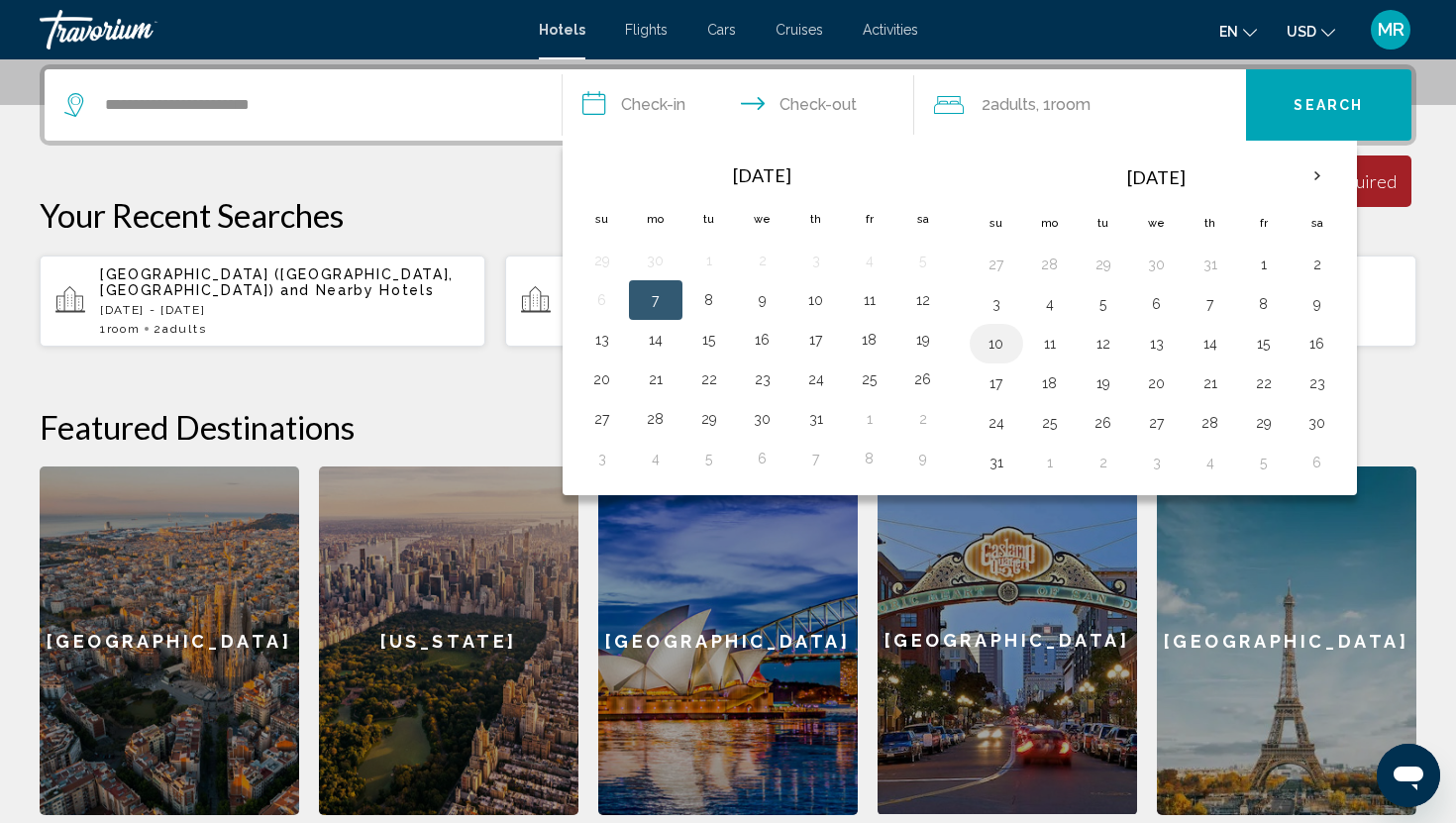 click on "10" at bounding box center [996, 344] 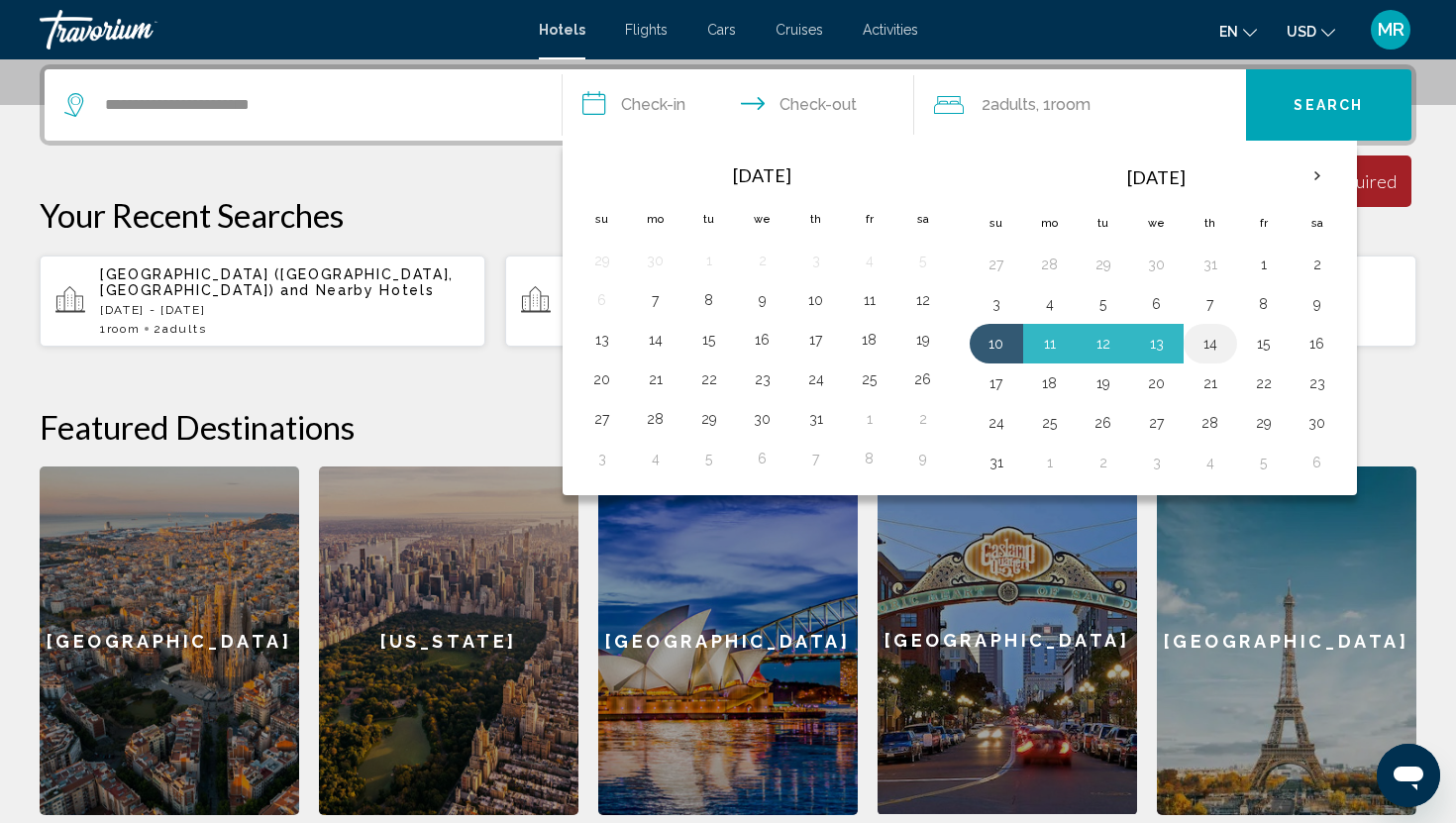 click on "14" at bounding box center [1210, 344] 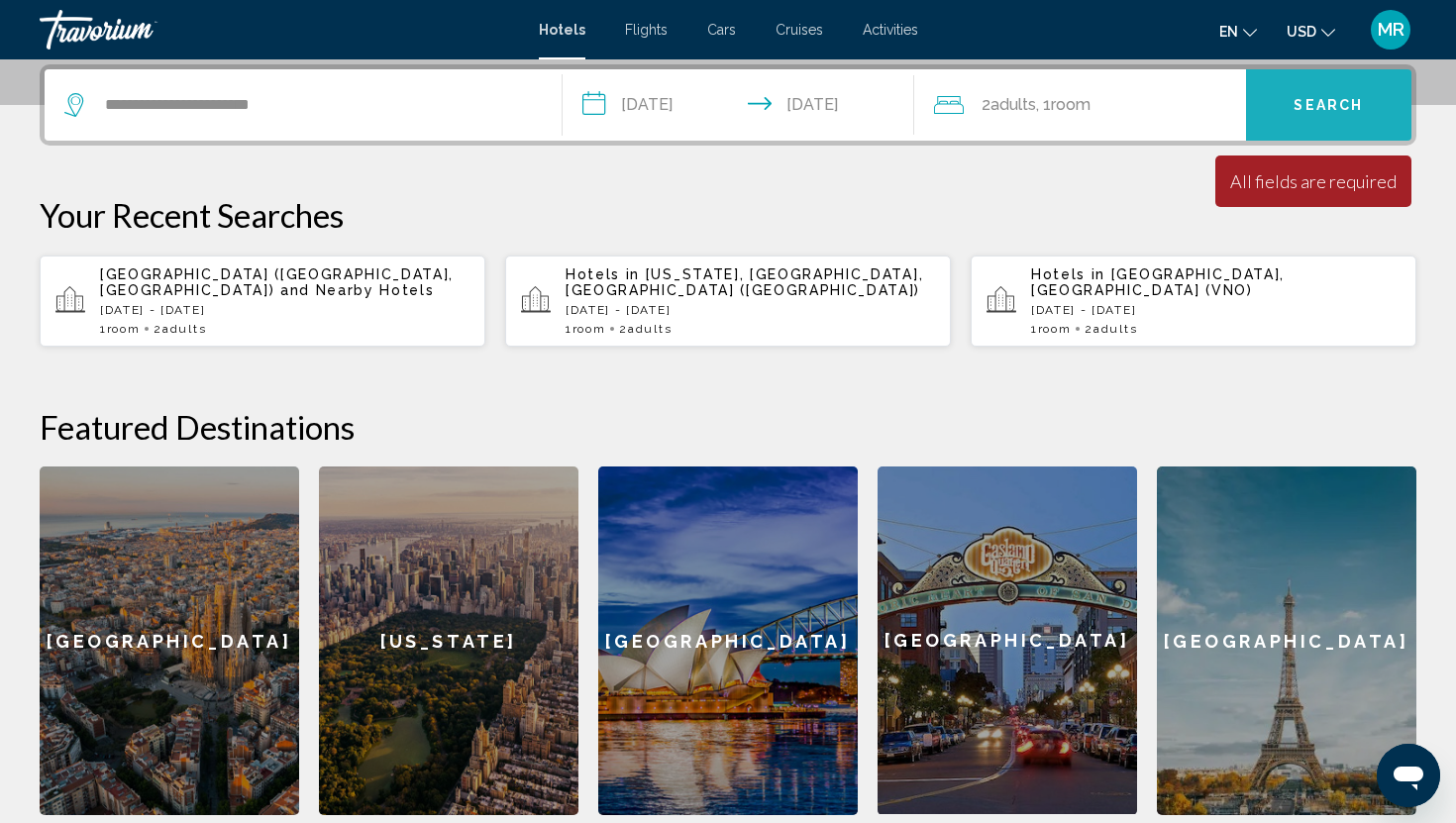 click on "Search" at bounding box center (1329, 105) 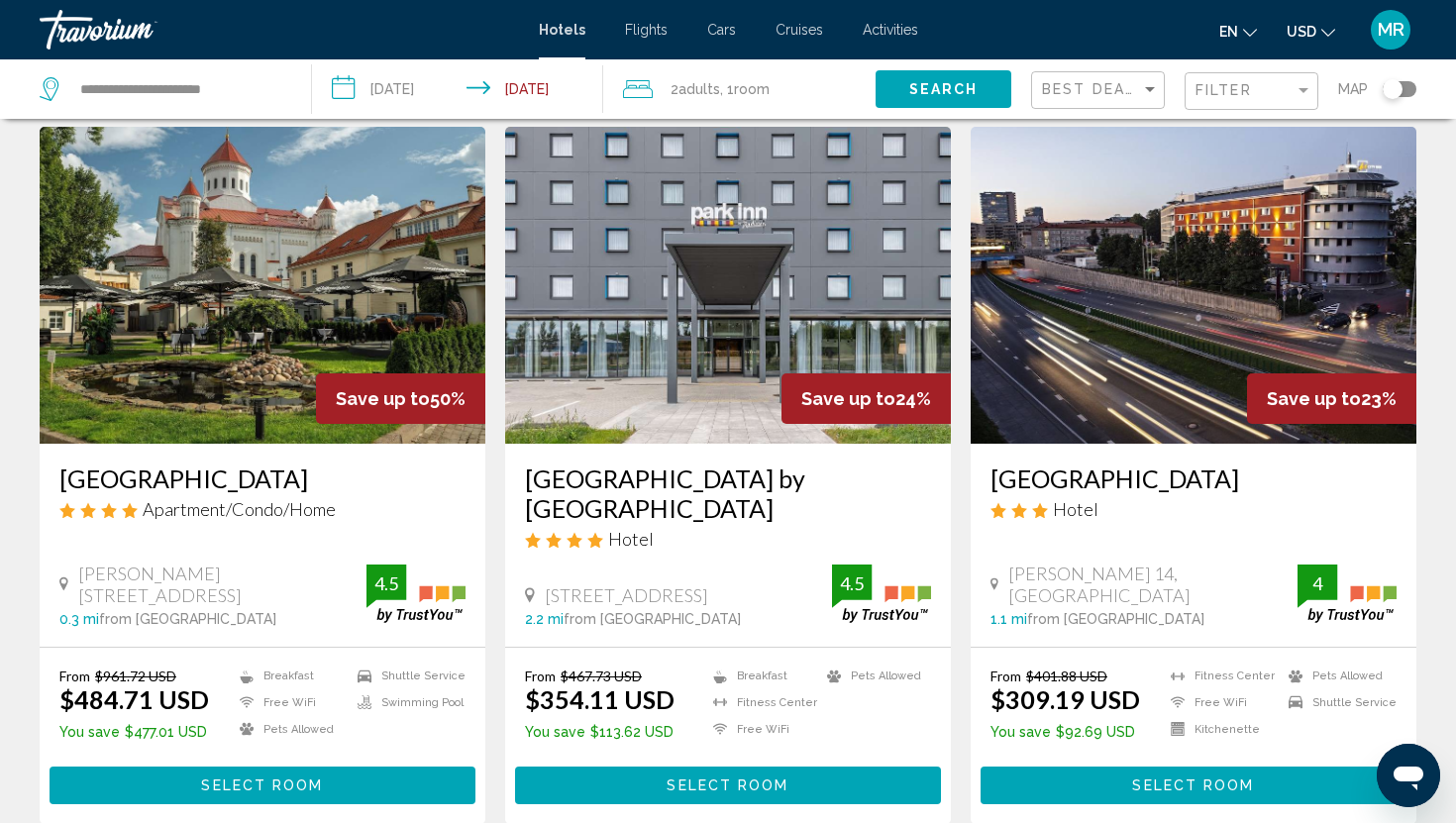 scroll, scrollTop: 0, scrollLeft: 0, axis: both 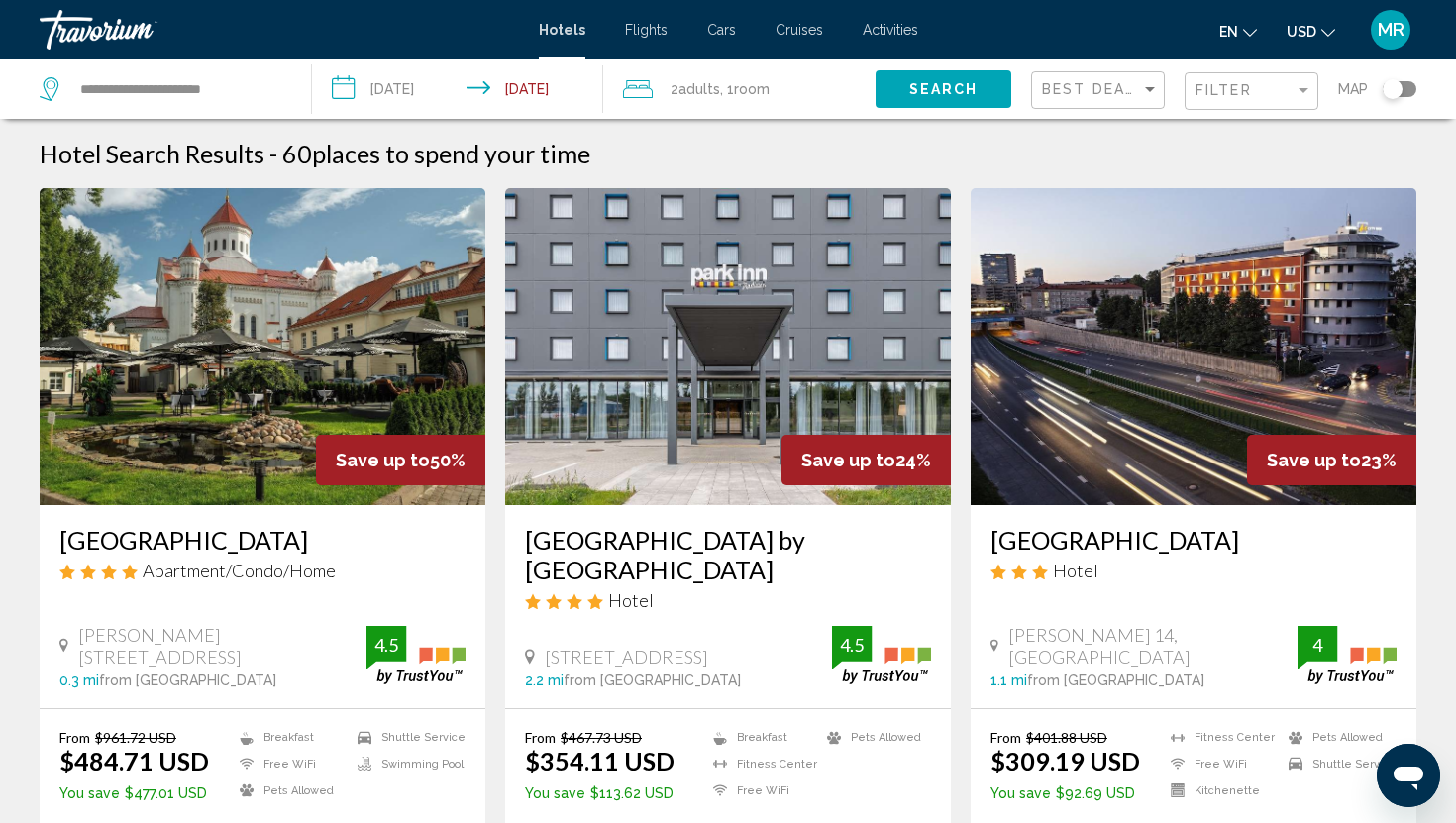 click on "Hotels Flights Cars Cruises Activities Hotels Flights Cars Cruises Activities en
English Español Français Italiano Português русский USD
USD ($) MXN (Mex$) CAD (Can$) GBP (£) EUR (€) AUD (A$) NZD (NZ$) CNY (CN¥) MR Login" at bounding box center (728, 30) 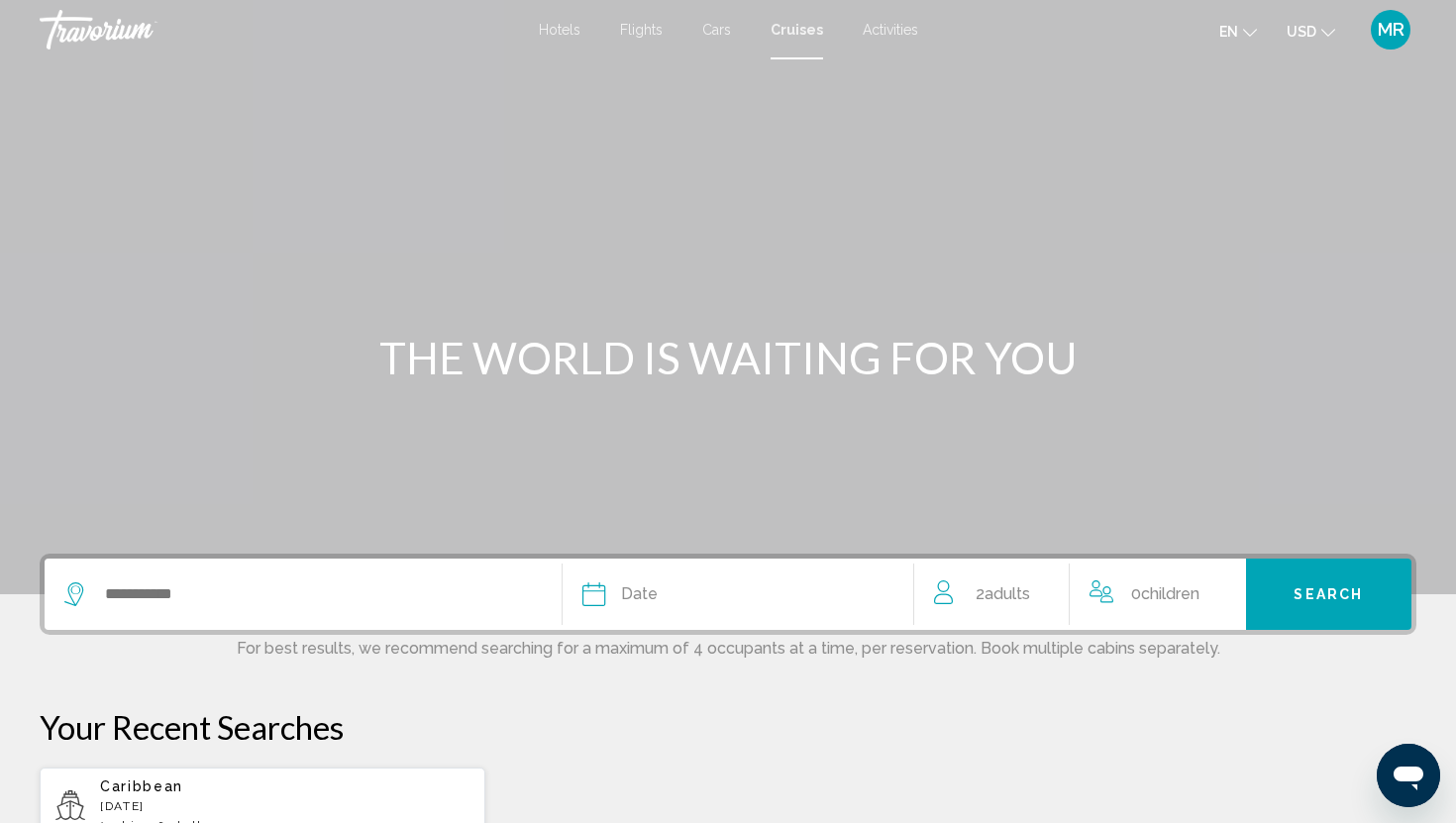 scroll, scrollTop: 323, scrollLeft: 0, axis: vertical 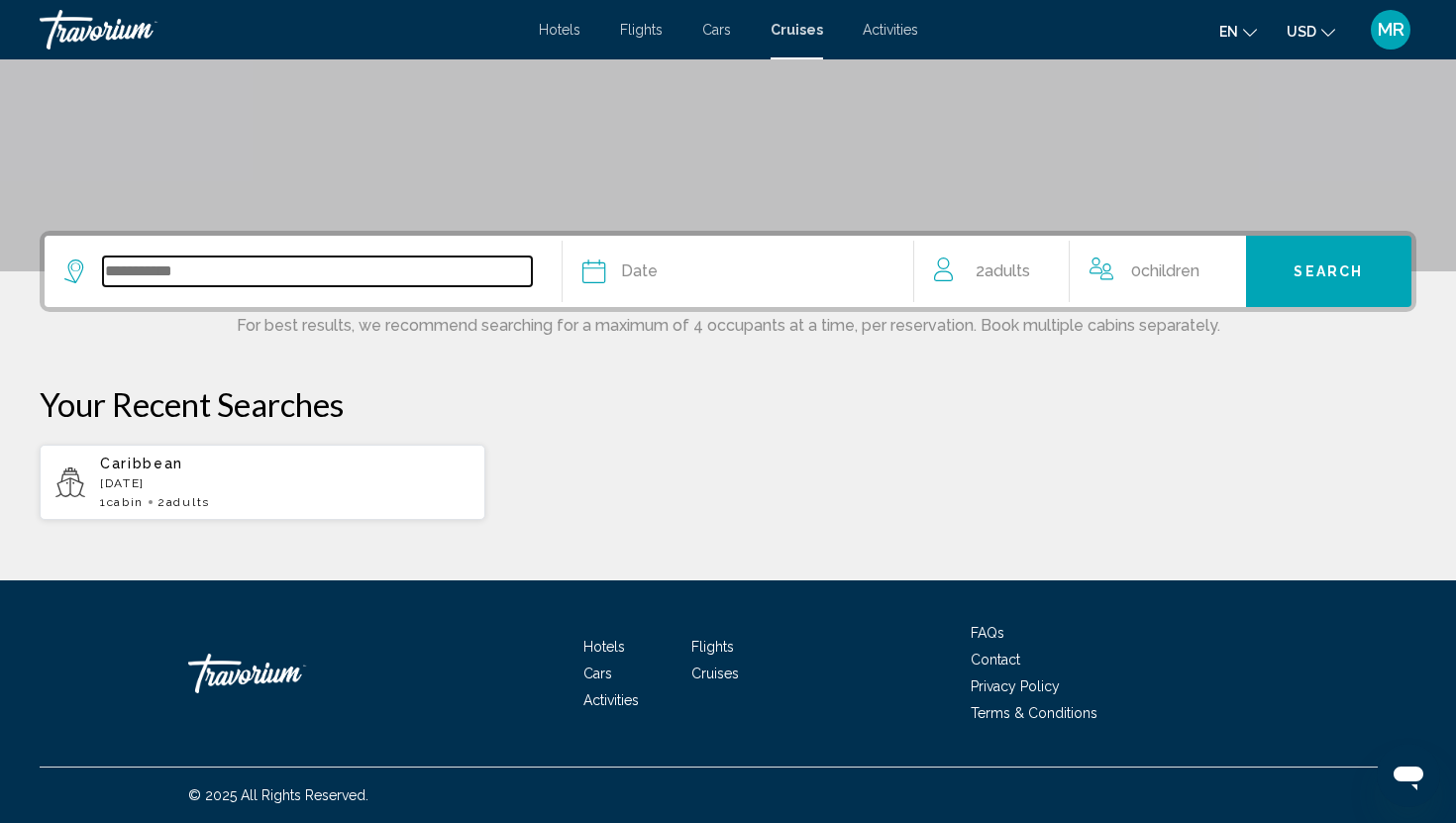 click at bounding box center (317, 271) 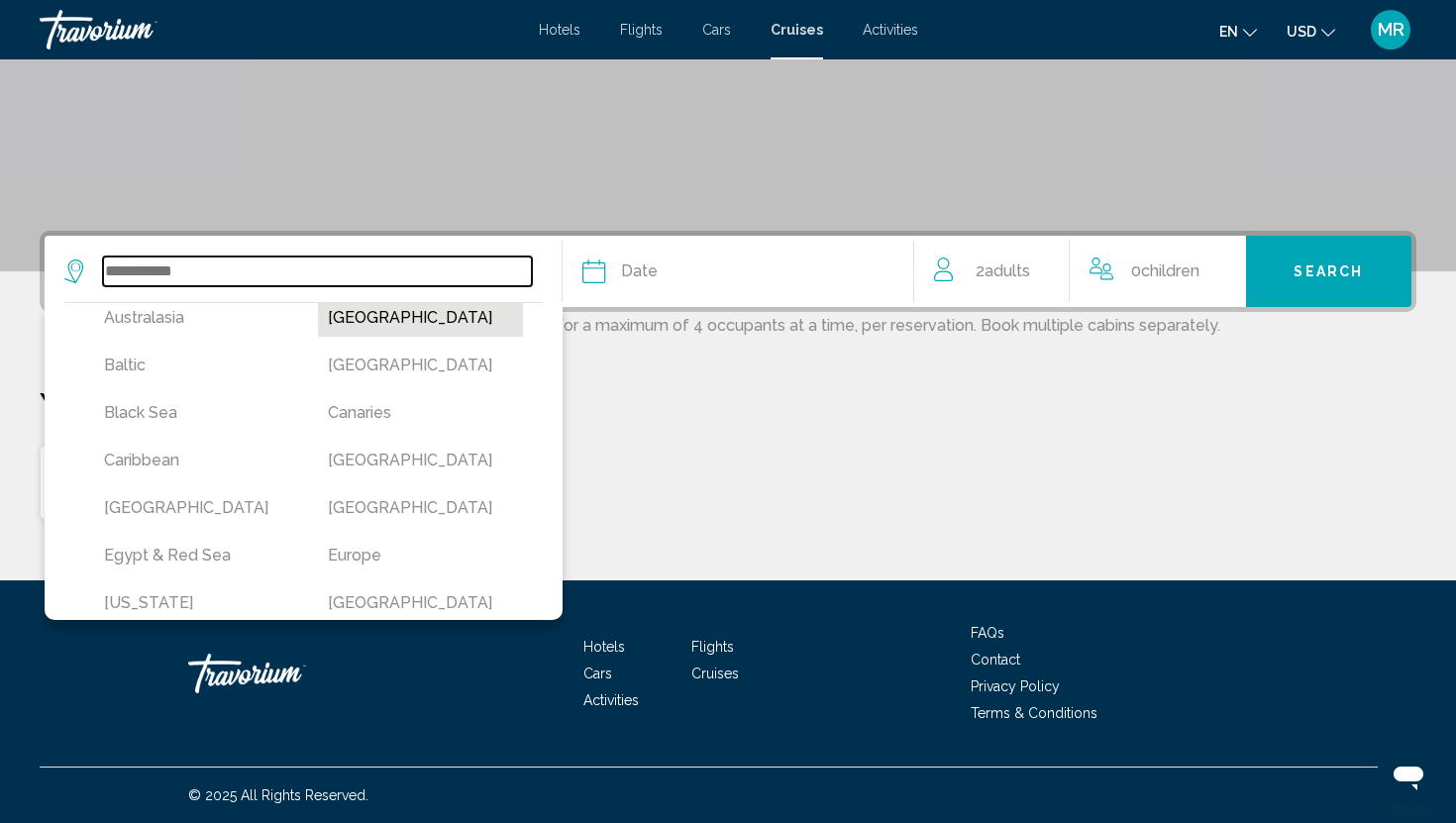 scroll, scrollTop: 111, scrollLeft: 0, axis: vertical 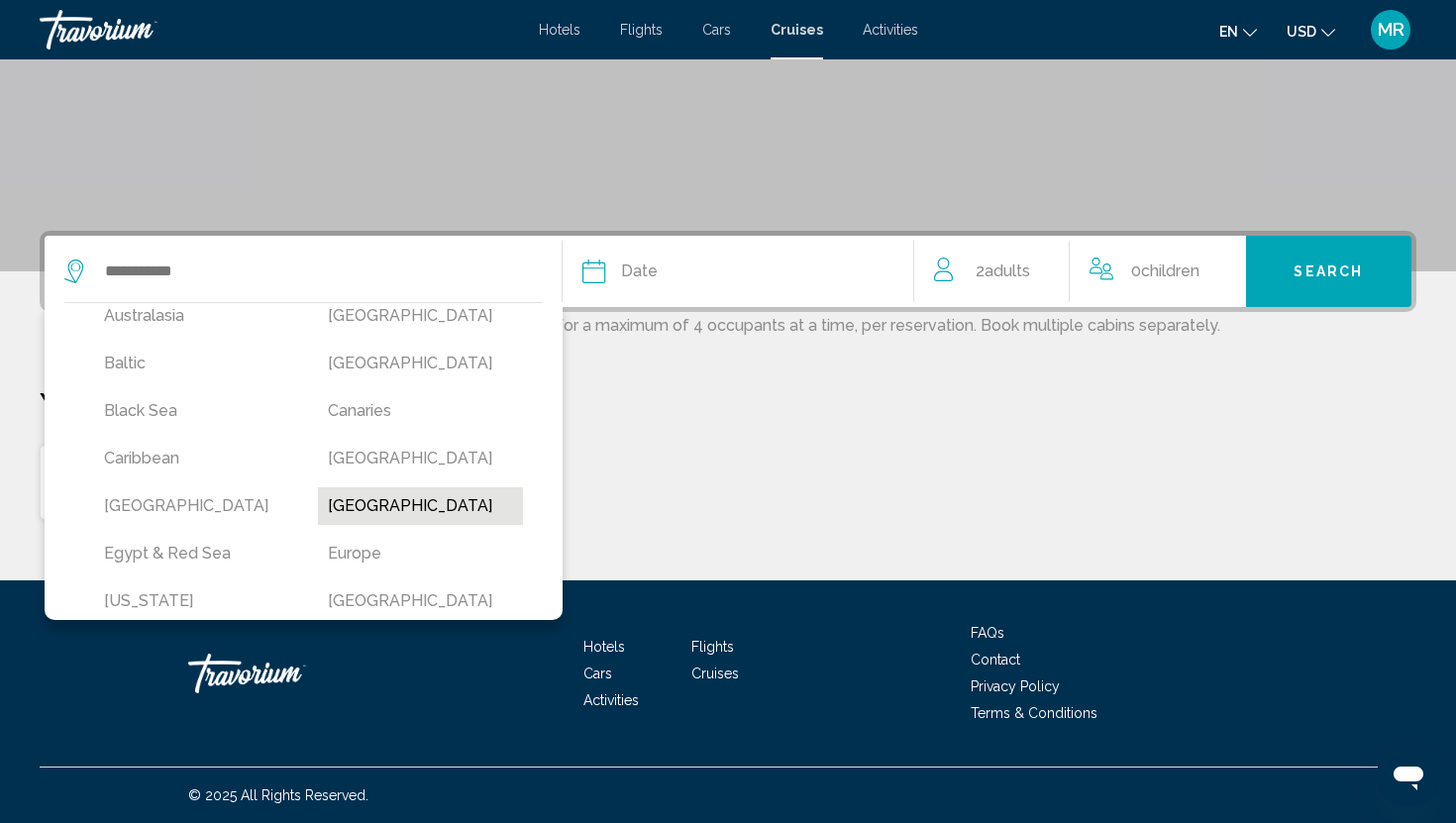 click on "Dubai & Emirates" at bounding box center [420, 506] 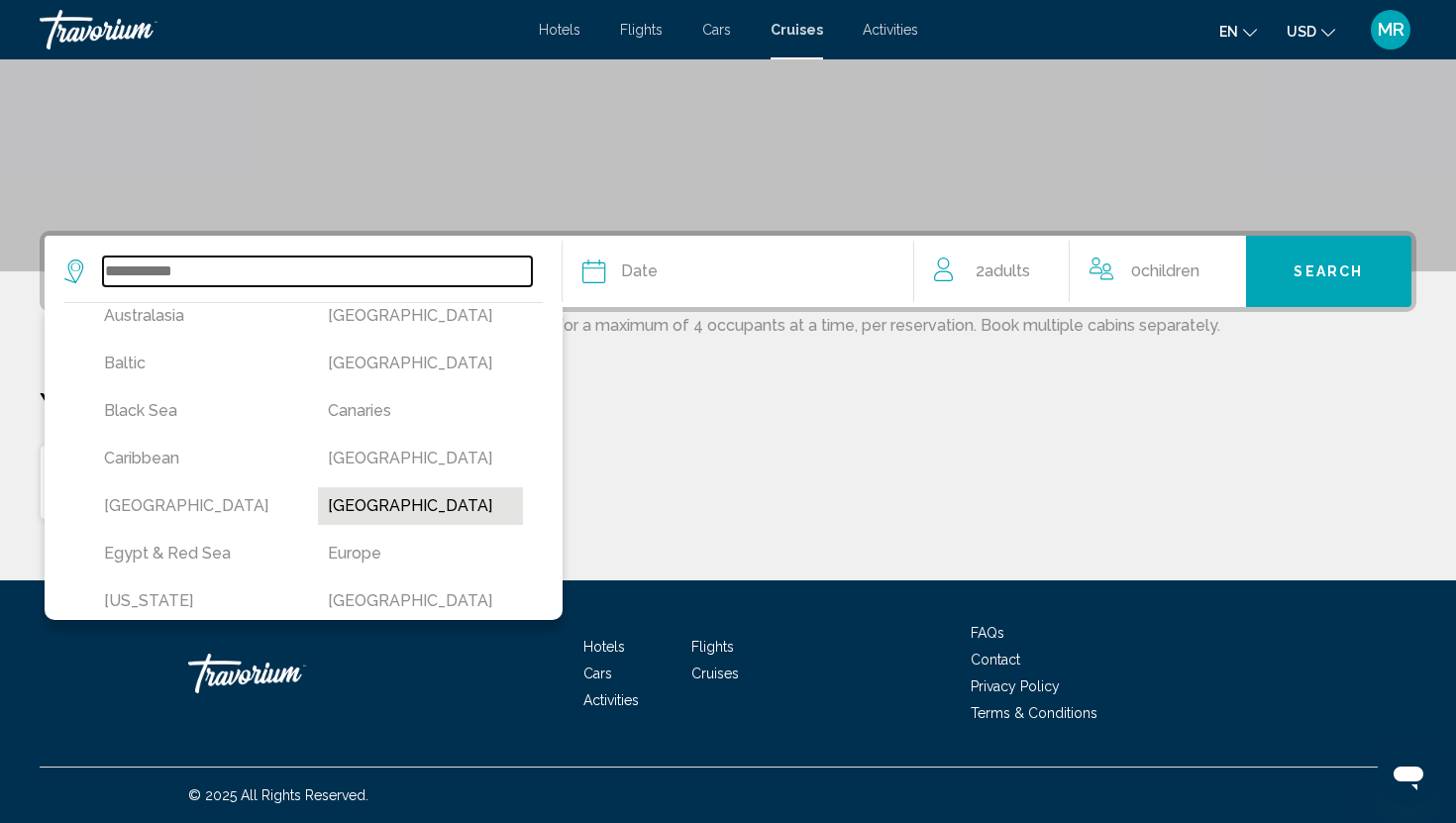 type on "**********" 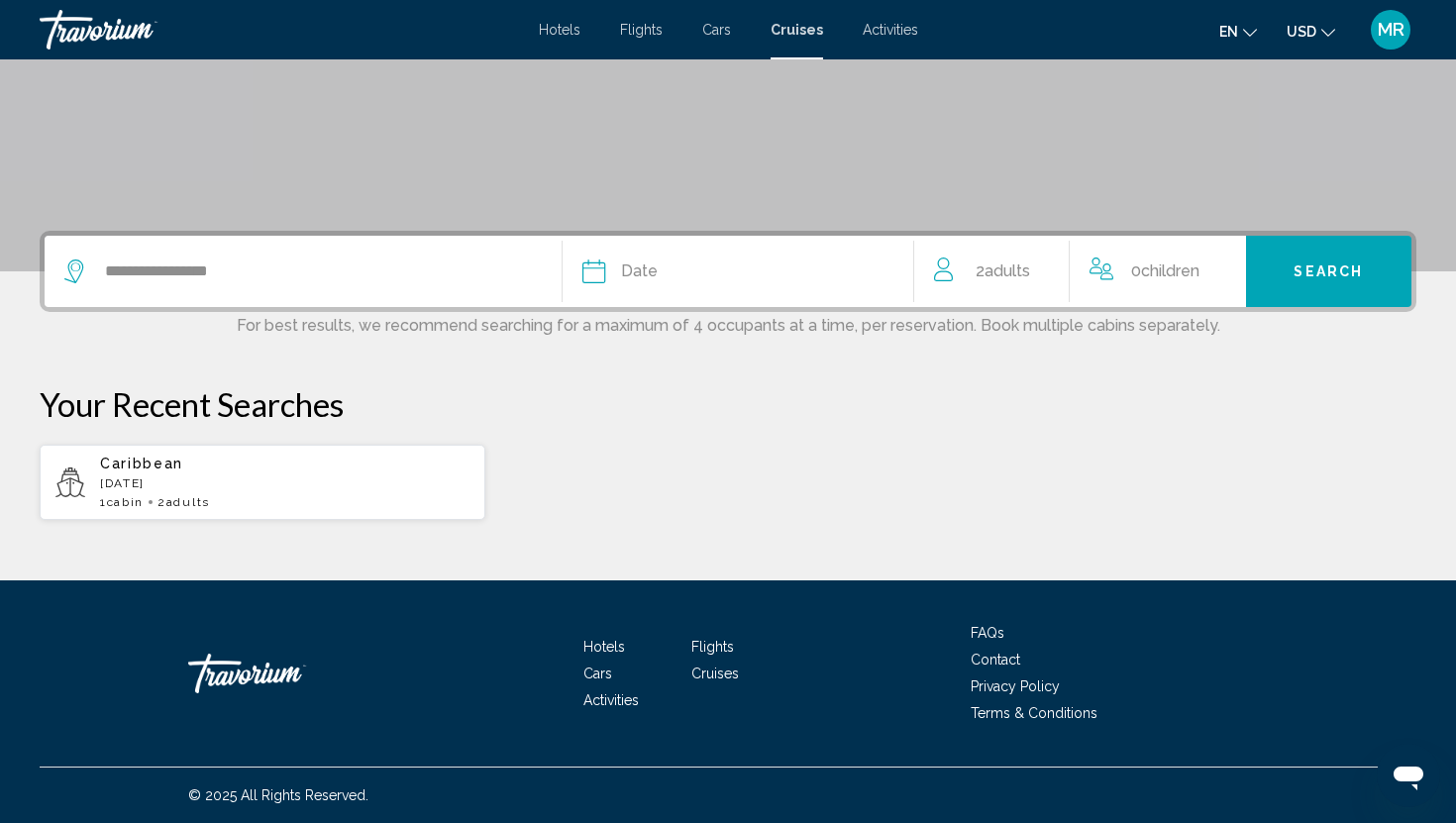 click on "Date
January February March April May June July August September October November December" 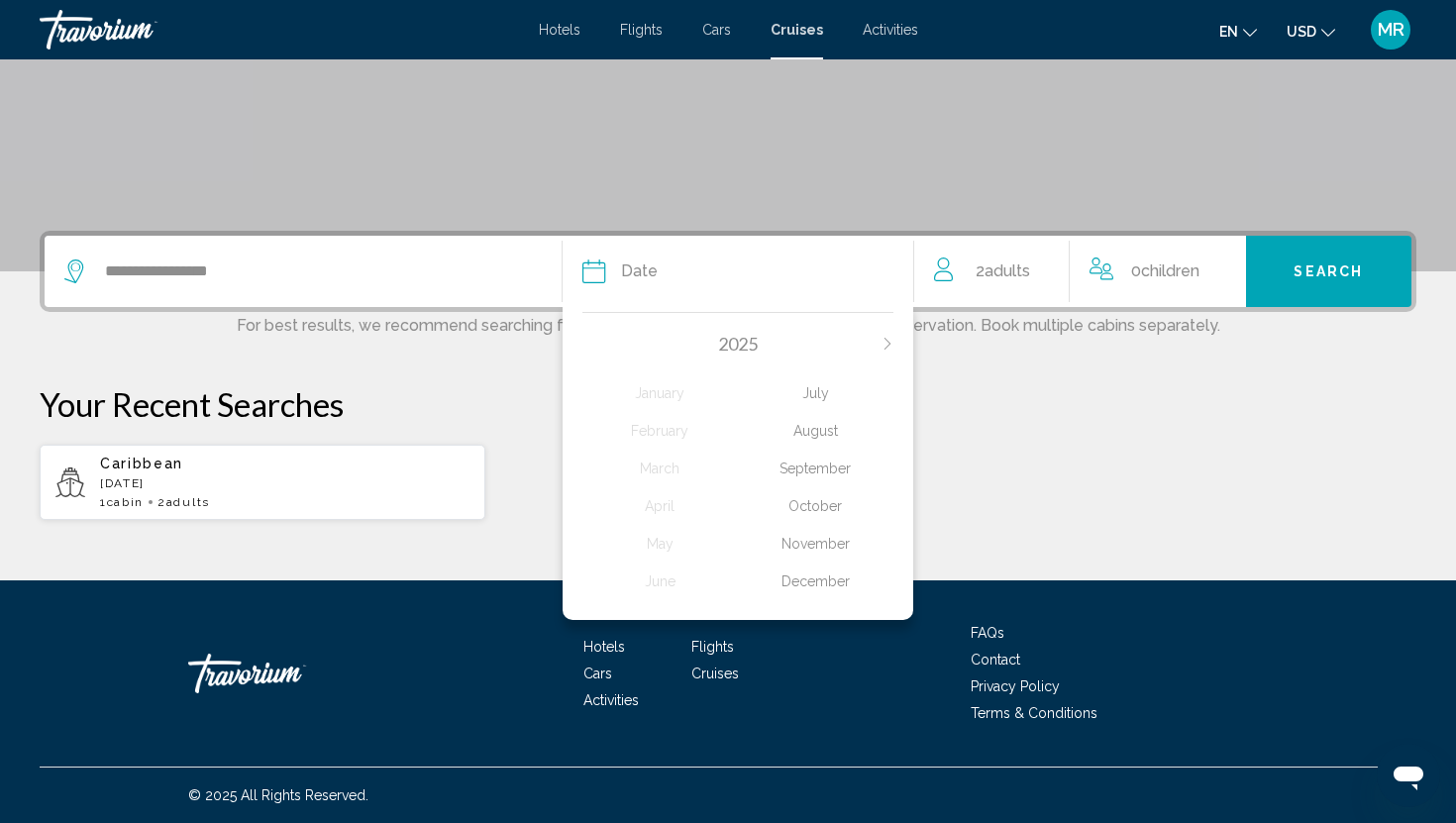 click on "October" 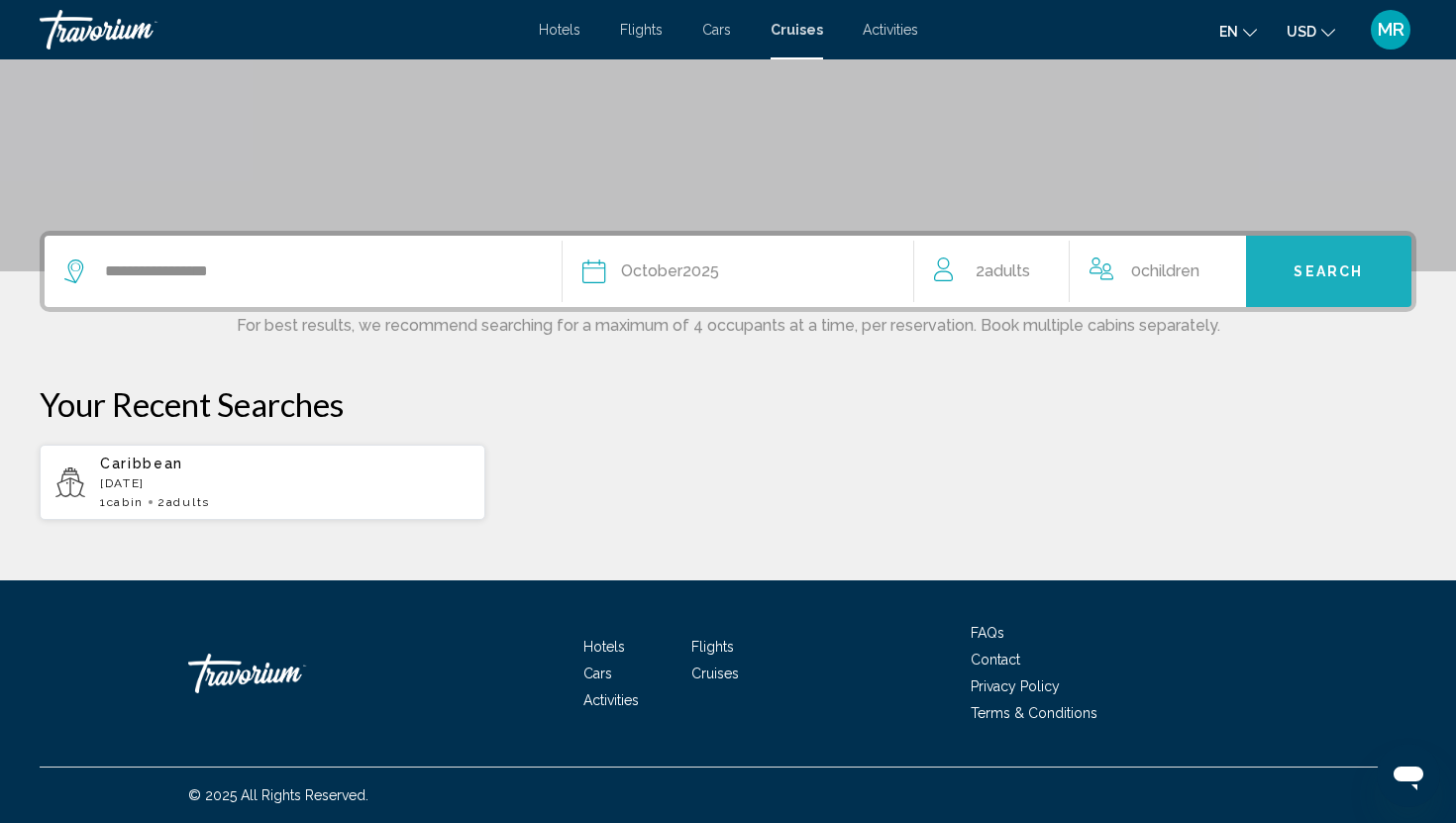 click on "Search" at bounding box center (1328, 272) 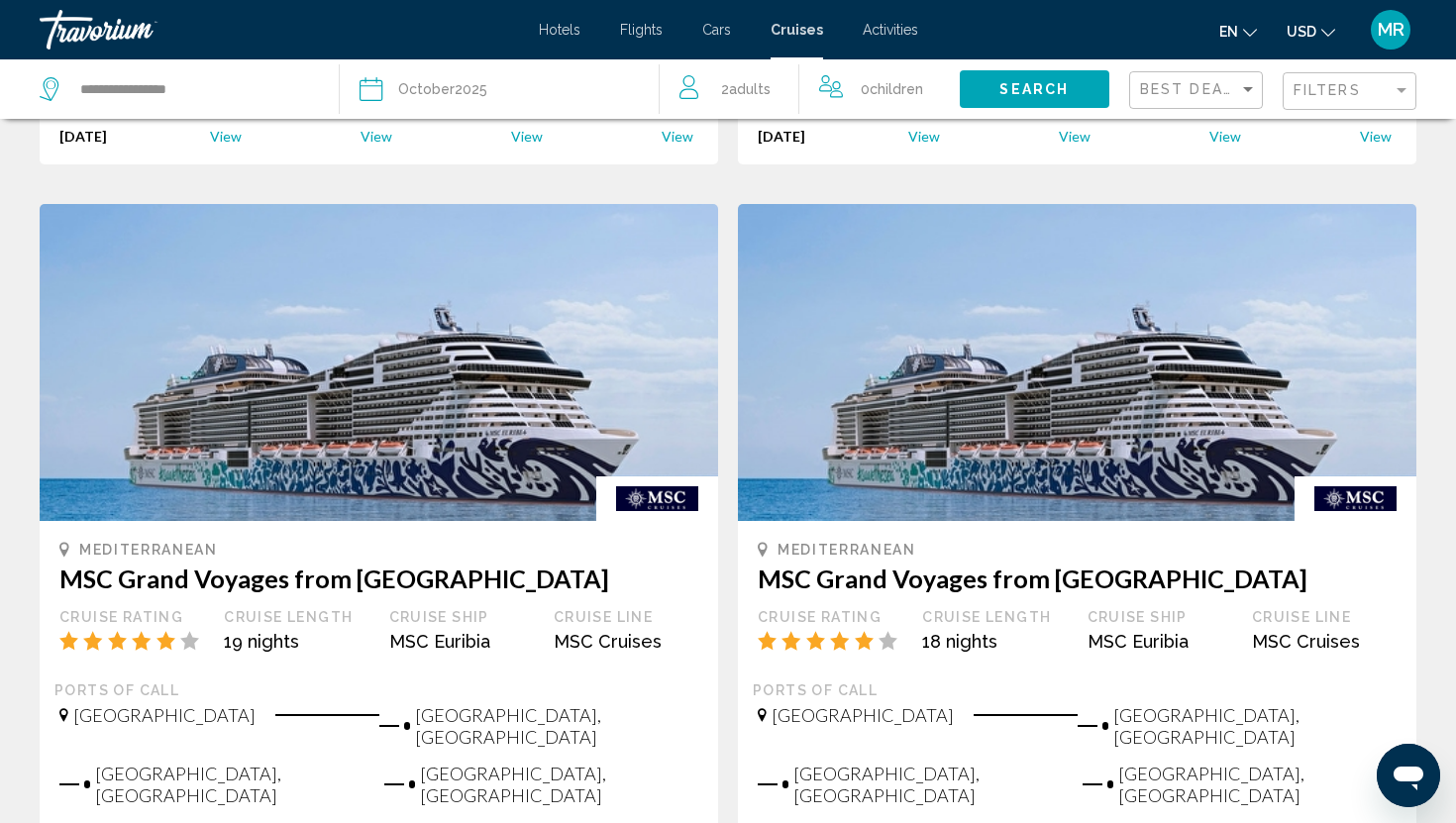 scroll, scrollTop: 2435, scrollLeft: 0, axis: vertical 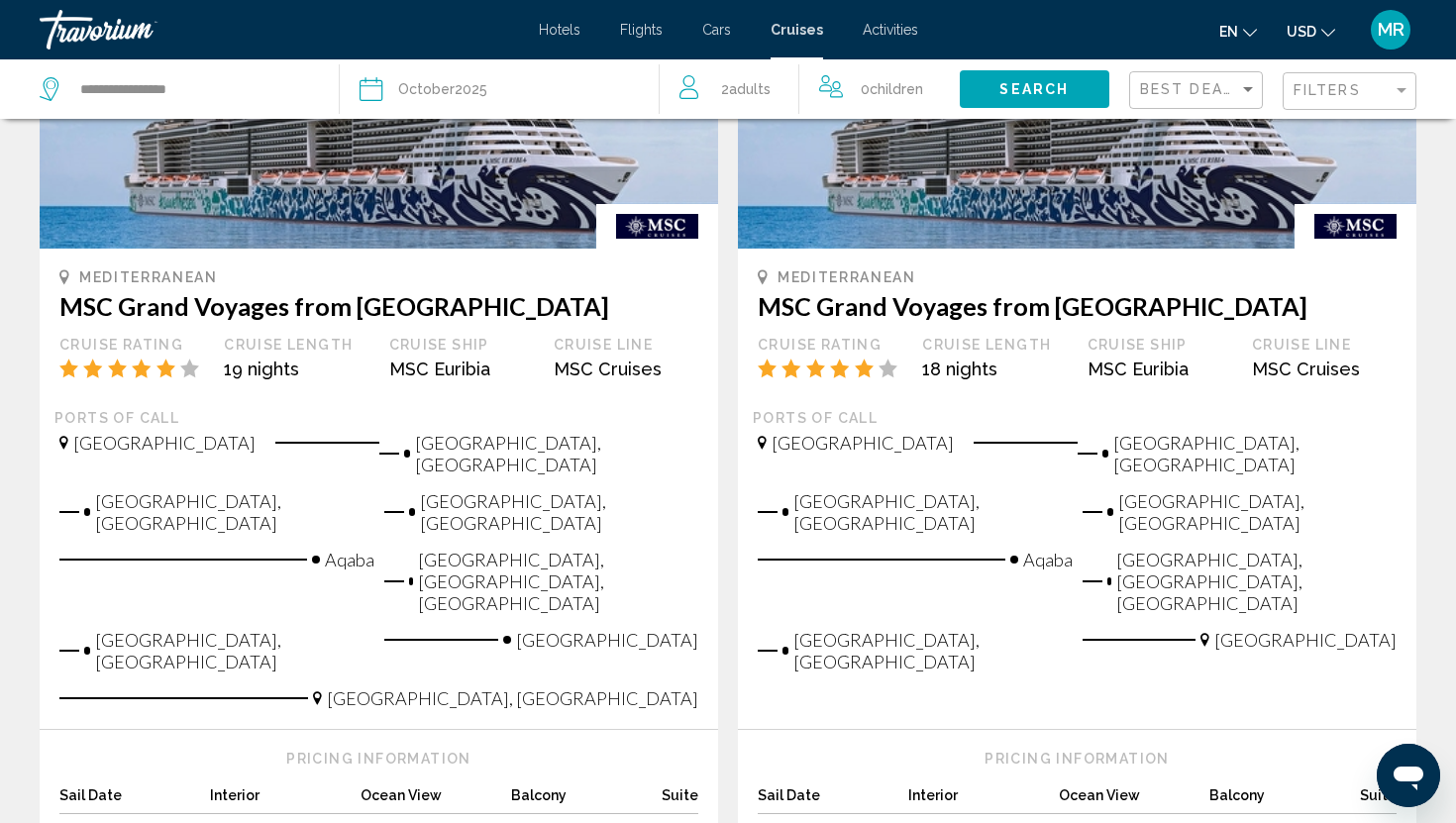click on "page  2" at bounding box center [763, 920] 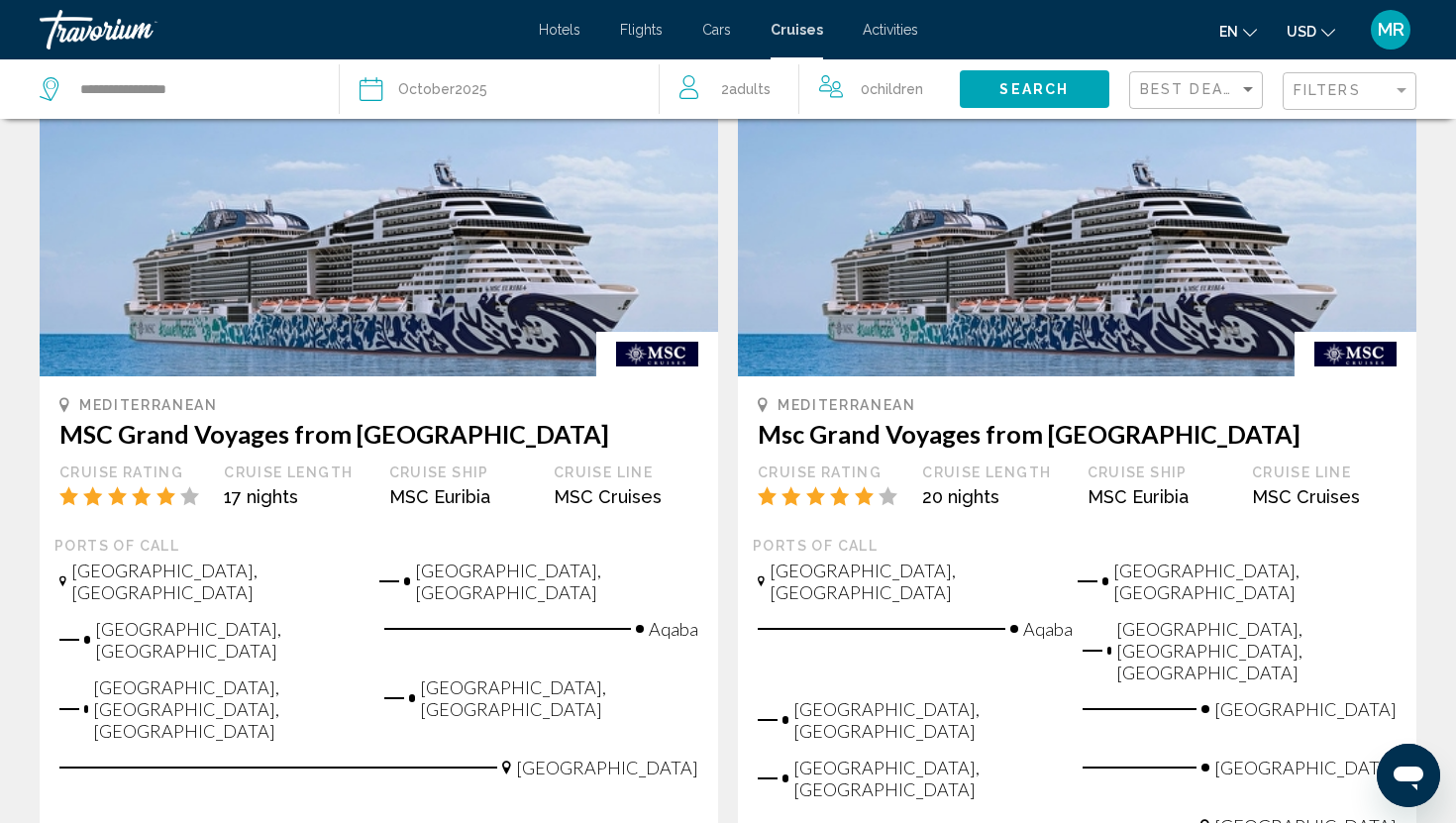 scroll, scrollTop: 174, scrollLeft: 0, axis: vertical 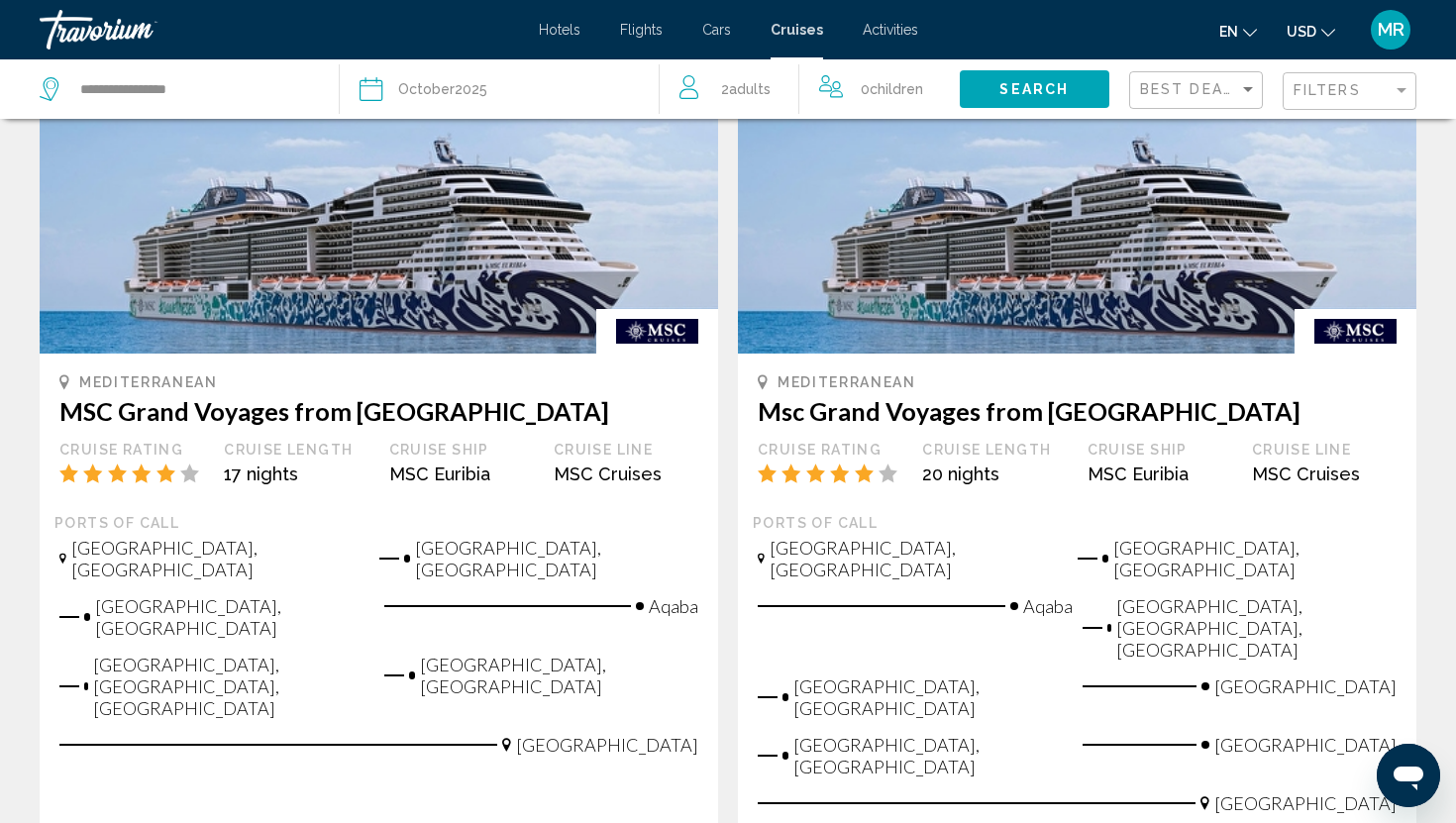 click on "Mediterranean MSC Grand Voyages from Marseille Cruise Rating
Cruise Length 17 nights Cruise Ship MSC Euribia Cruise Line MSC Cruises Ports of call
Marseille, France Civitavecchia, Rome Alexandria, Egypt Aqaba Port Sultan Qaboos, Muscat, Oman Doha, Qatar
Dubai" at bounding box center (378, 593) 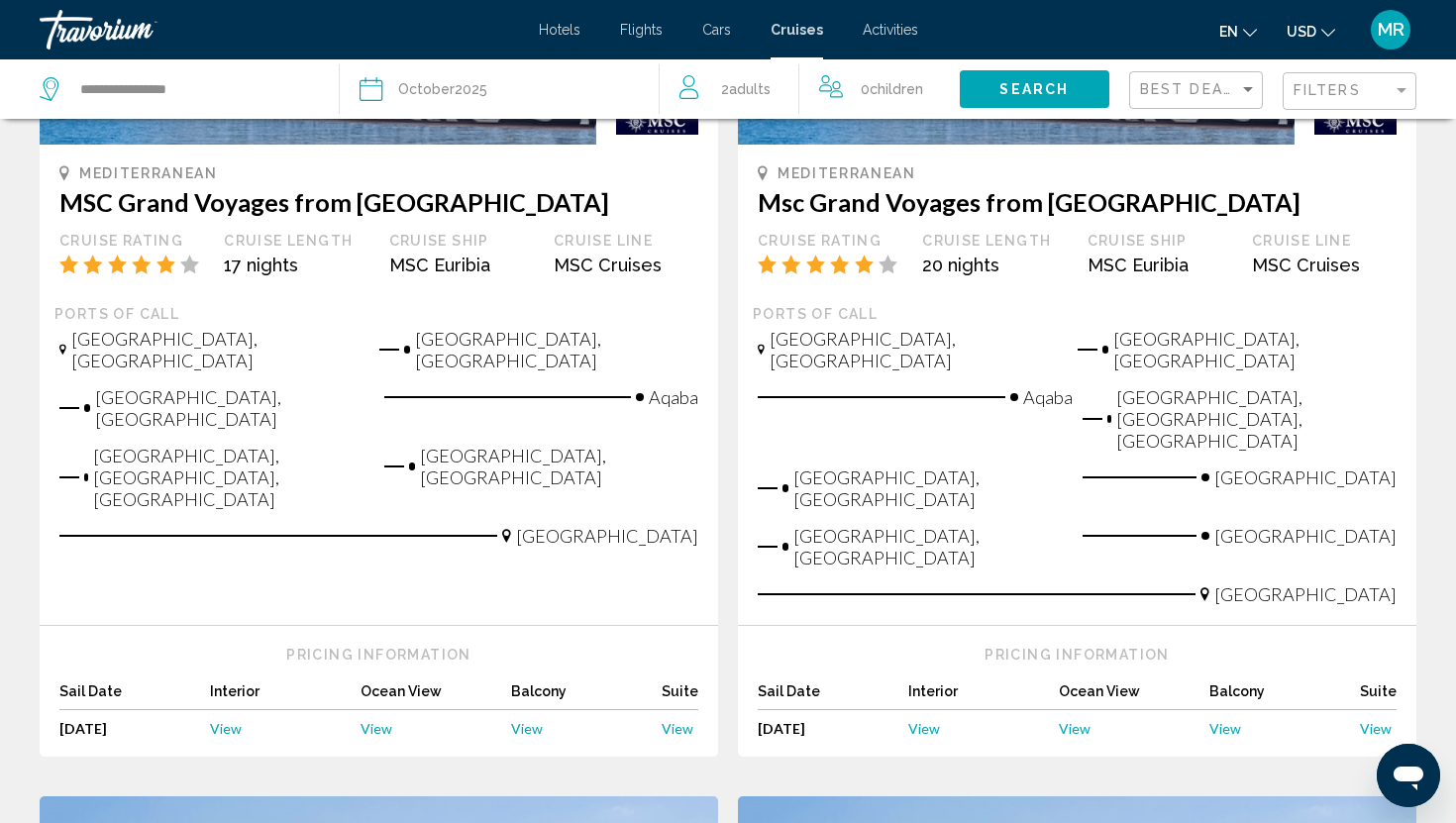 click on "Mediterranean MSC Grand Voyages from Marseille Cruise Rating
Cruise Length 17 nights Cruise Ship MSC Euribia Cruise Line MSC Cruises Ports of call
Marseille, France Civitavecchia, Rome Alexandria, Egypt Aqaba Port Sultan Qaboos, Muscat, Oman Doha, Qatar
Dubai" at bounding box center (378, 384) 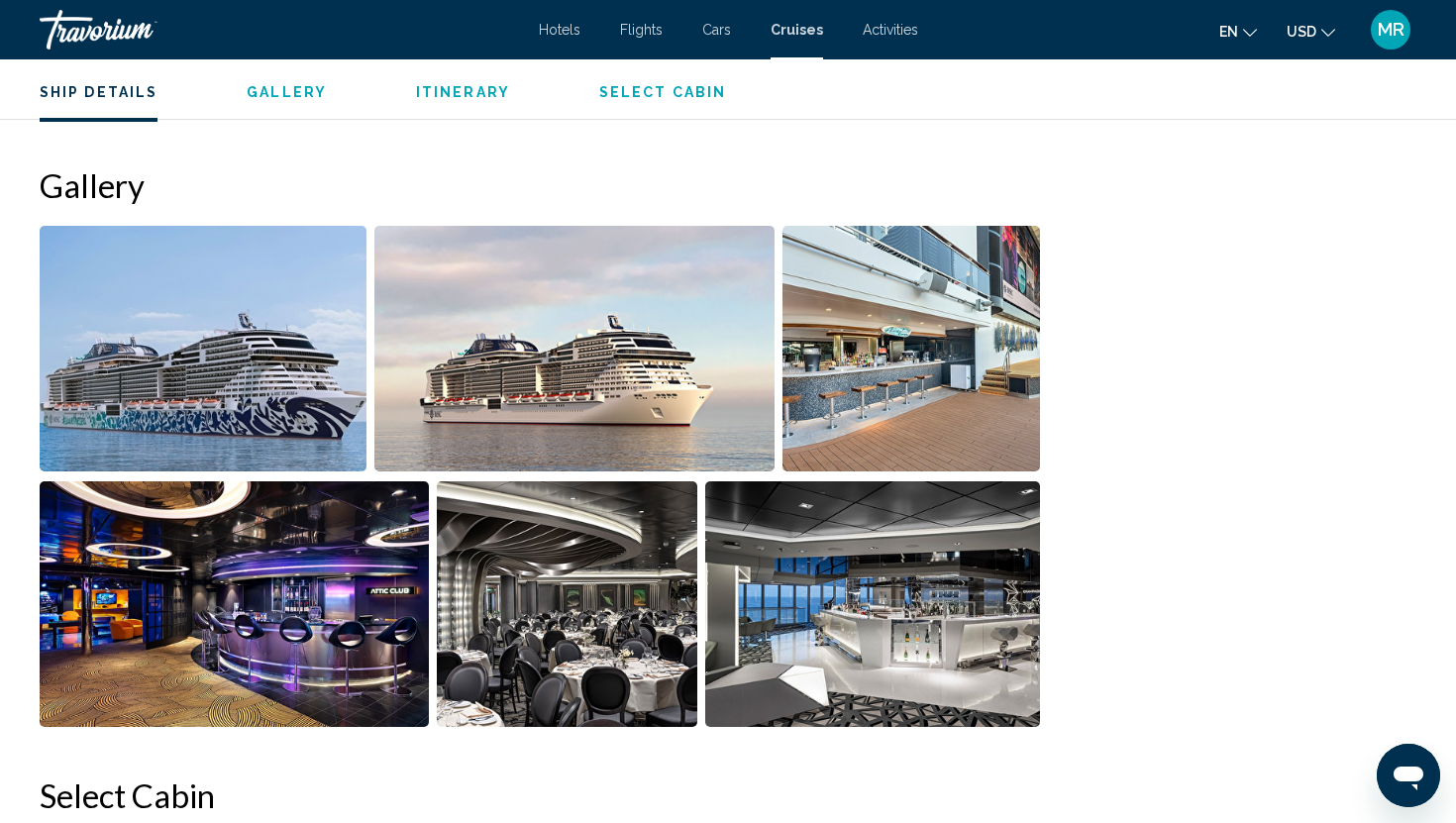 scroll, scrollTop: 1331, scrollLeft: 0, axis: vertical 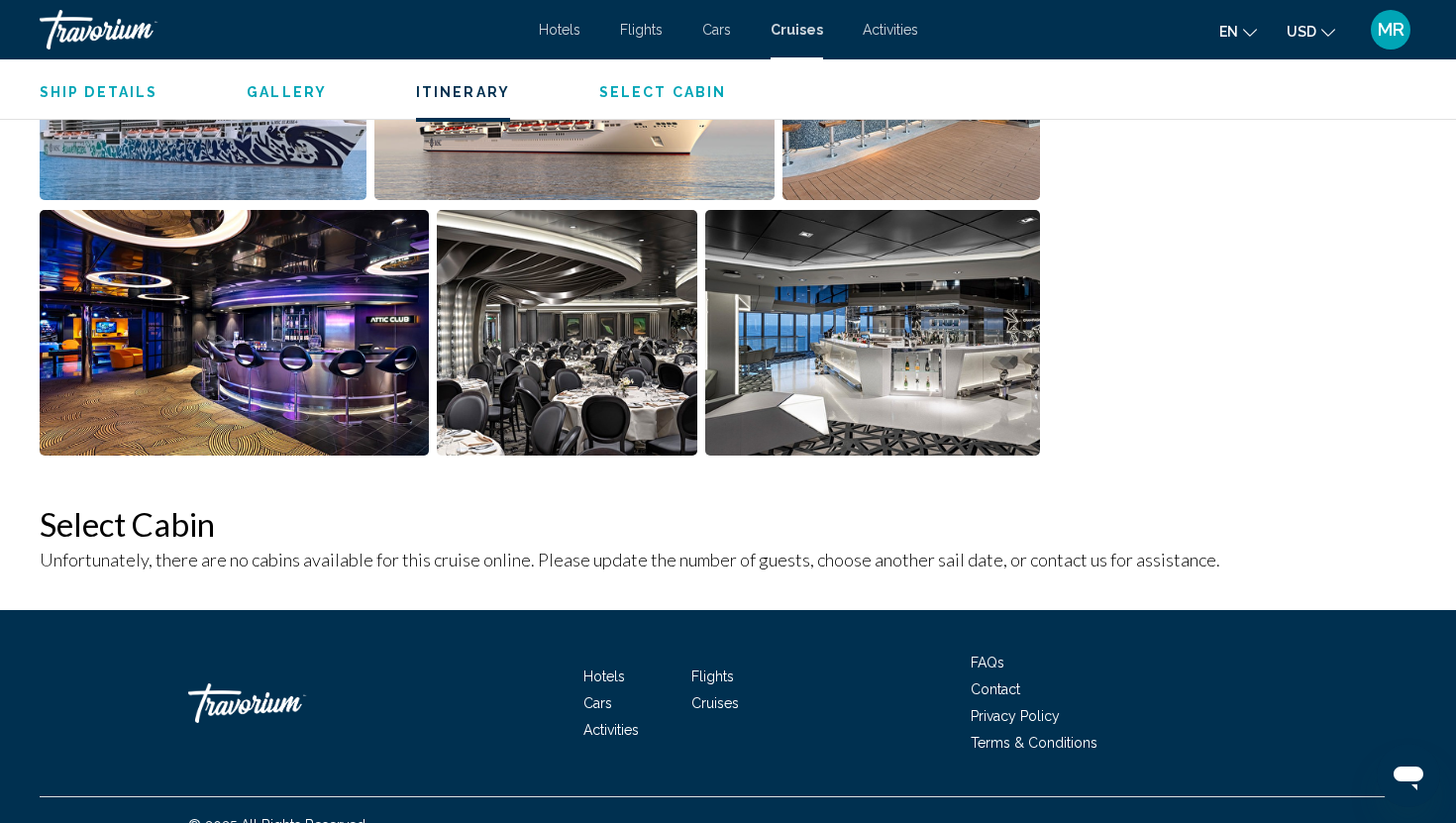 click on "Cruises" at bounding box center (796, 30) 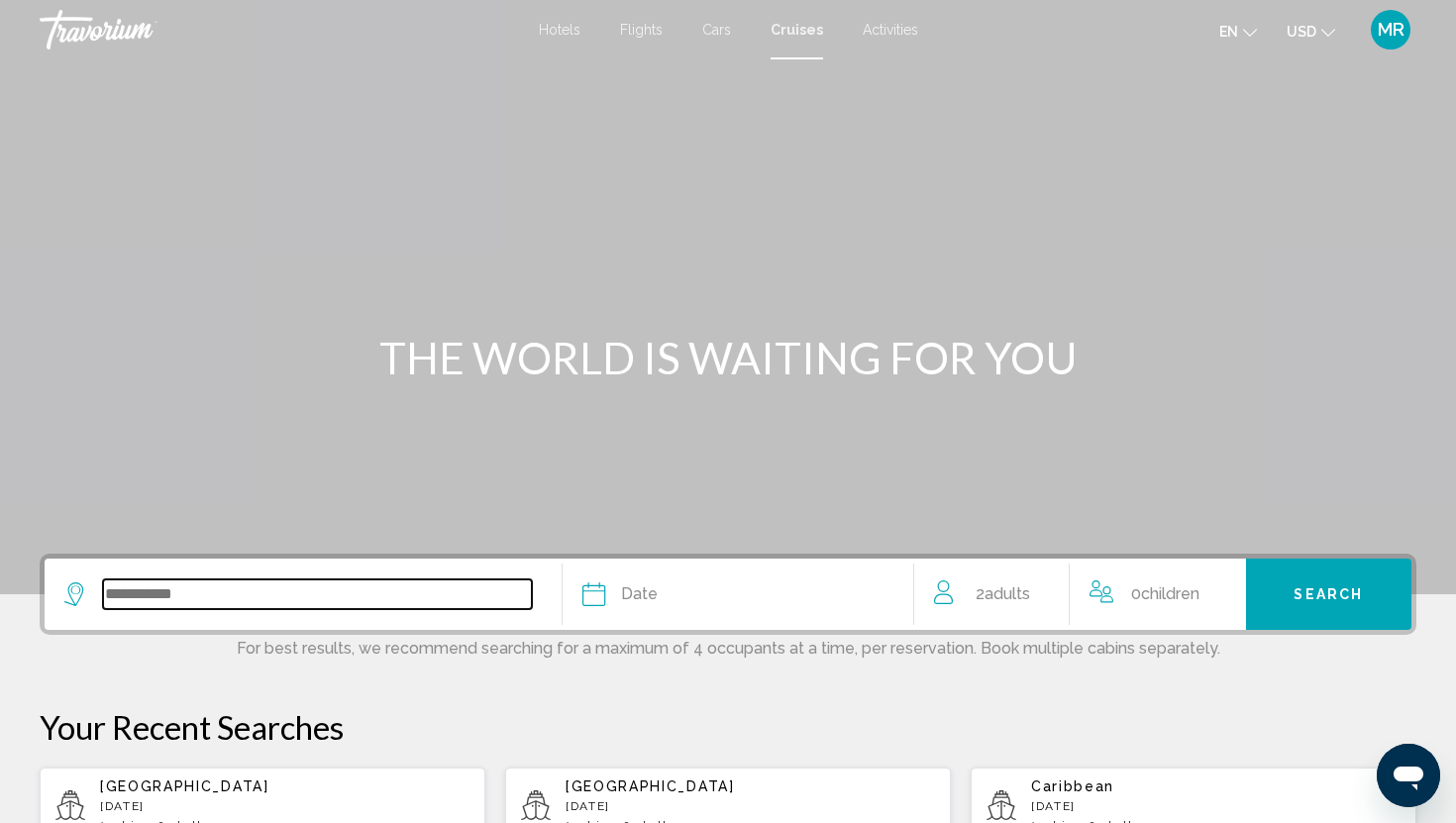 click at bounding box center (317, 594) 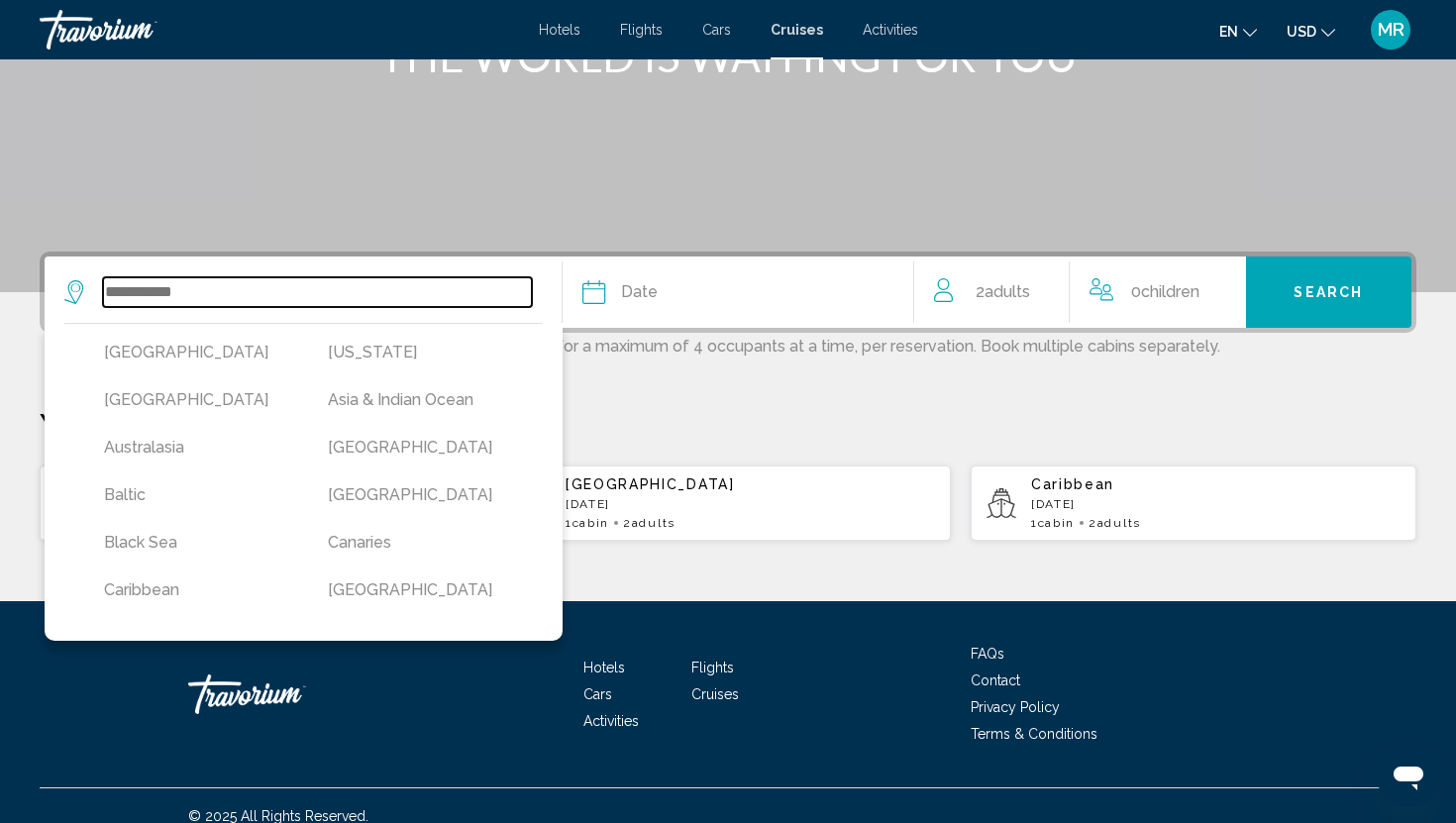 scroll, scrollTop: 323, scrollLeft: 0, axis: vertical 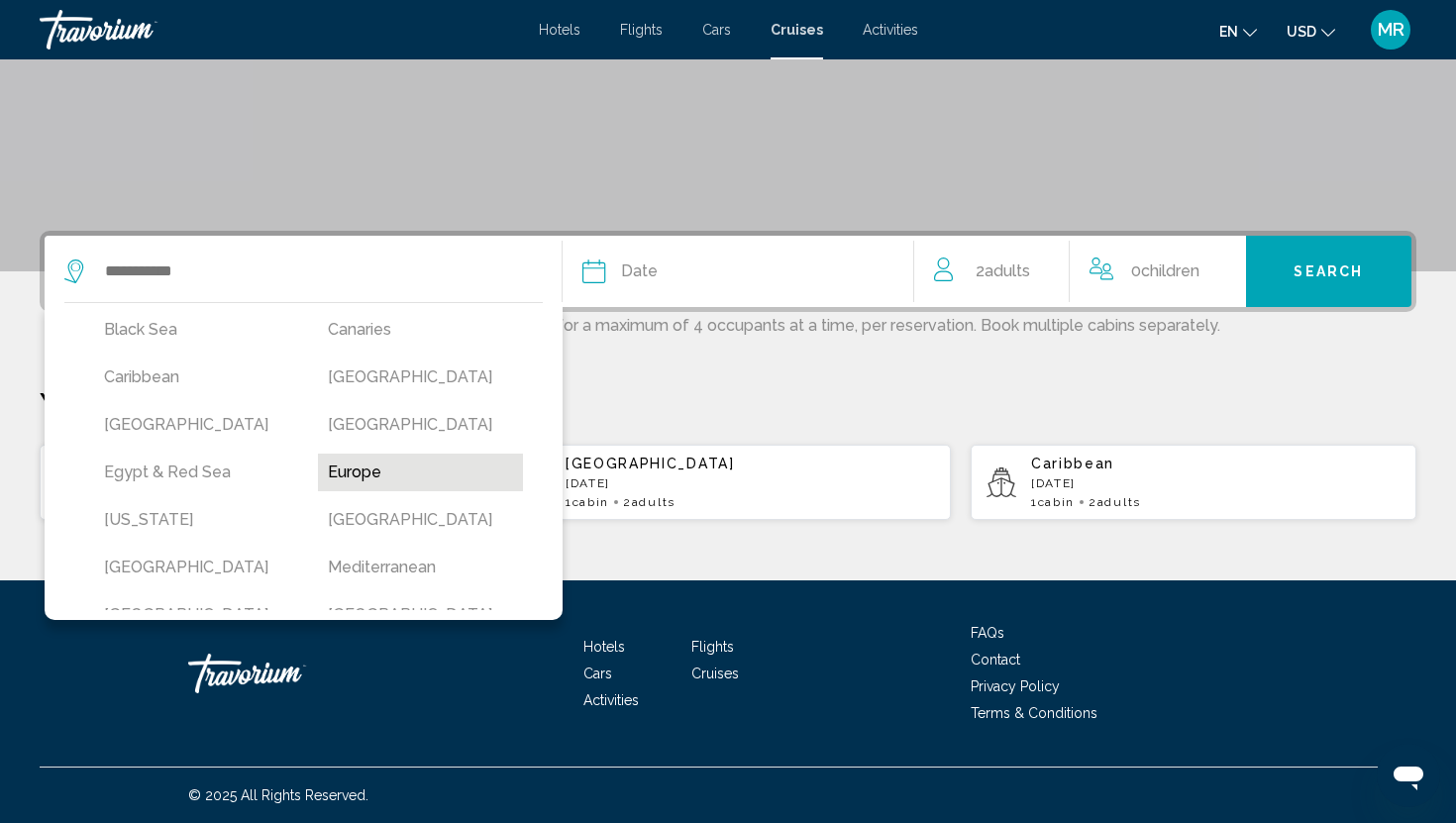 click on "Europe" at bounding box center (420, 472) 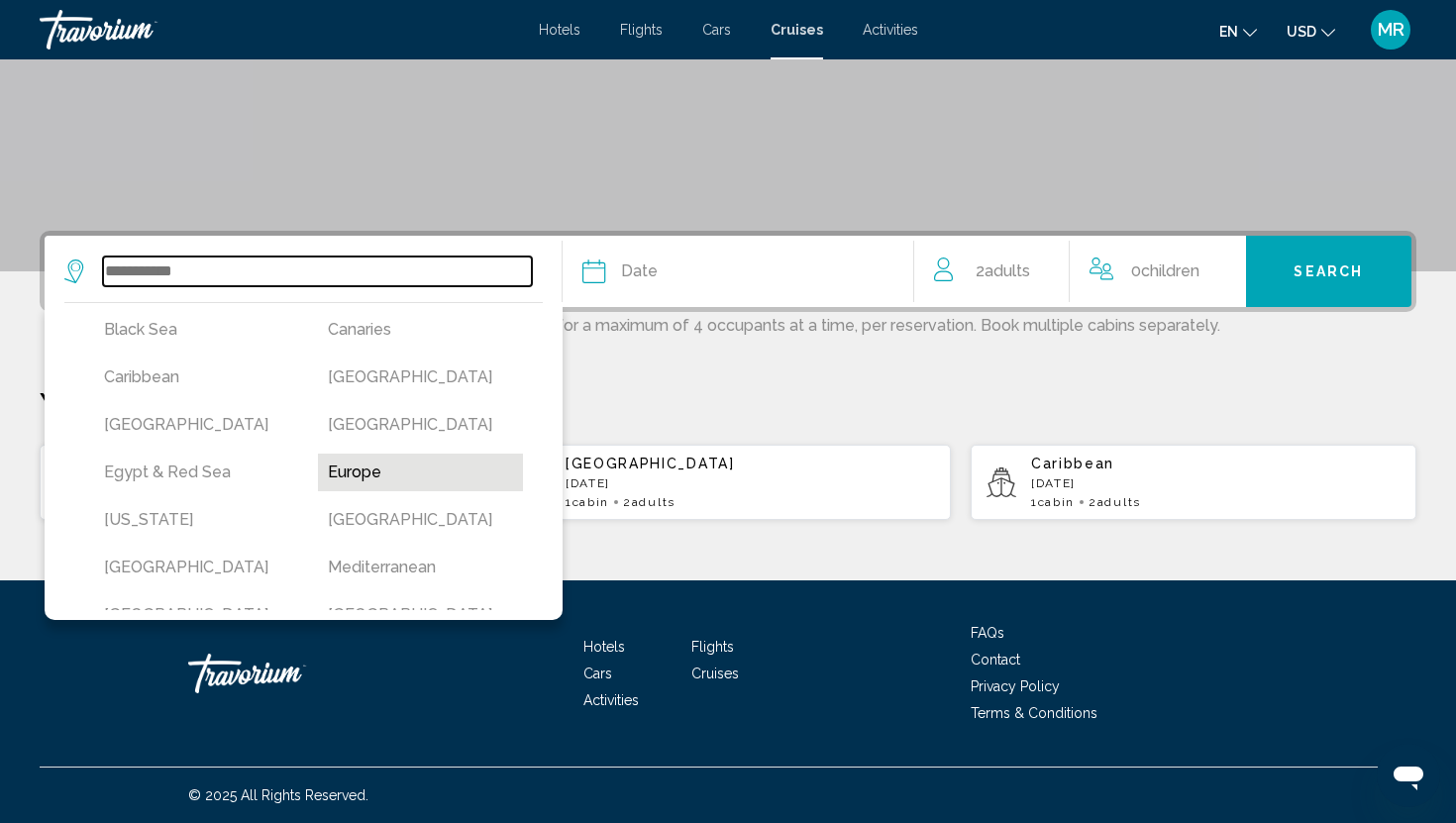 type on "******" 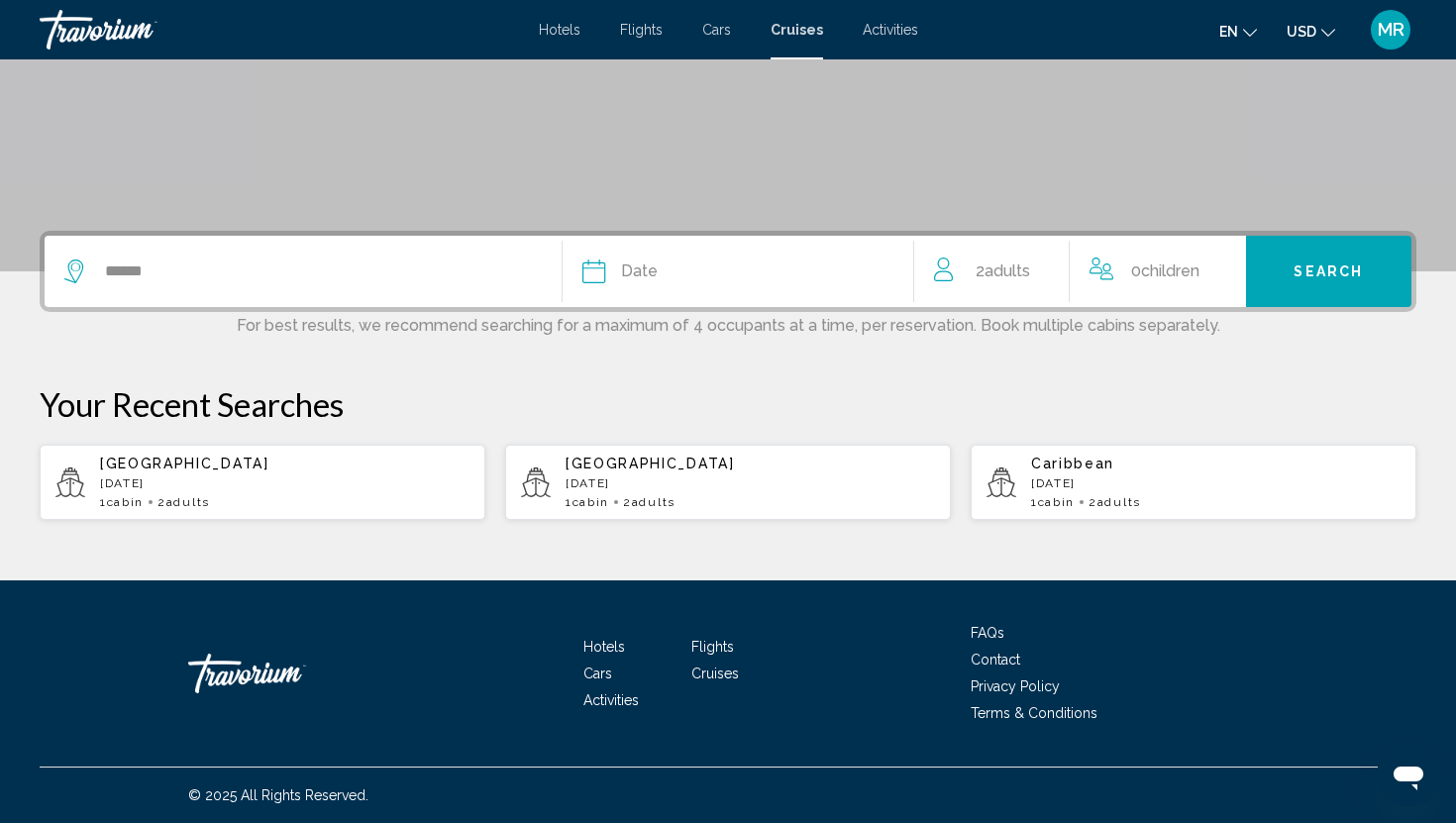 click on "Date" 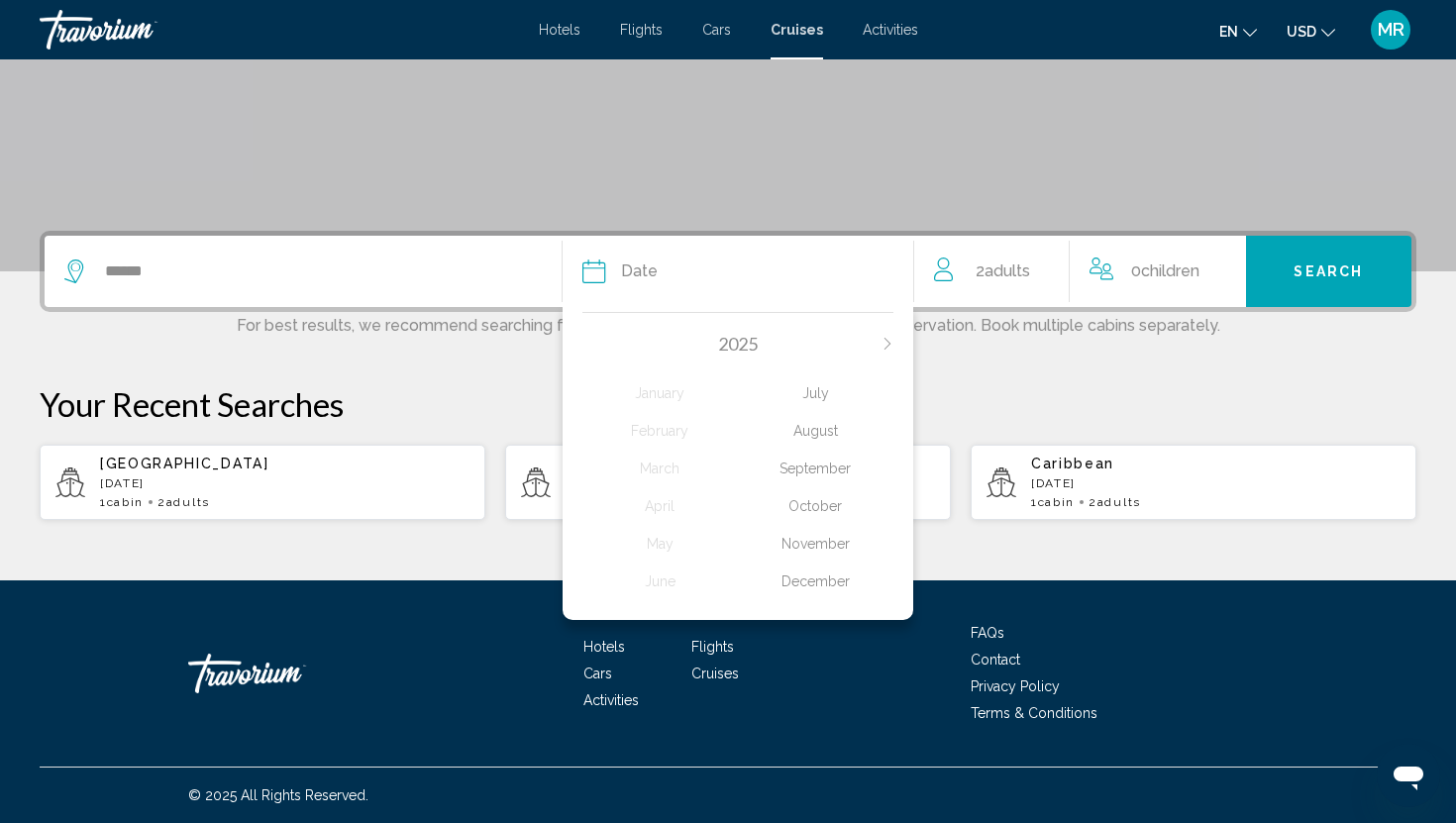 click on "October" 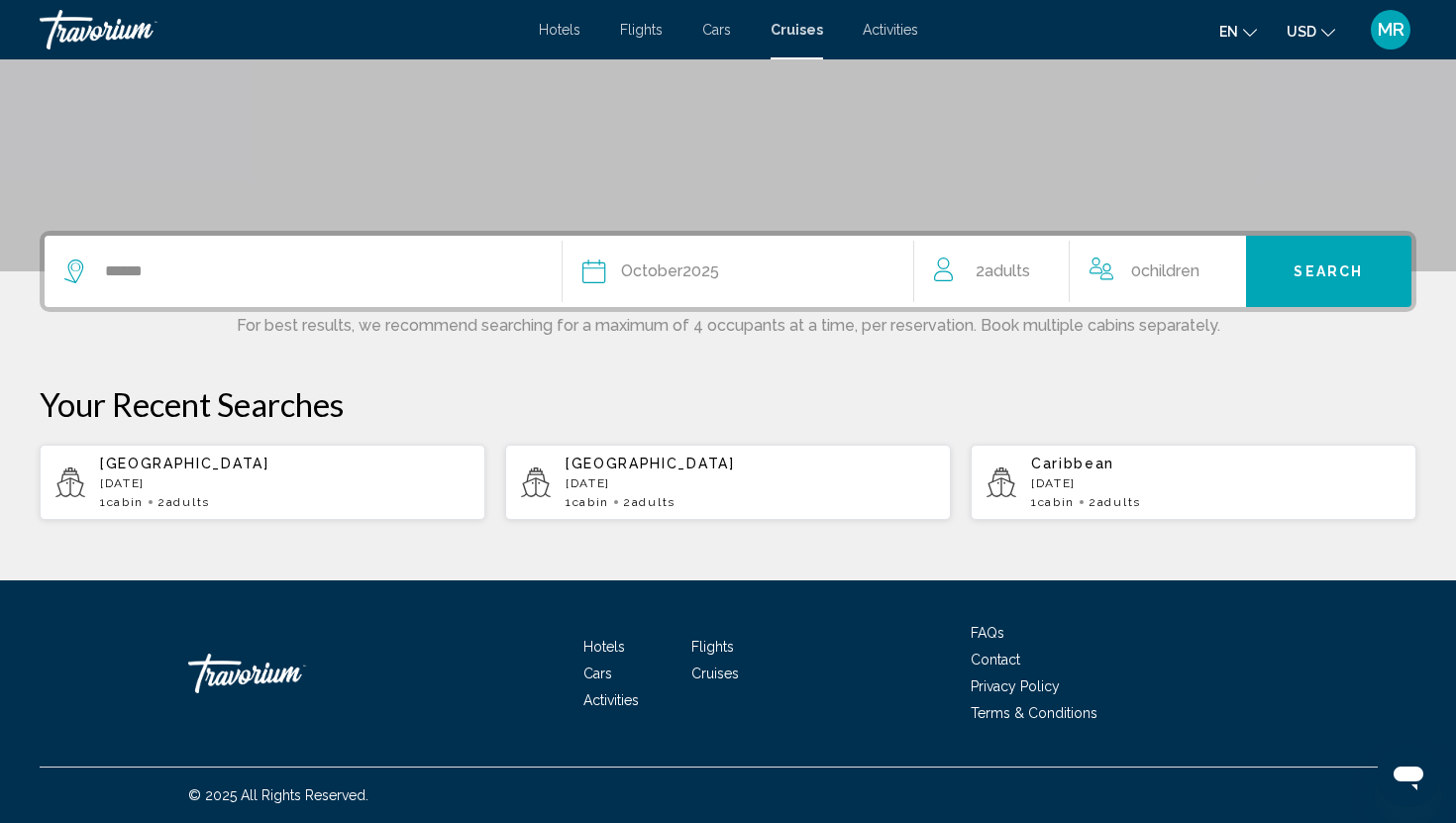 click on "Search" at bounding box center [1329, 271] 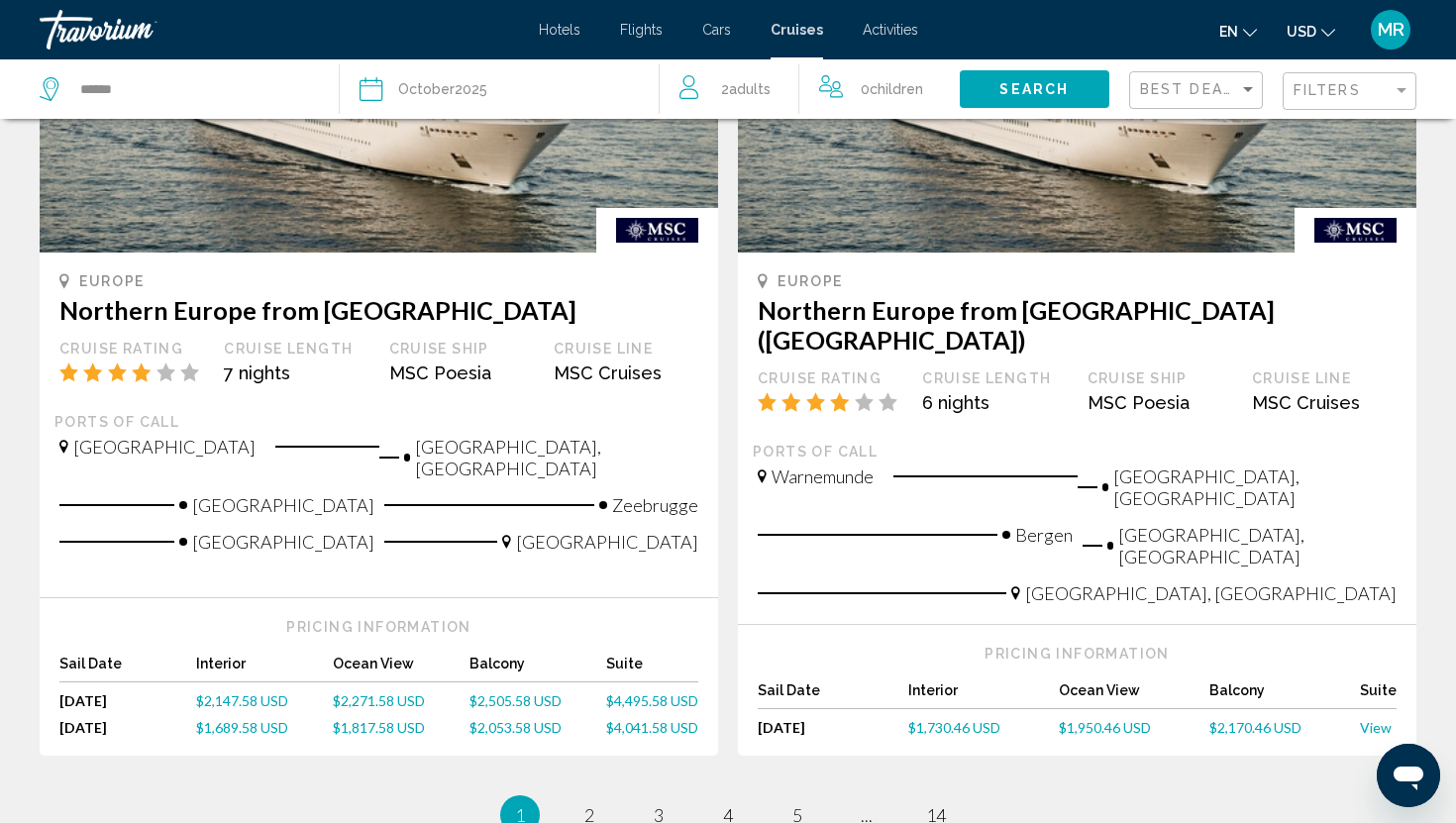 scroll, scrollTop: 2022, scrollLeft: 0, axis: vertical 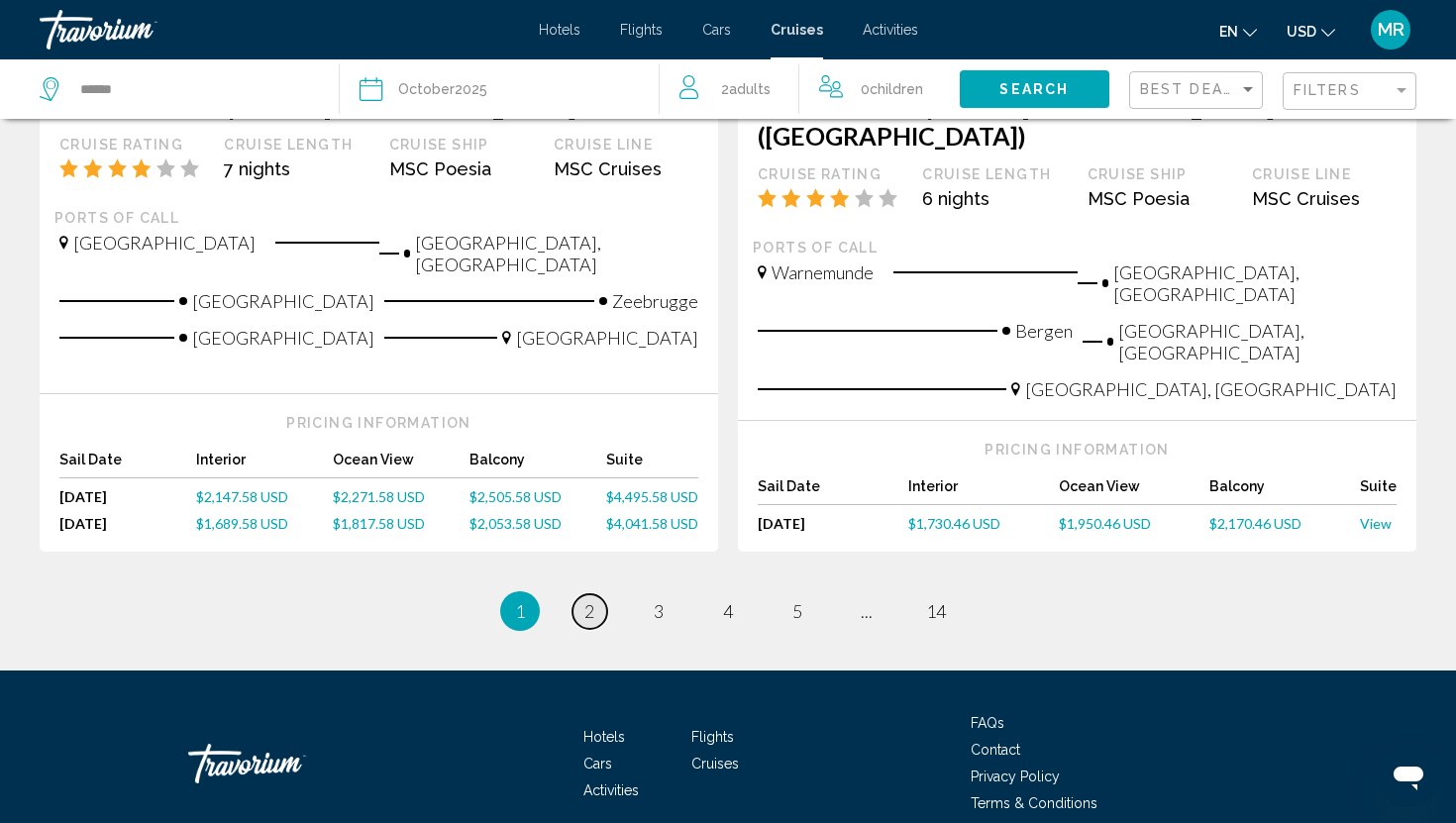 click on "page  2" at bounding box center (589, 611) 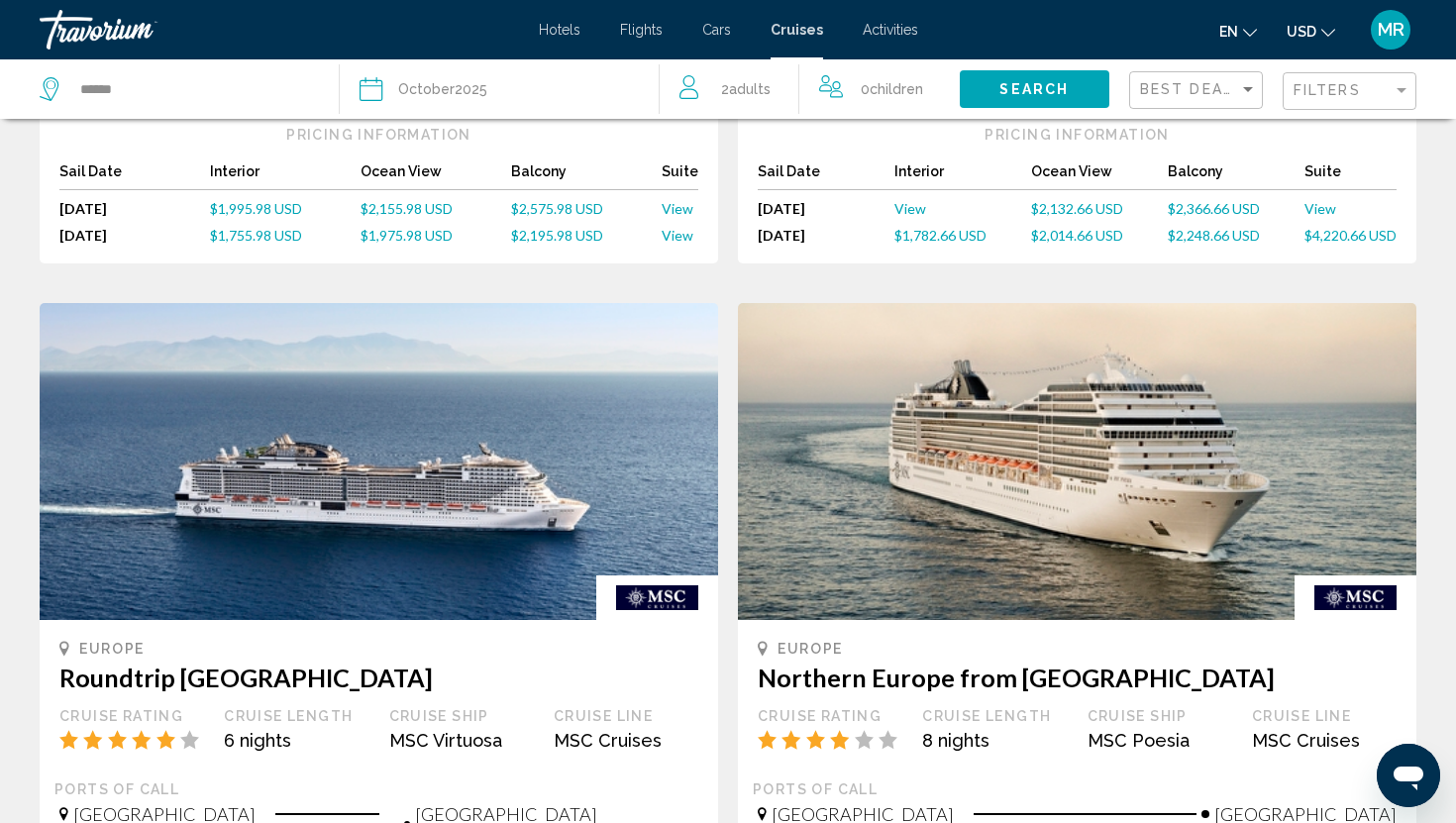 scroll, scrollTop: 2054, scrollLeft: 0, axis: vertical 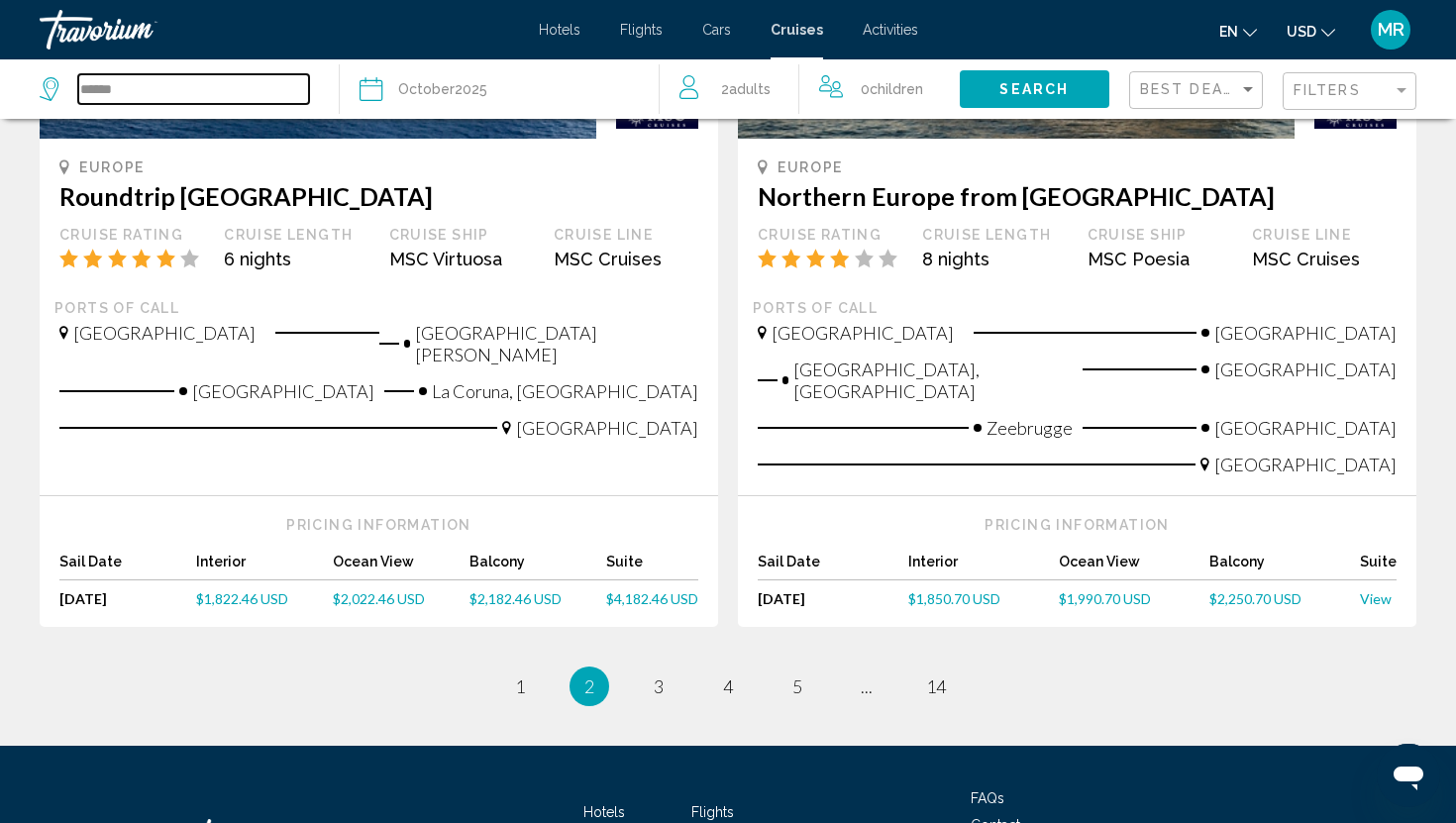 click on "******" at bounding box center [193, 89] 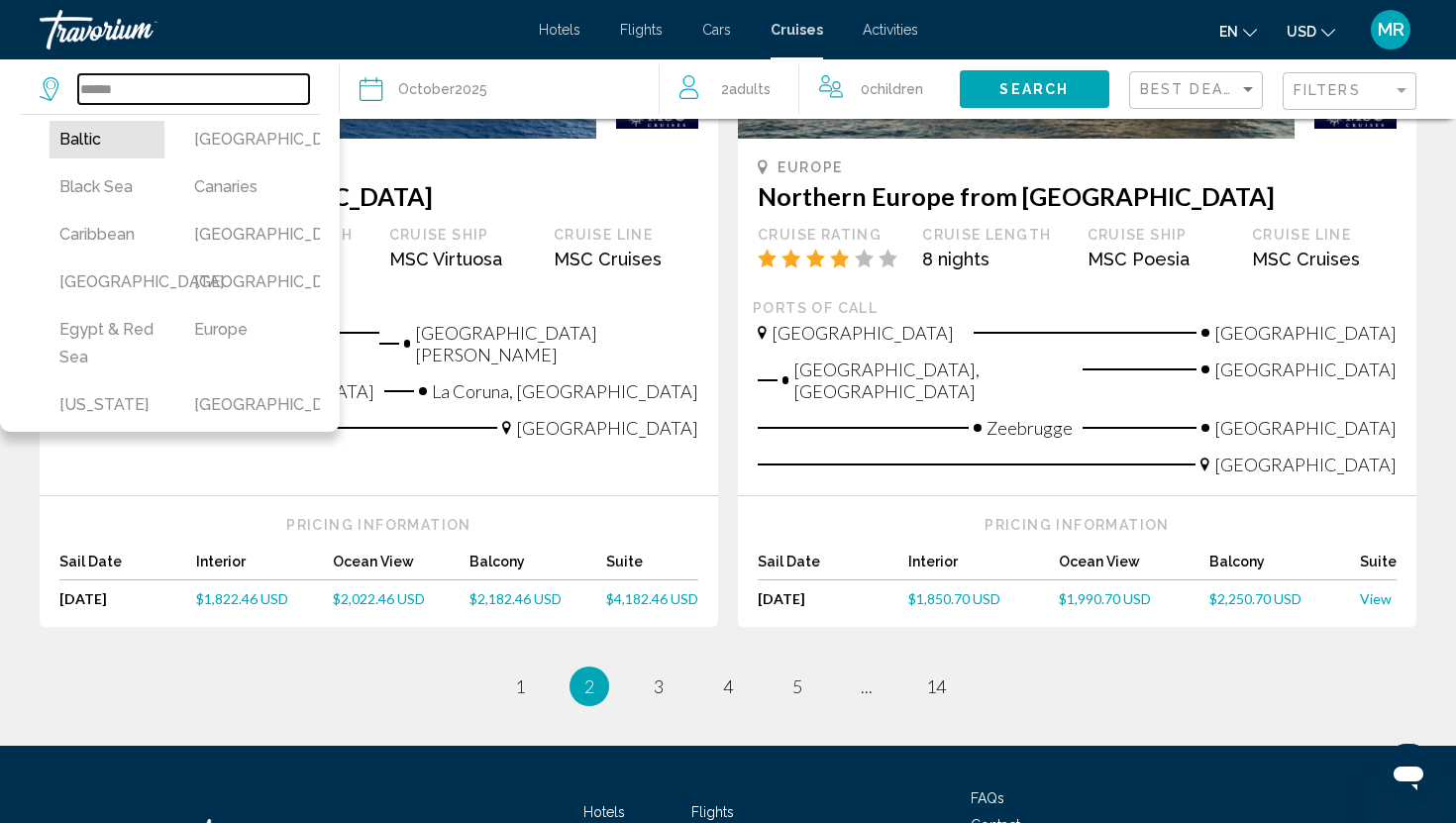 scroll, scrollTop: 175, scrollLeft: 0, axis: vertical 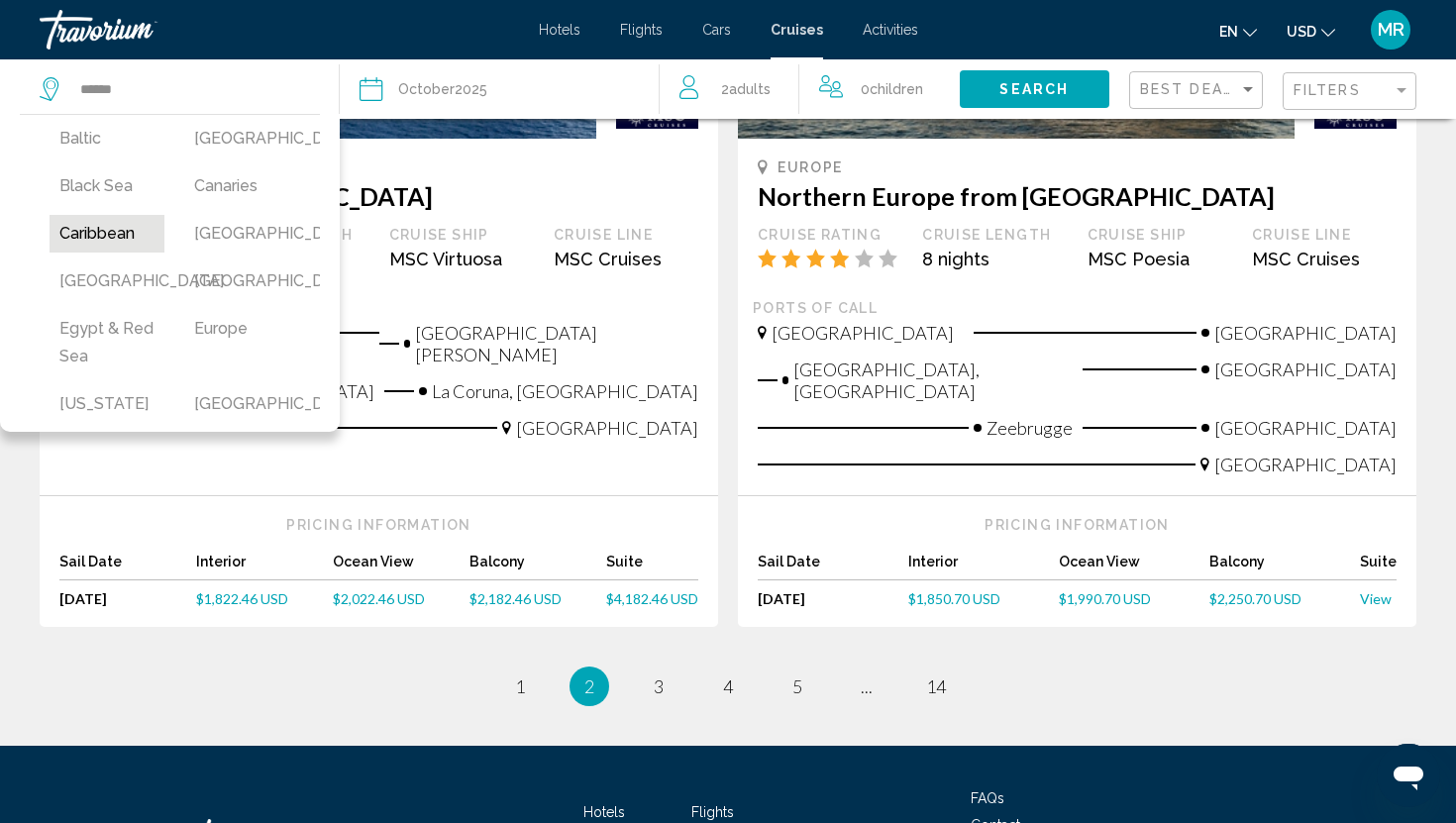 click on "Caribbean" at bounding box center [107, 234] 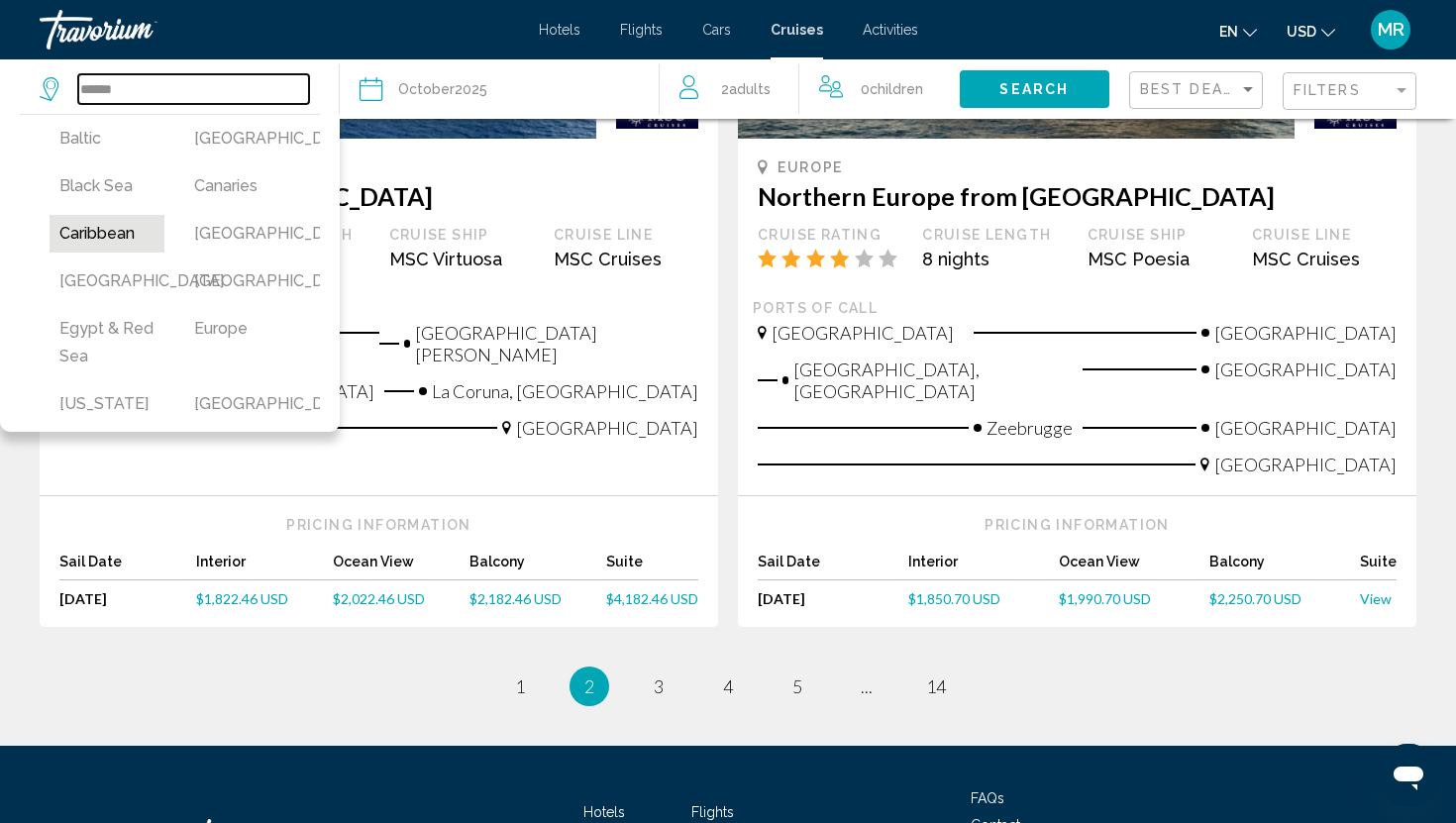 type on "*********" 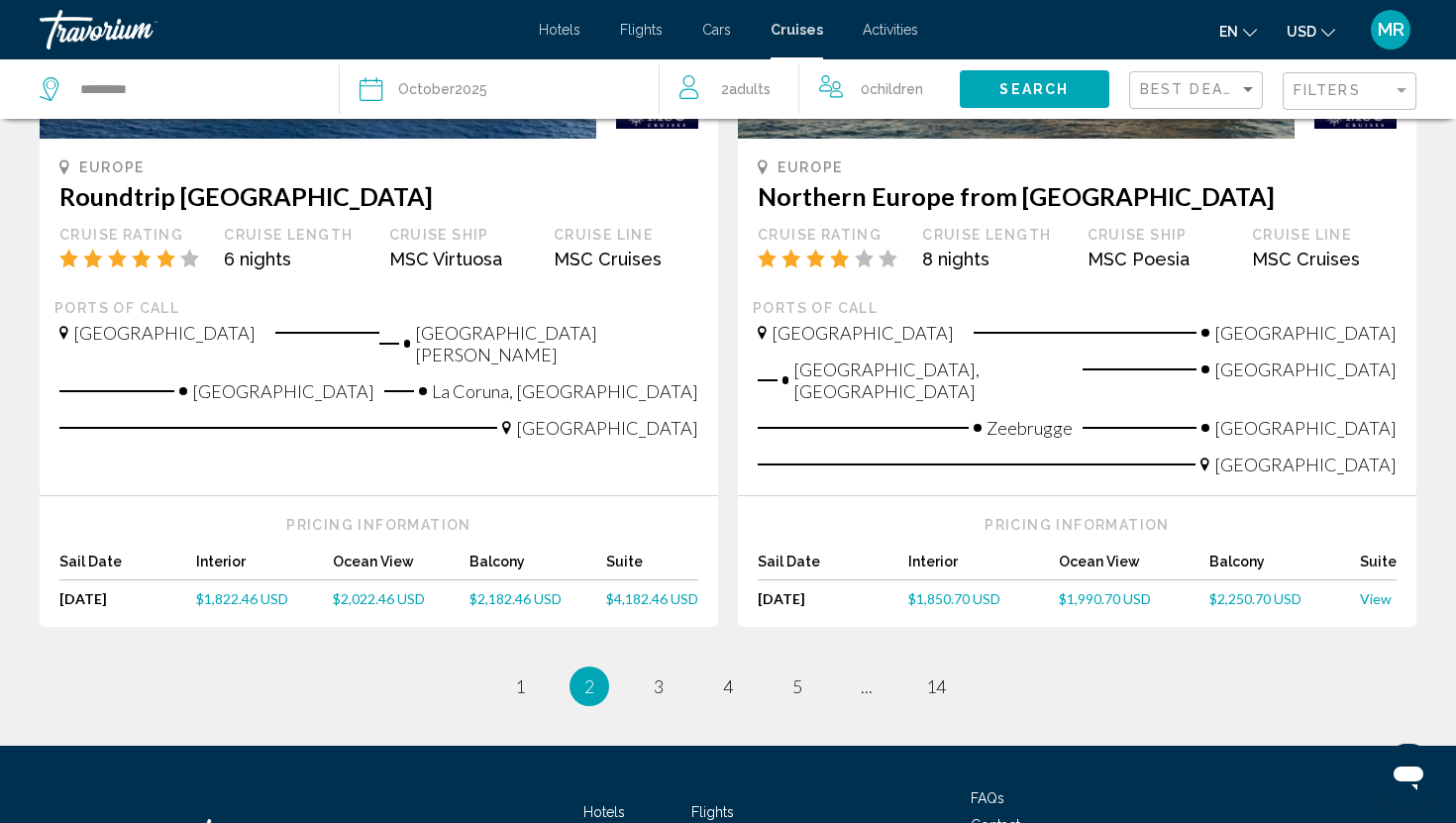 click on "Search" 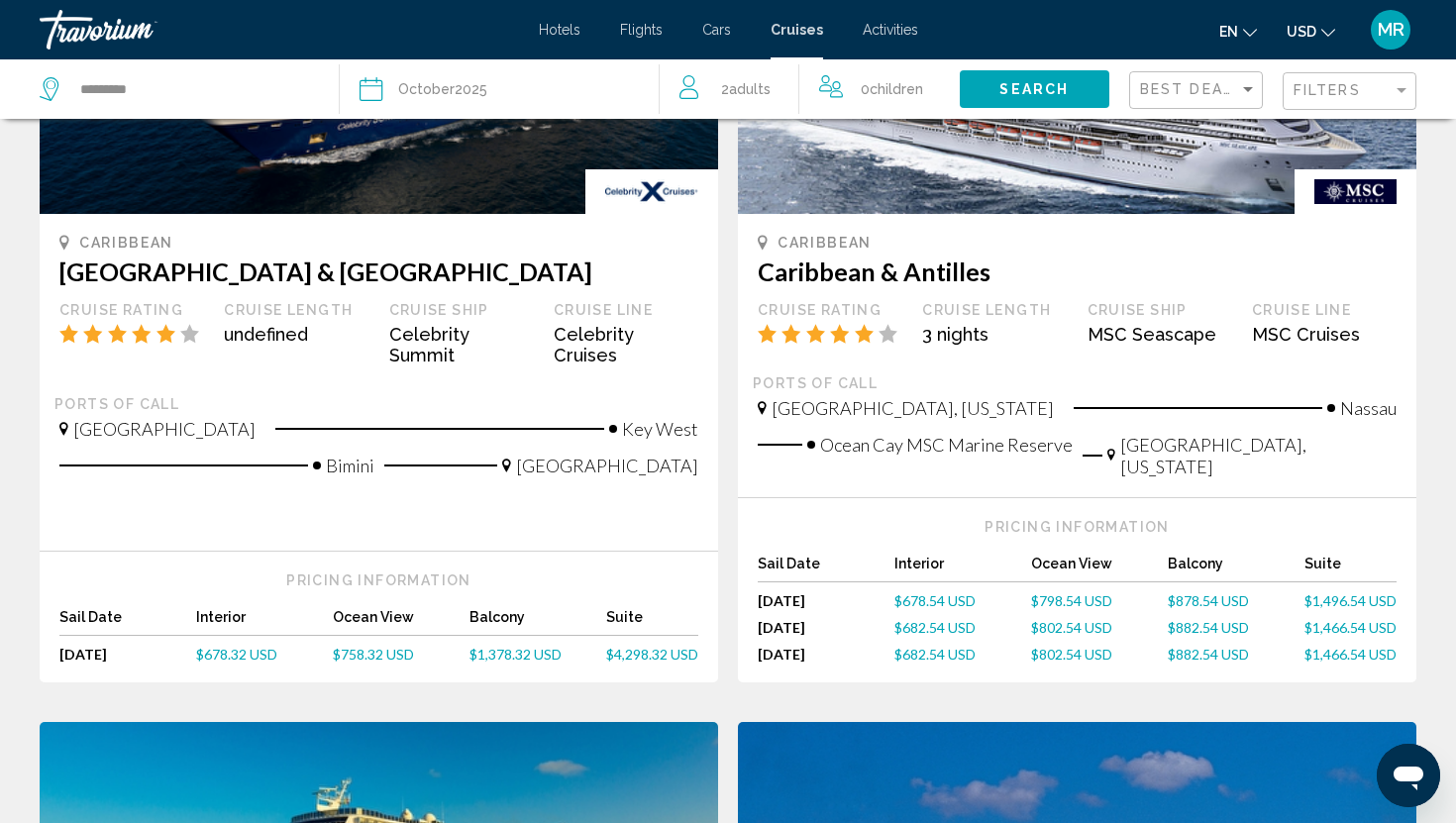 scroll, scrollTop: 318, scrollLeft: 0, axis: vertical 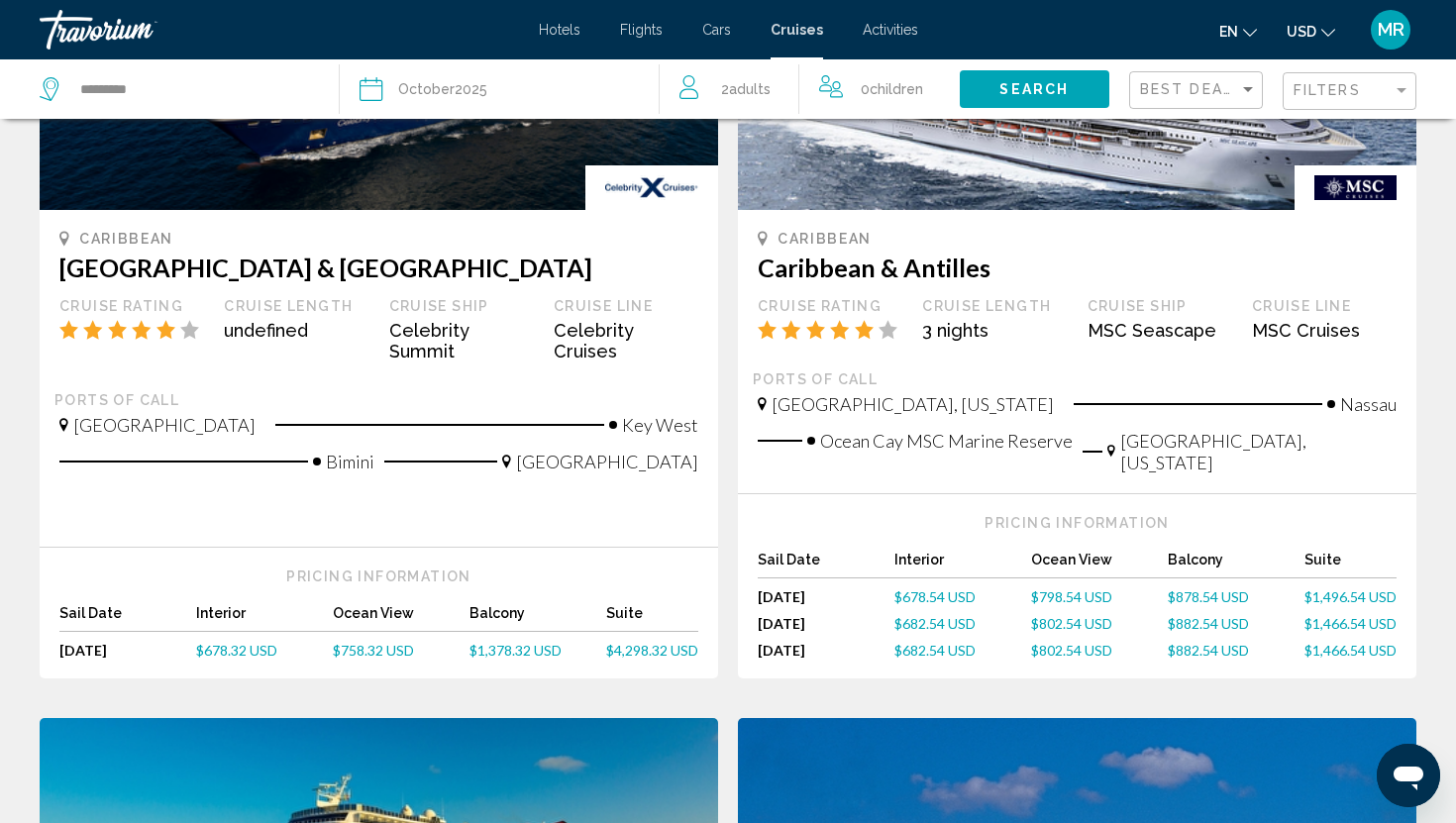 click on "Flights" at bounding box center [641, 30] 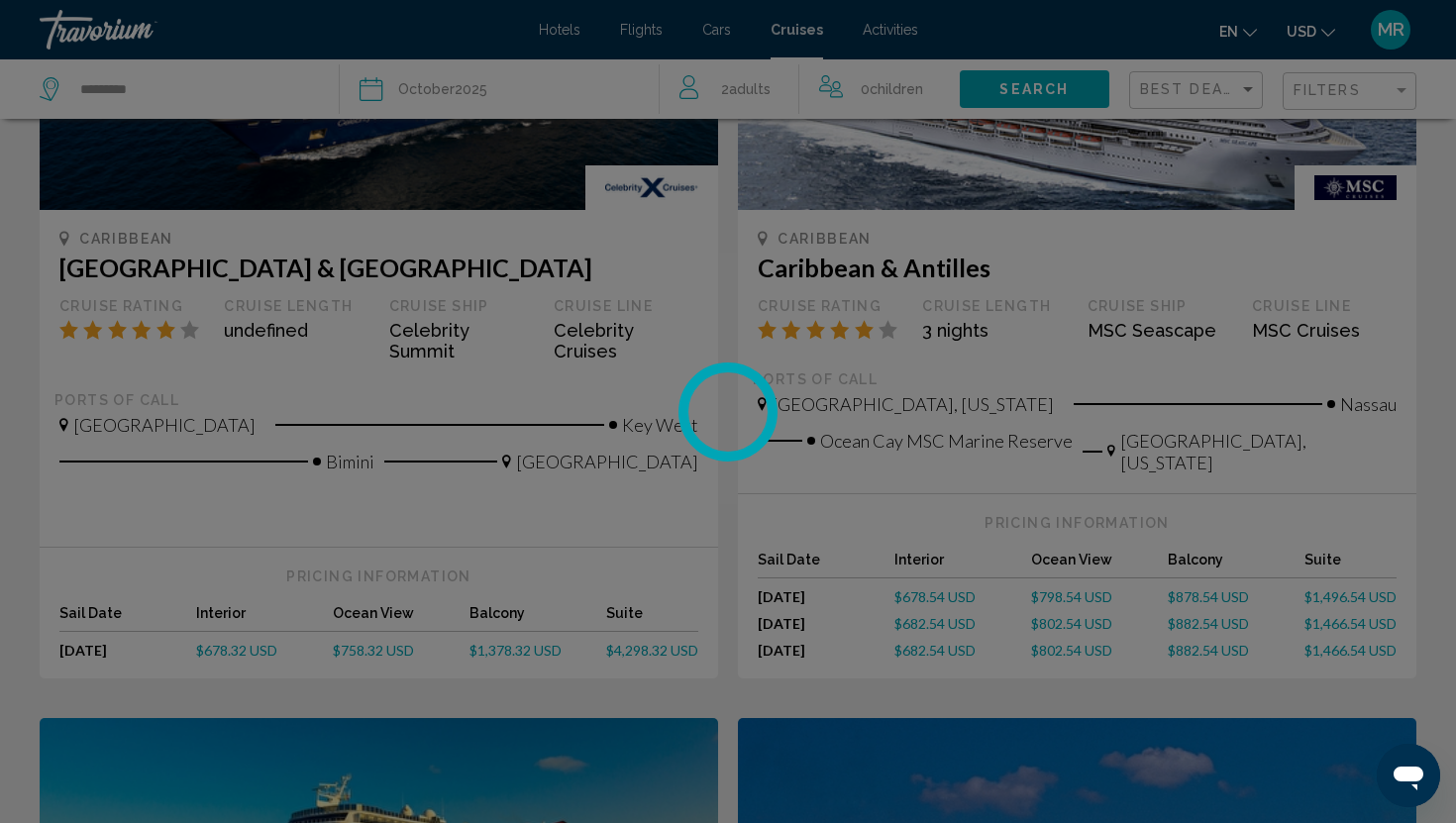 scroll, scrollTop: 0, scrollLeft: 0, axis: both 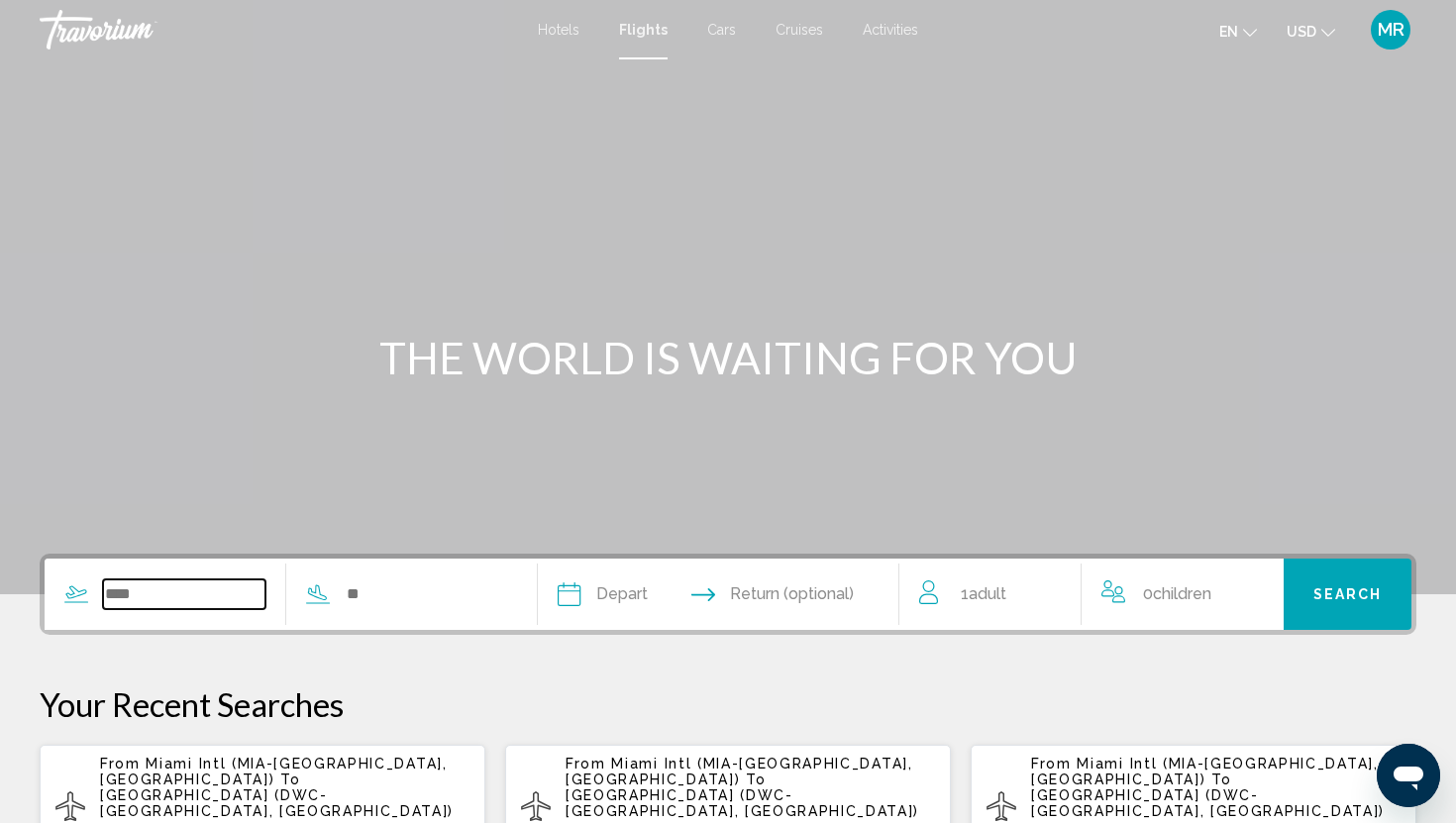 click at bounding box center [184, 594] 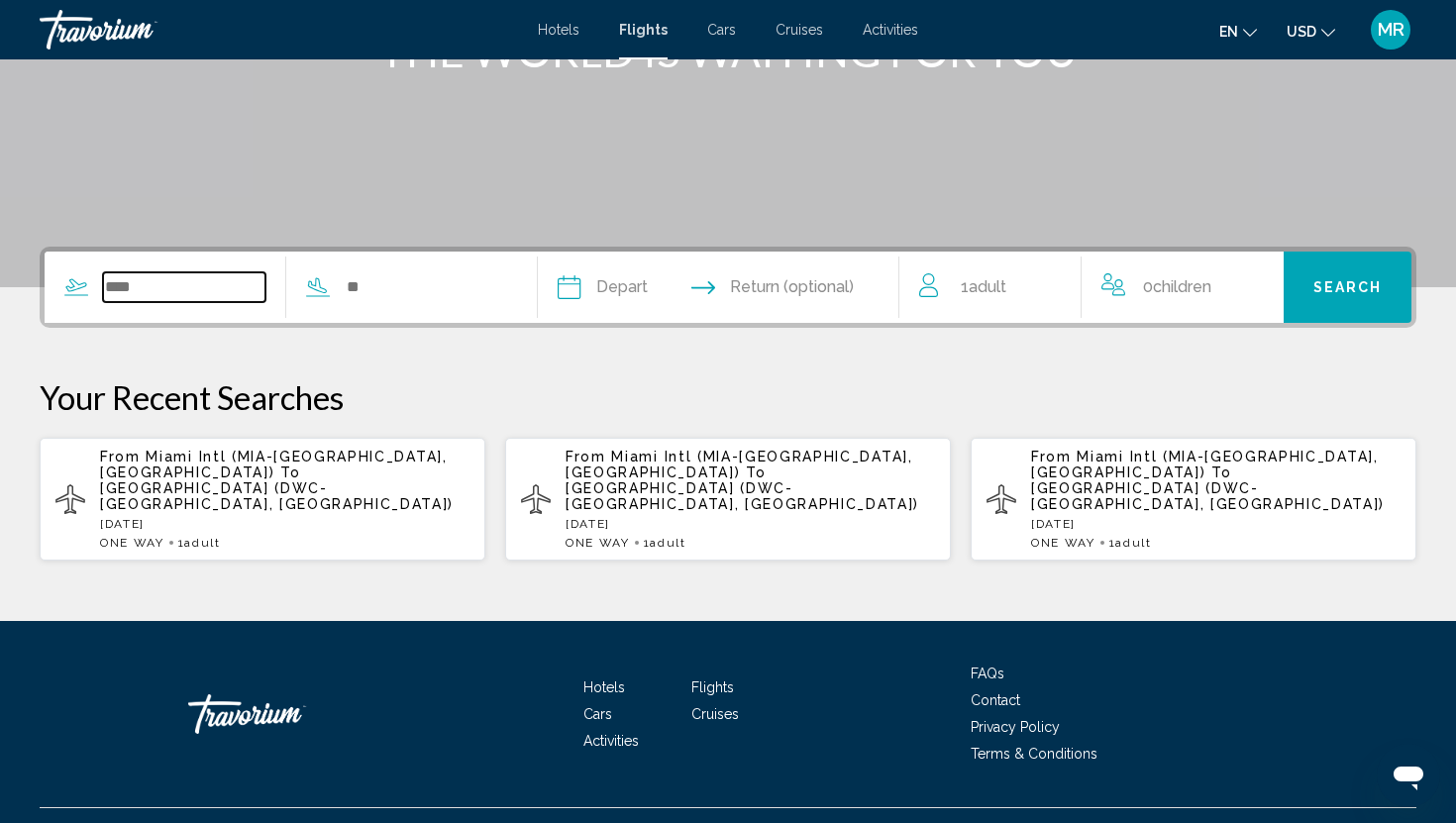 scroll, scrollTop: 332, scrollLeft: 0, axis: vertical 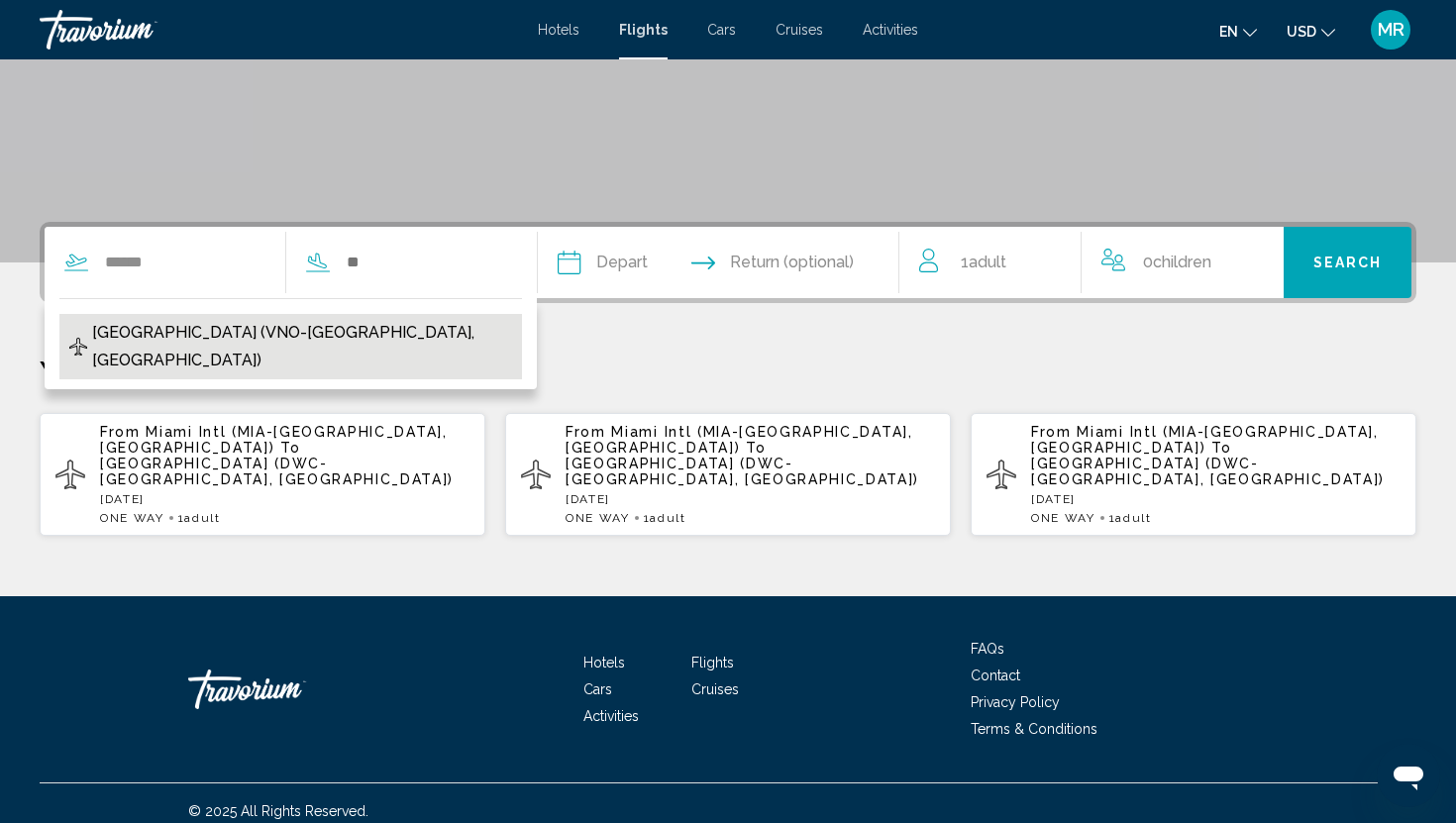 click on "Vilnius Intl Airport (VNO-Vilnius, Lithuania)" at bounding box center [302, 347] 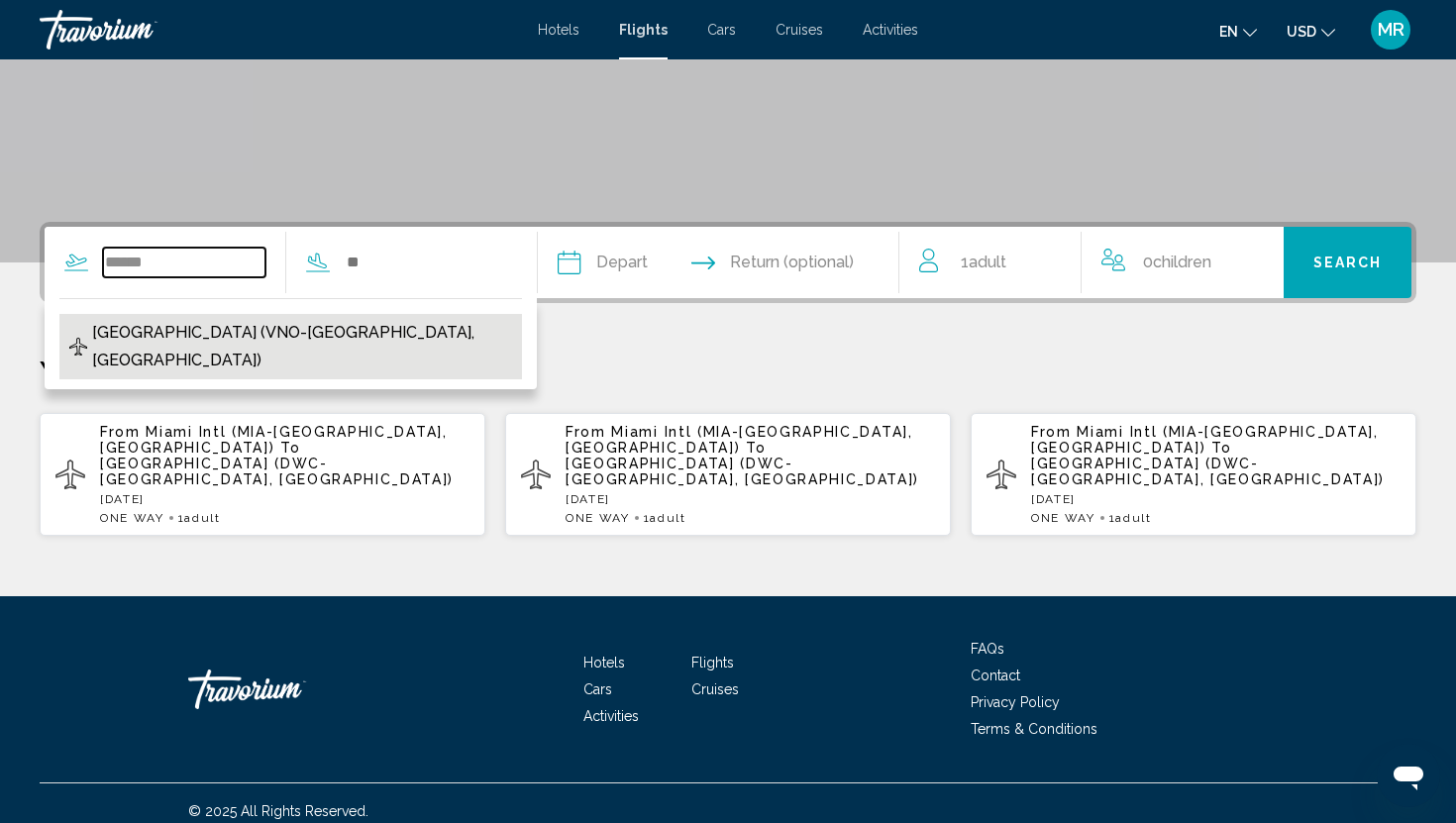 type on "**********" 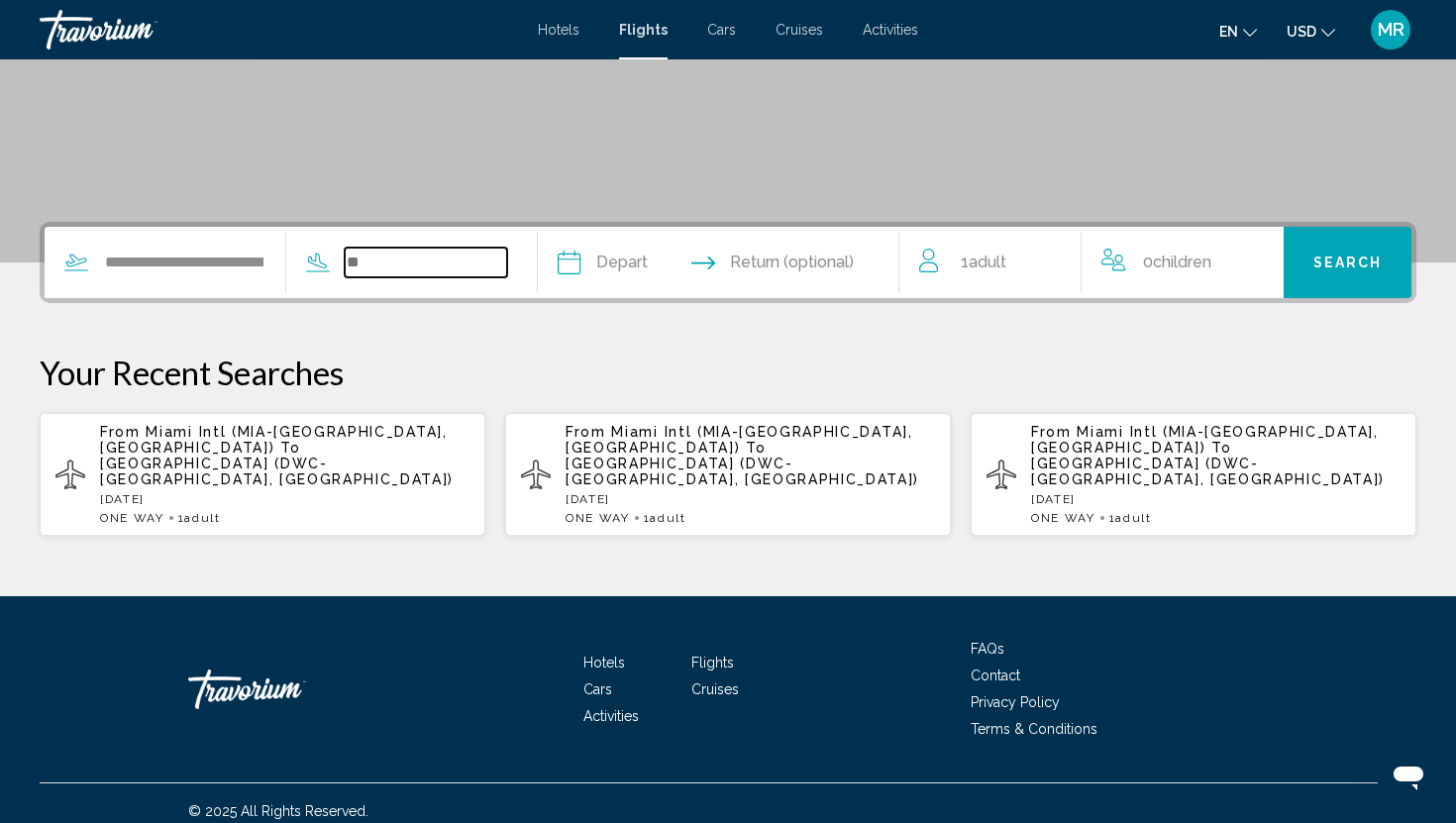 click at bounding box center (426, 262) 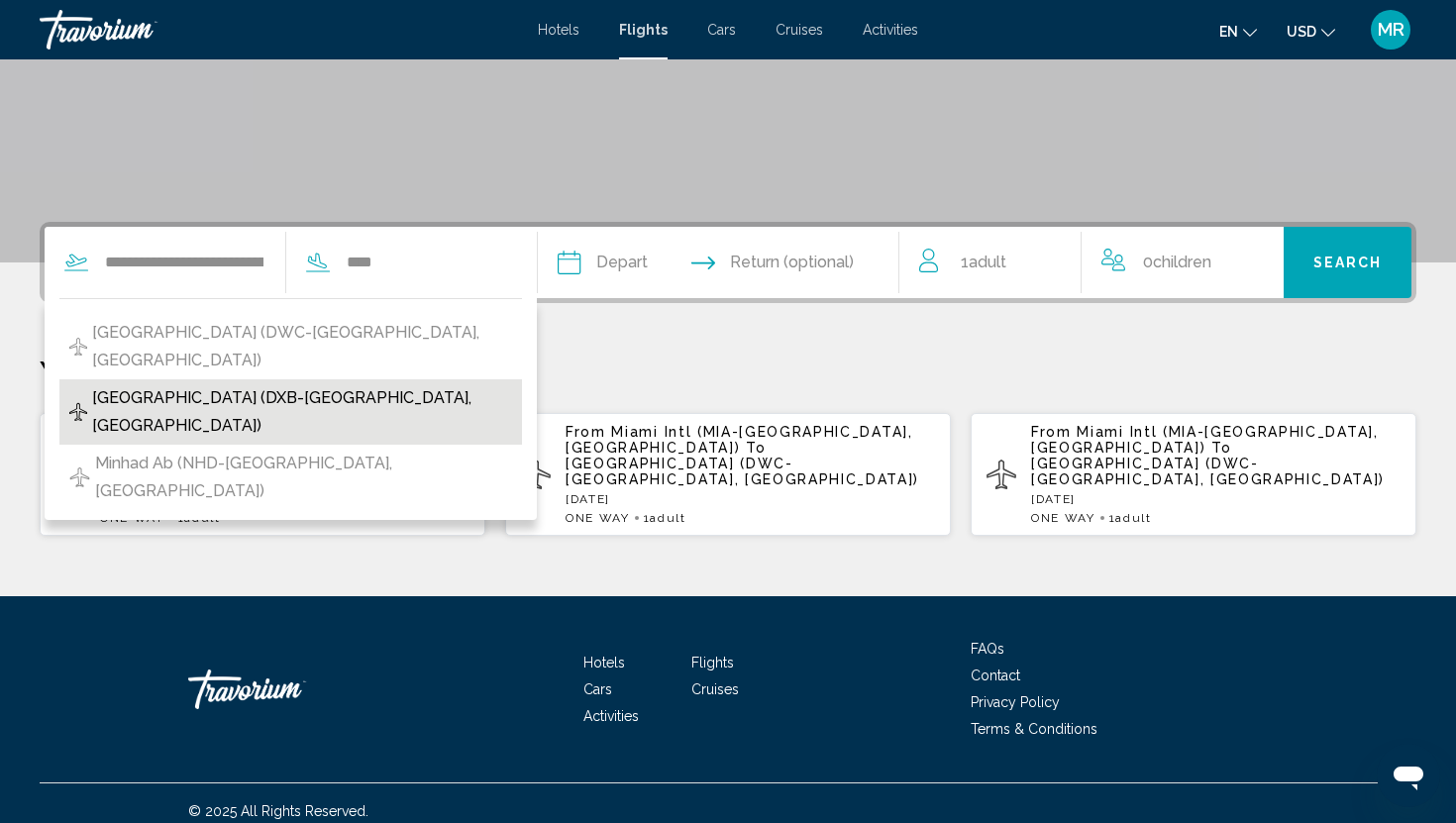 click on "Dubai Intl Airport (DXB-Dubai, United Arab Emirates)" at bounding box center (302, 412) 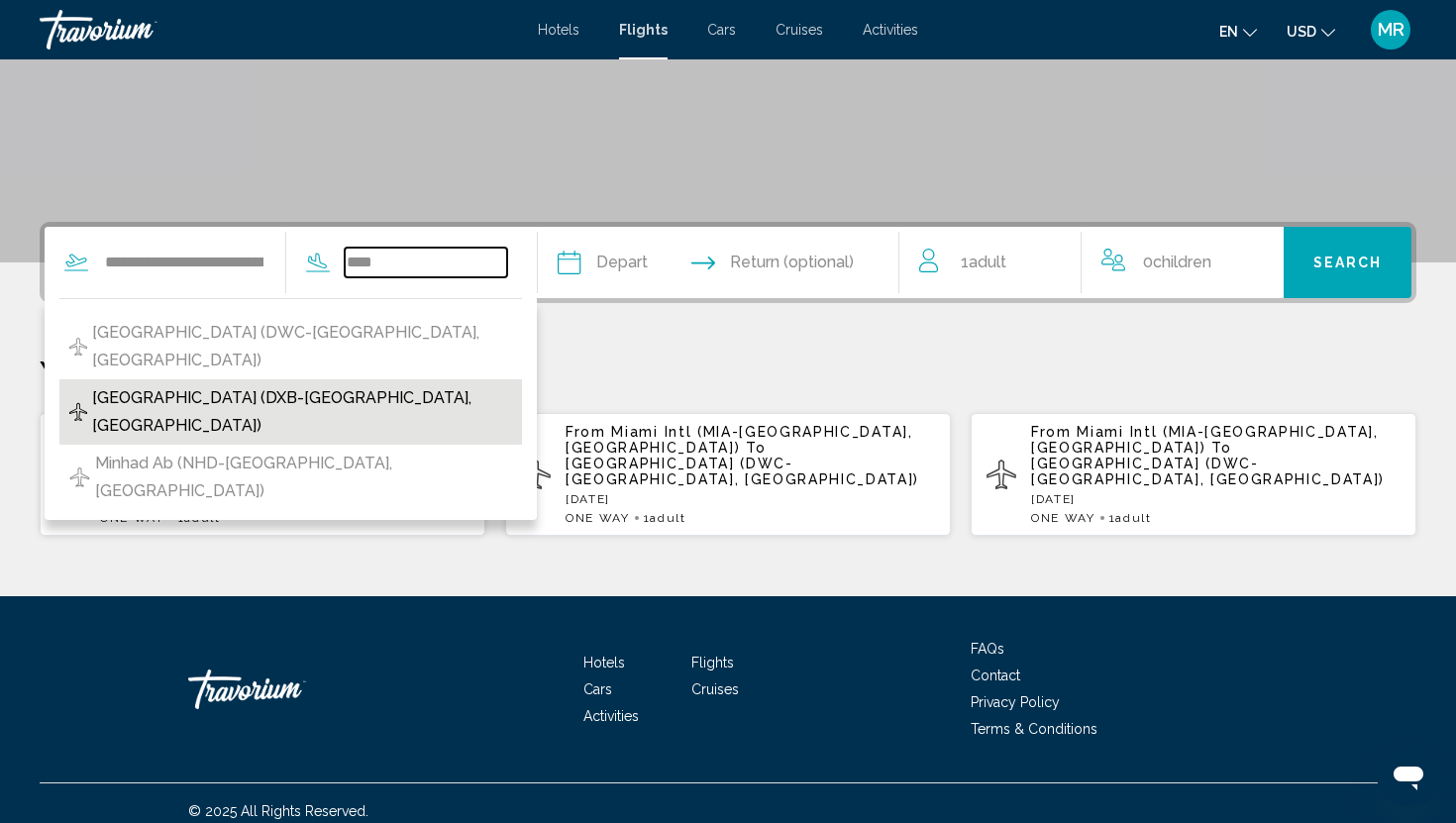 type on "**********" 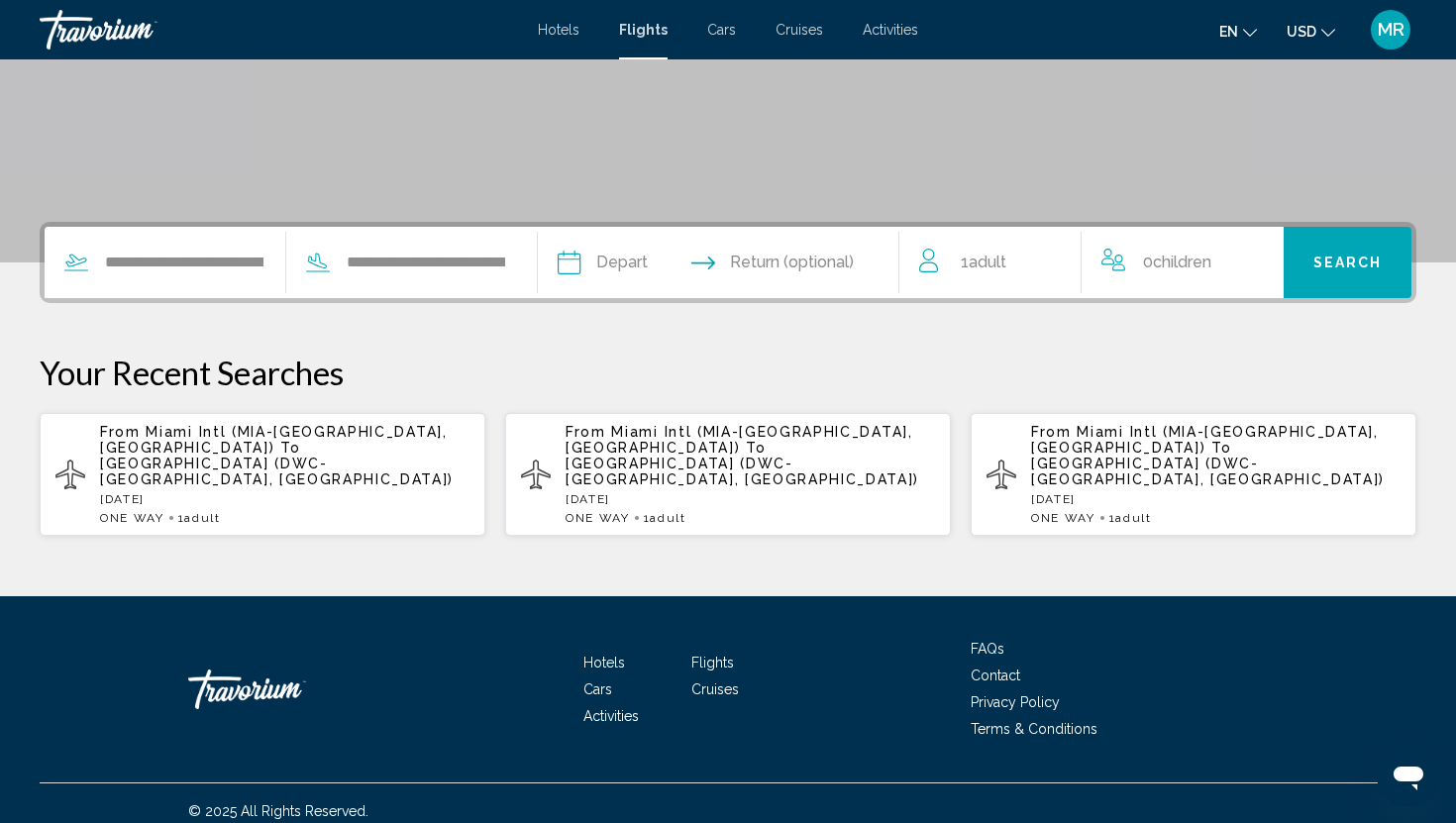 click at bounding box center (642, 265) 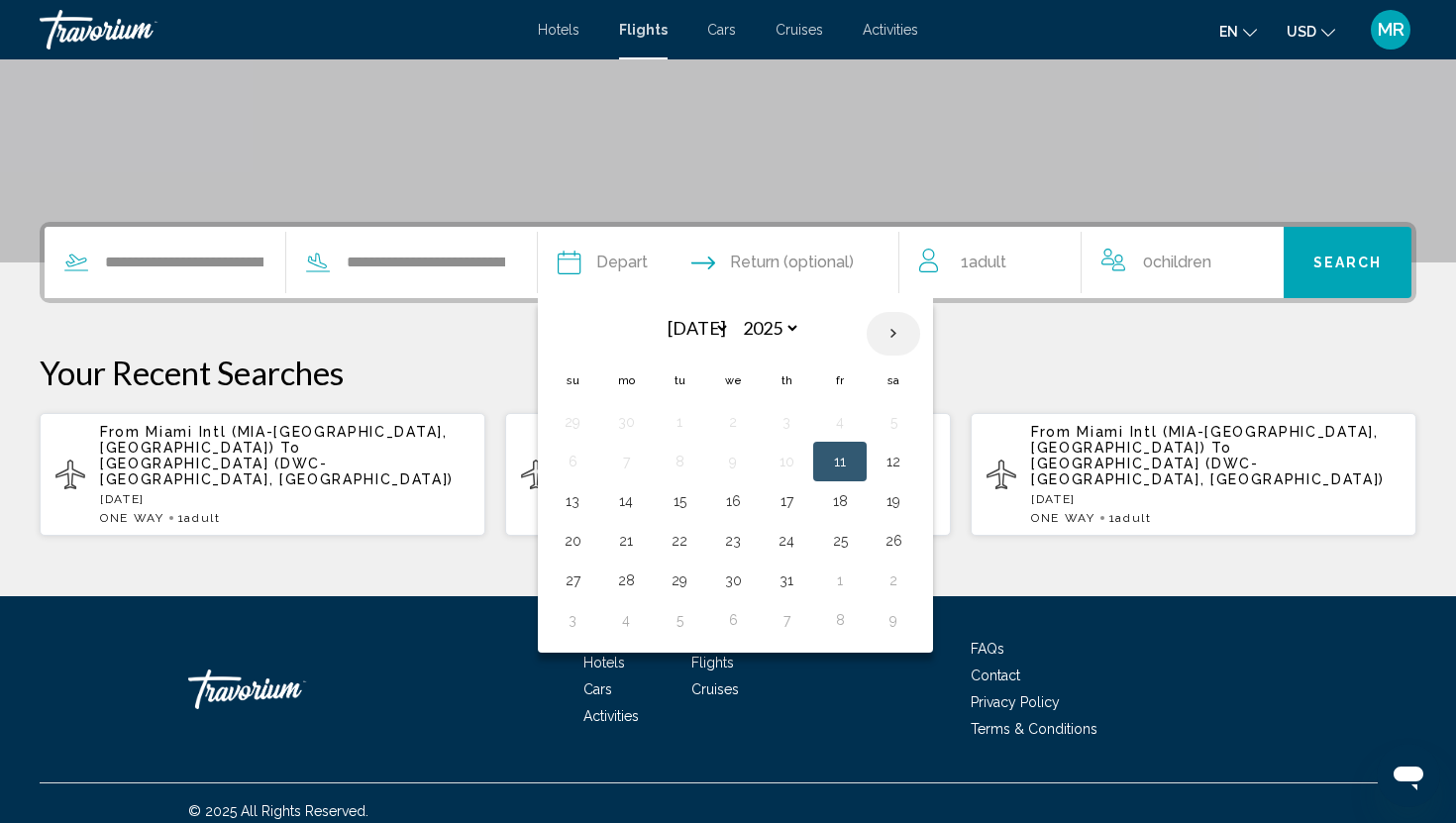 click at bounding box center [893, 334] 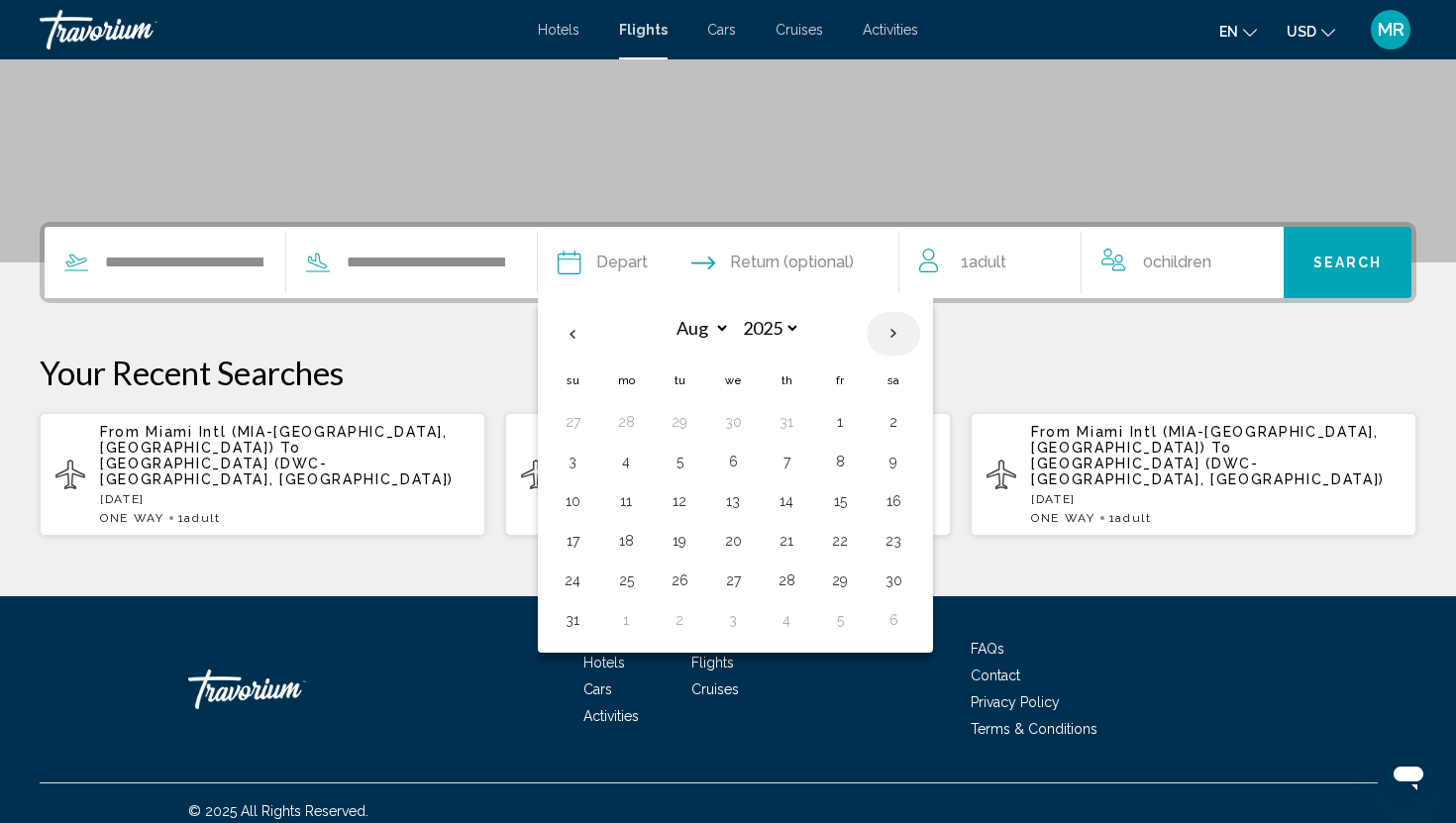 click at bounding box center [893, 334] 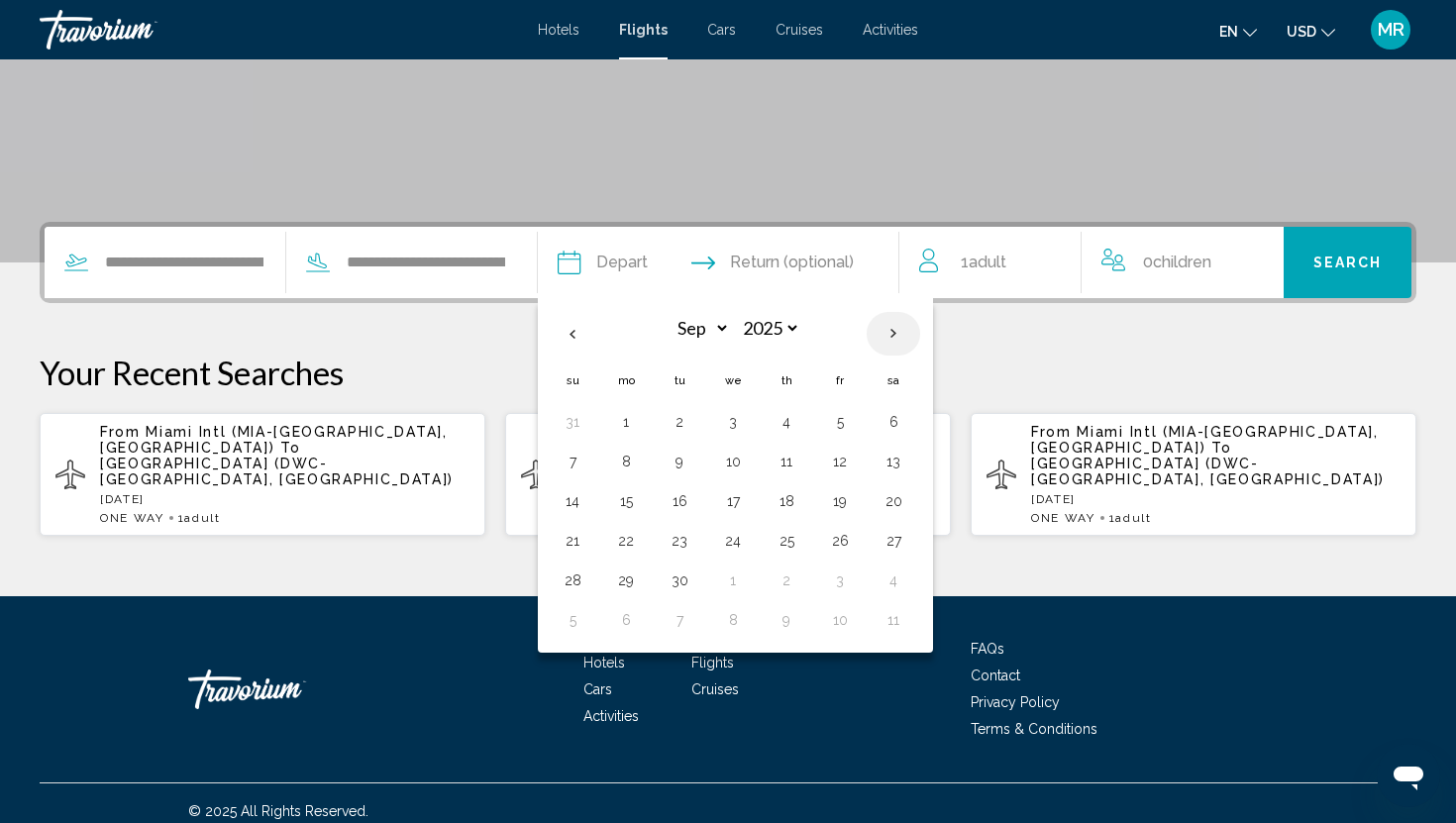 click at bounding box center [893, 334] 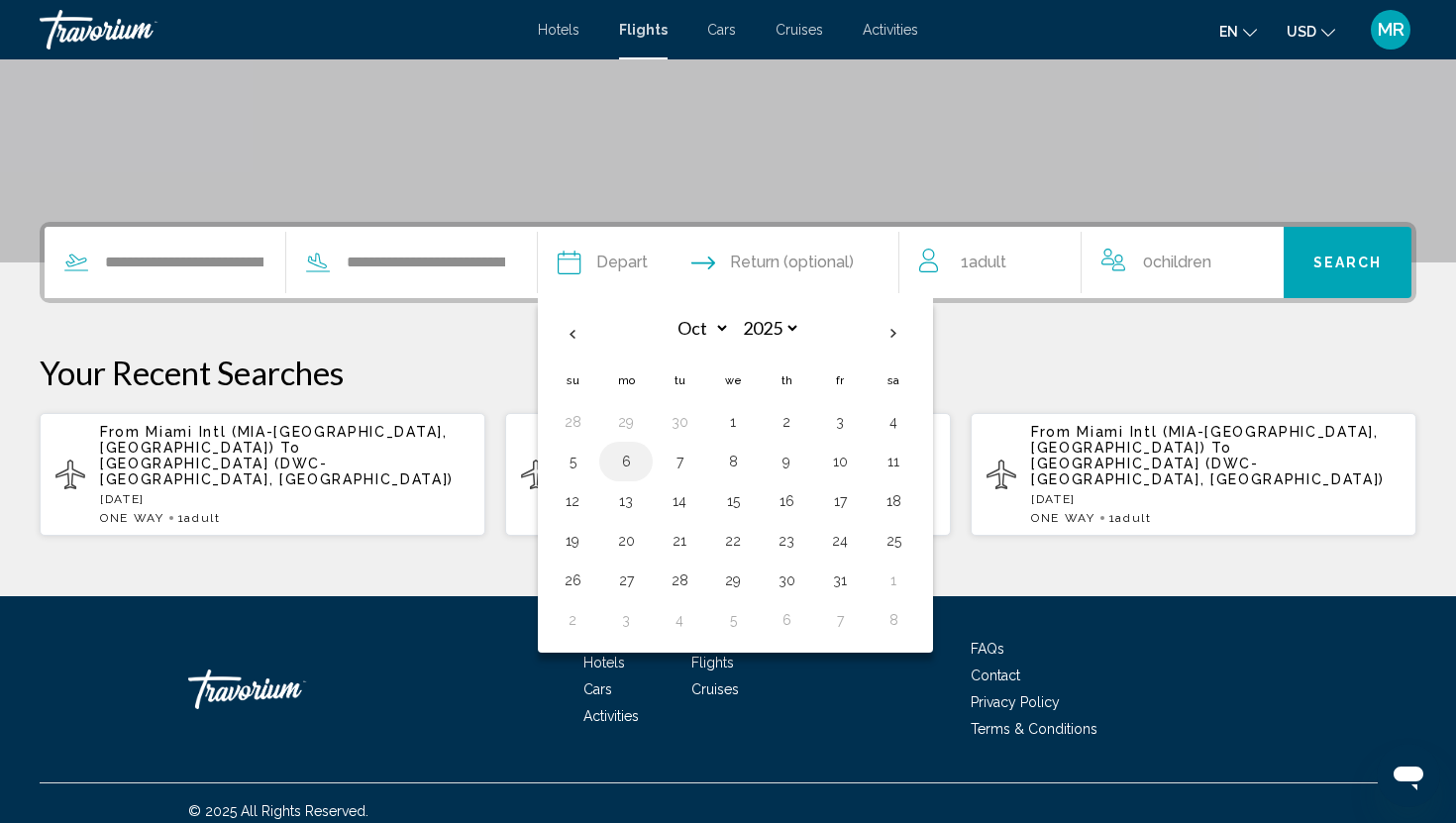 click on "6" at bounding box center [626, 462] 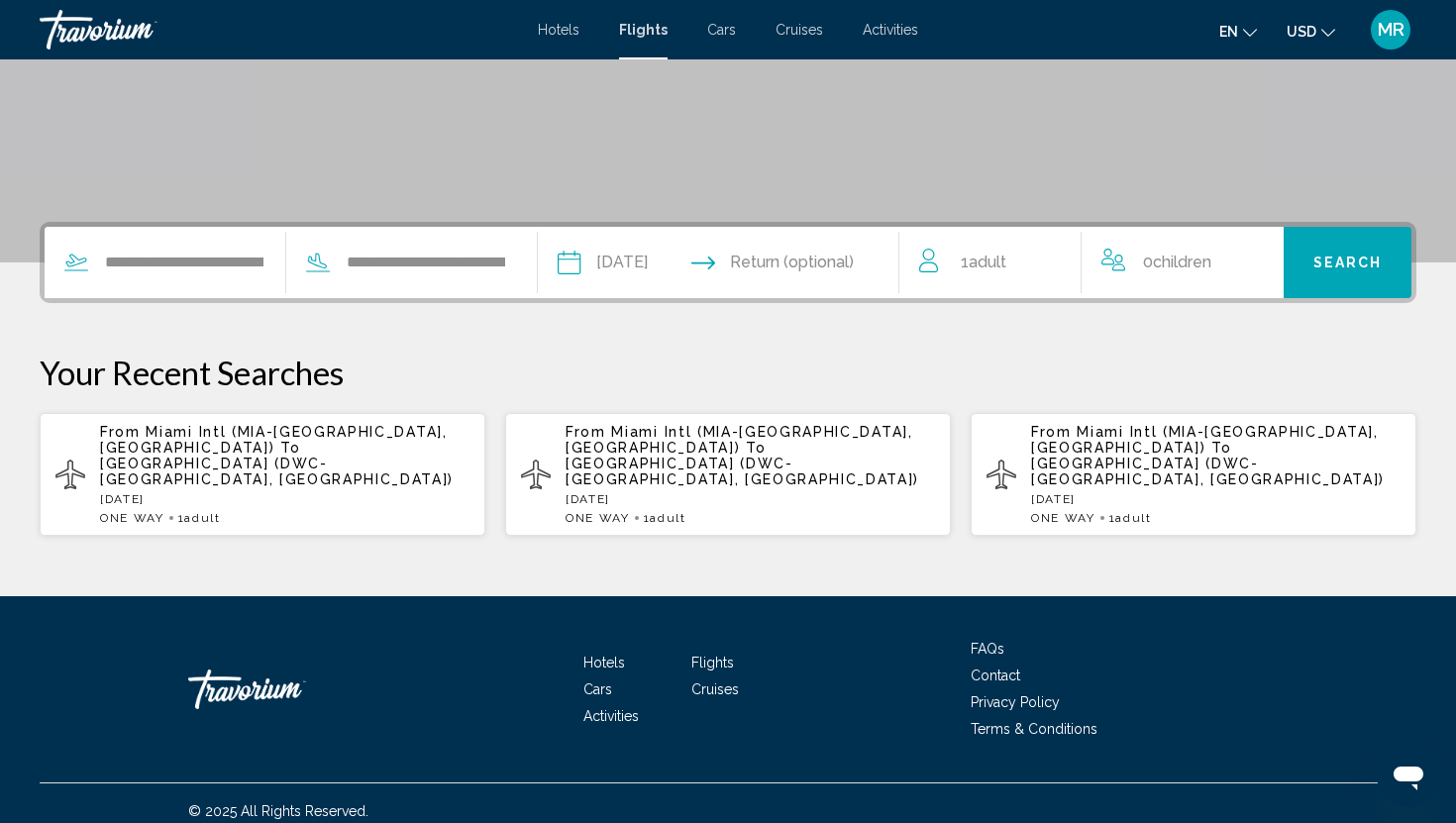 click at bounding box center [817, 265] 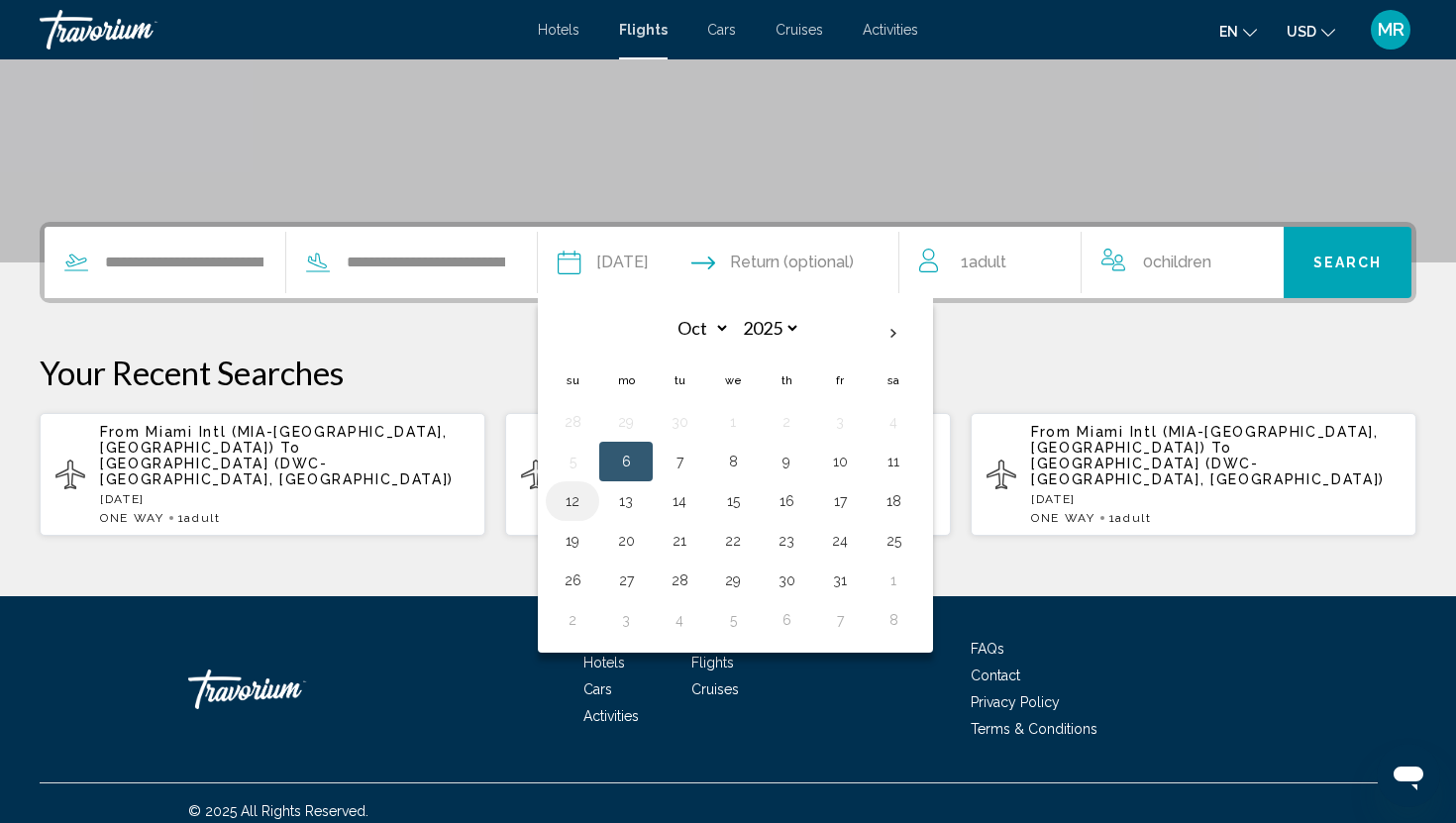 click on "12" at bounding box center (572, 501) 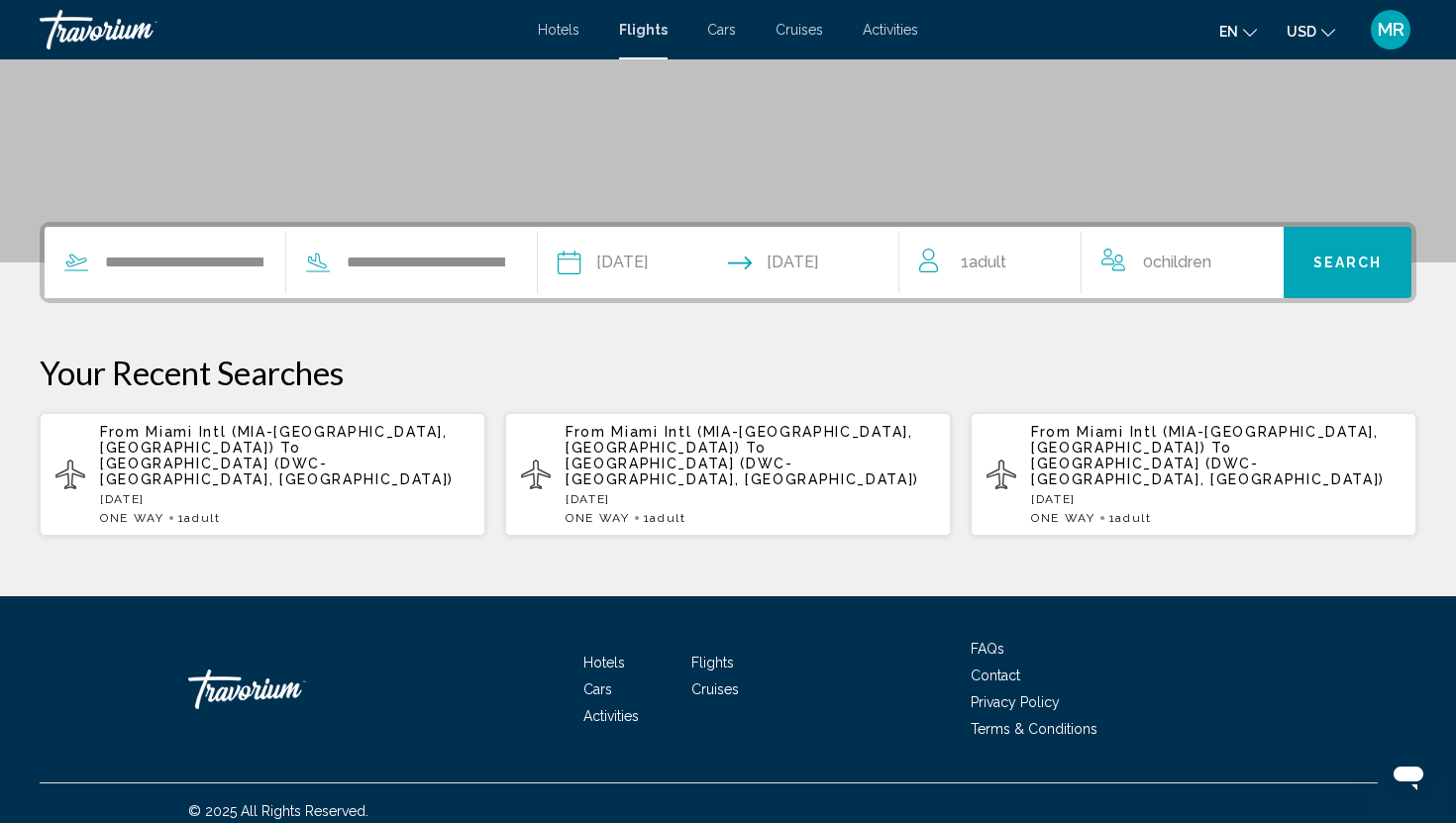 click on "1  Adult Adults" at bounding box center (999, 262) 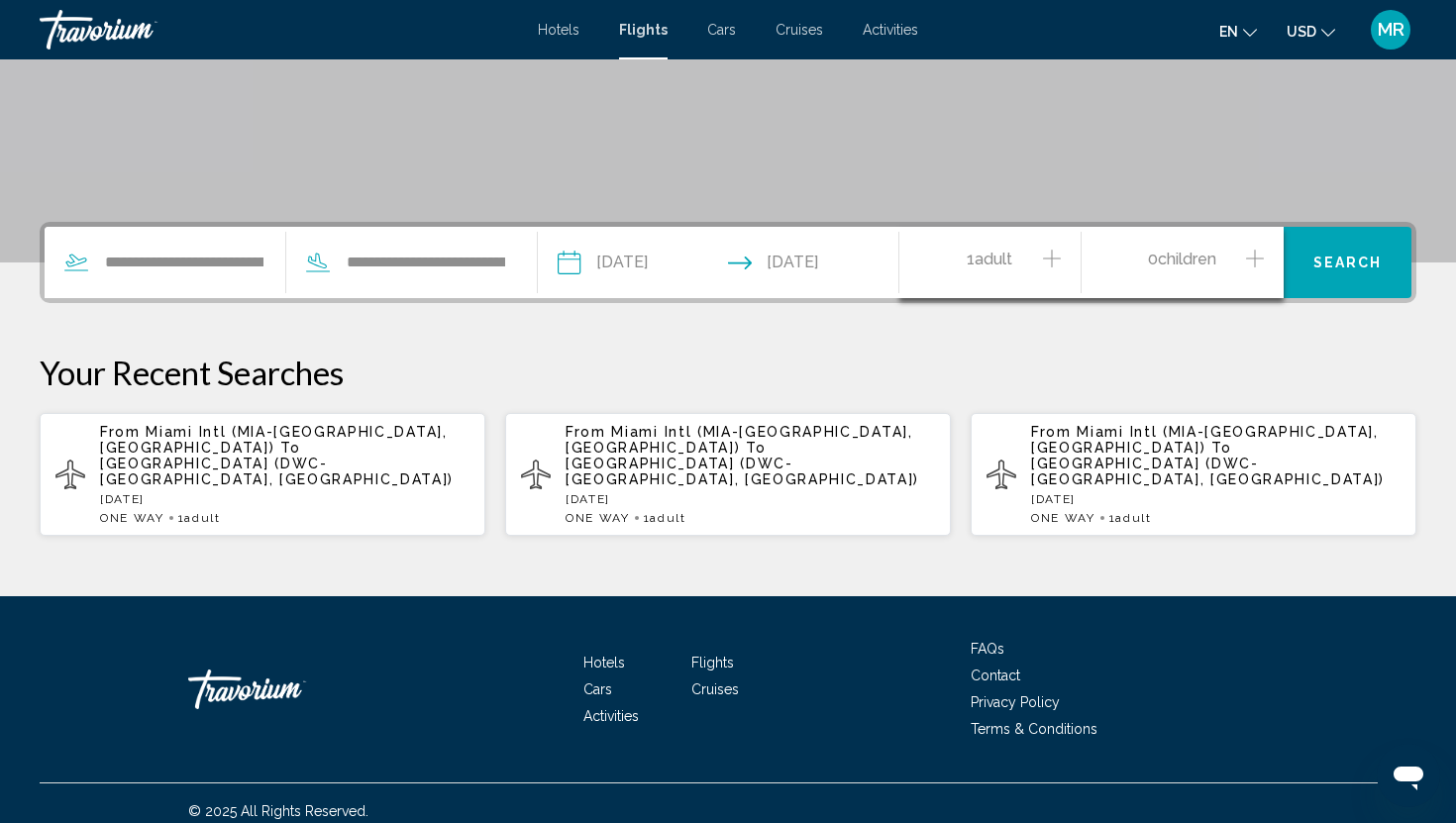 click on "Search" at bounding box center [1348, 263] 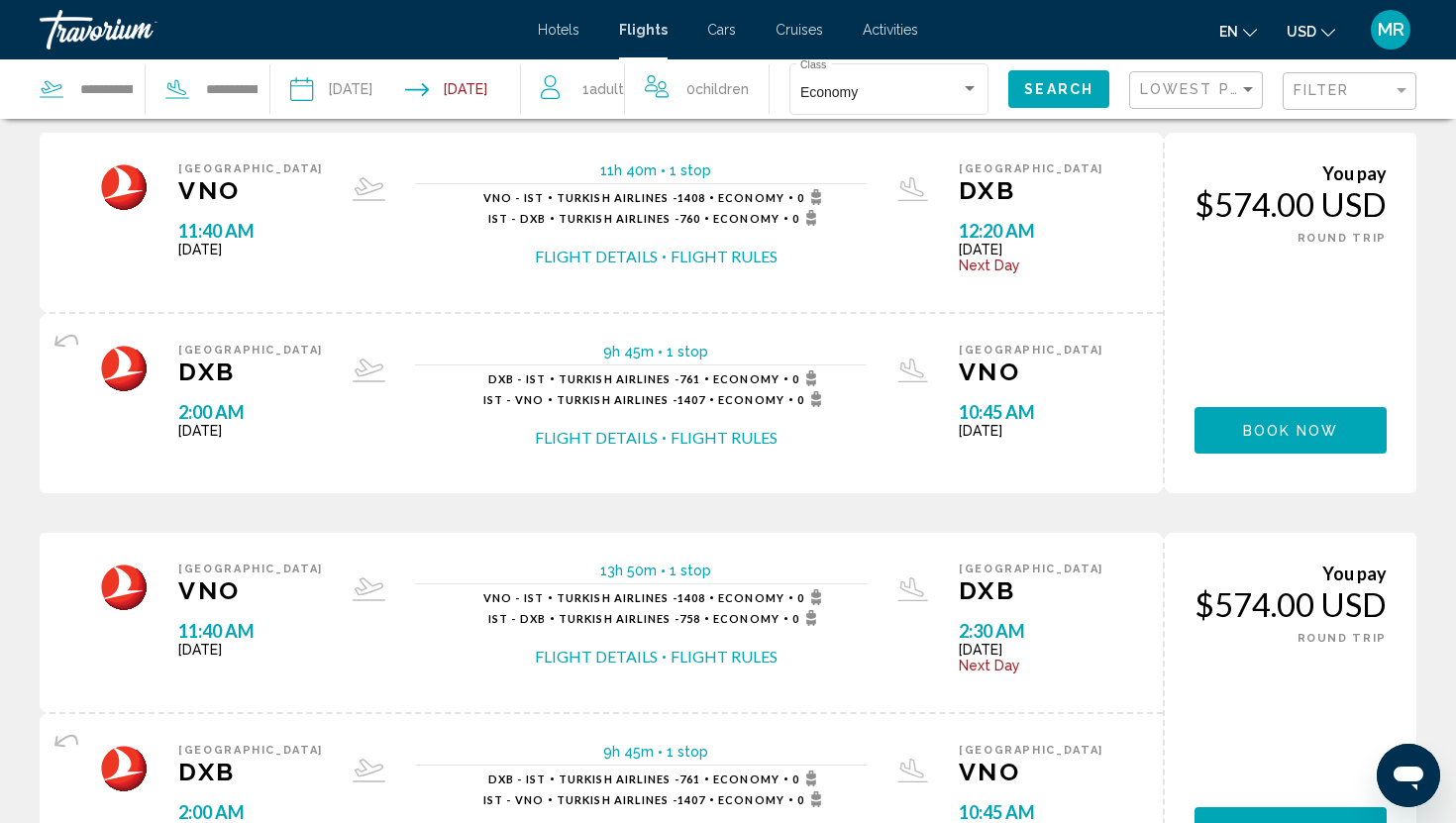 scroll, scrollTop: 0, scrollLeft: 0, axis: both 